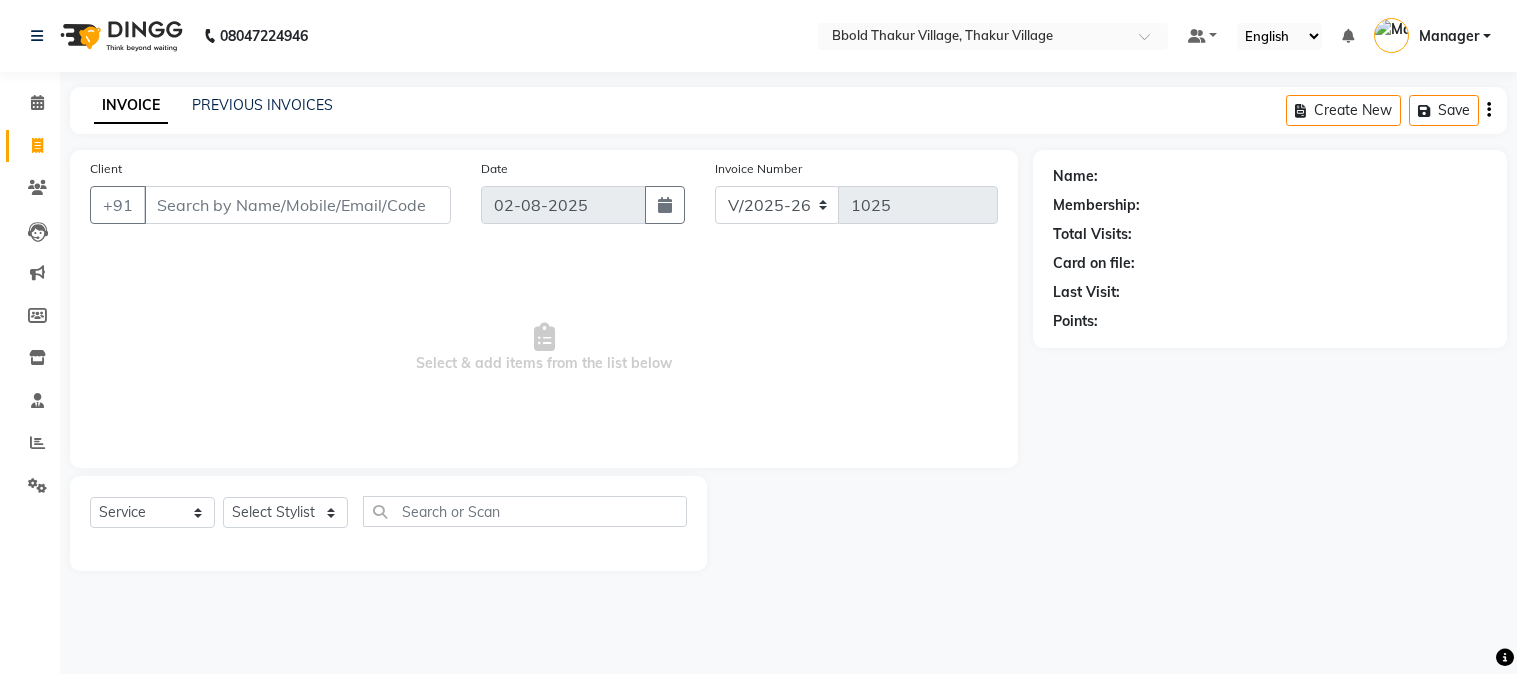 select on "7742" 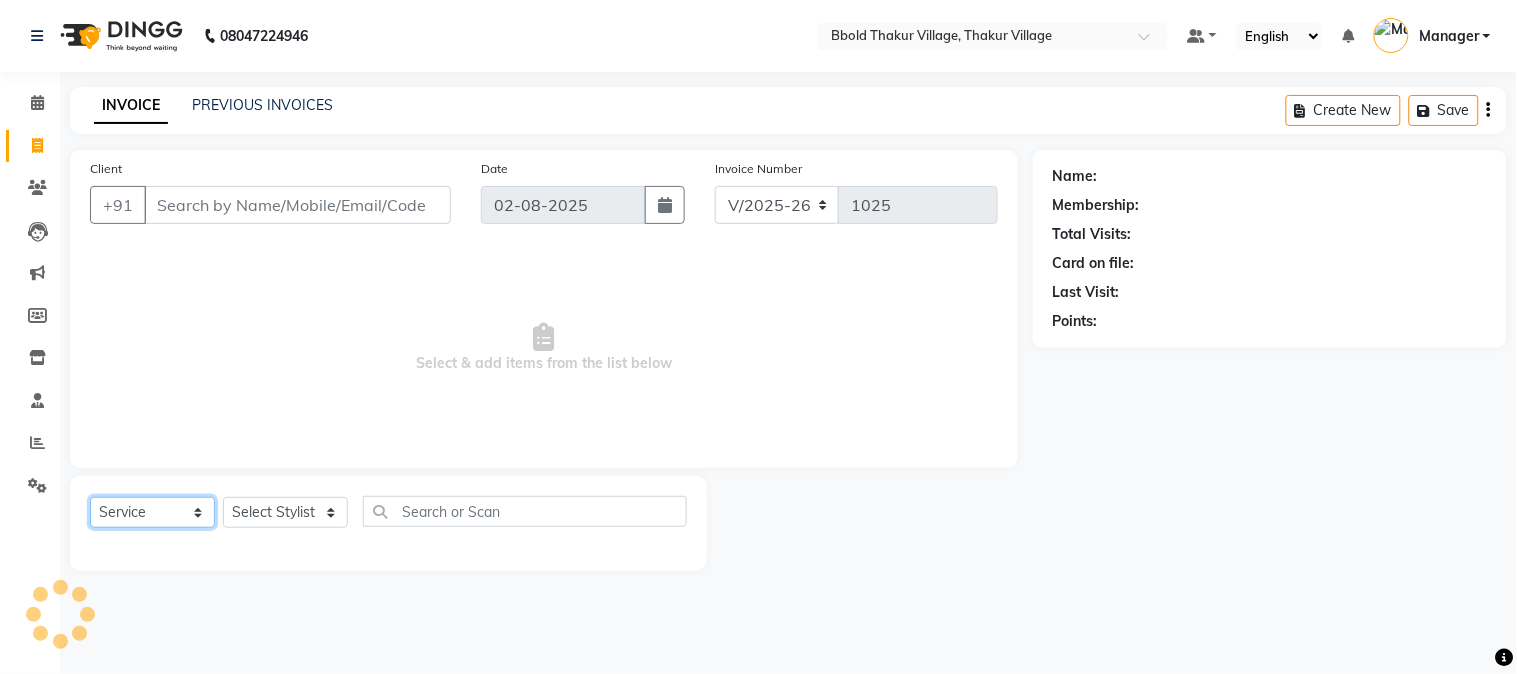 scroll, scrollTop: 0, scrollLeft: 0, axis: both 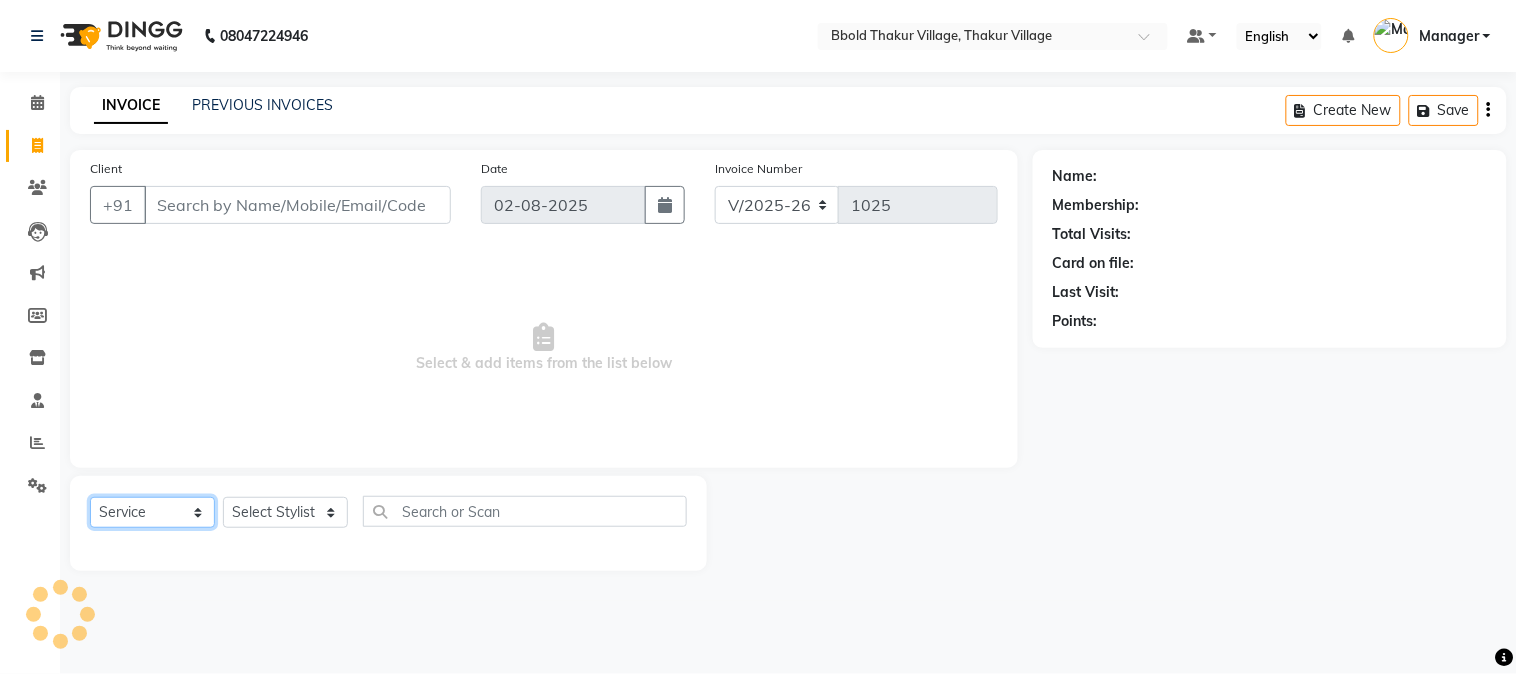 click on "Select  Service  Product  Membership  Package Voucher Prepaid Gift Card" 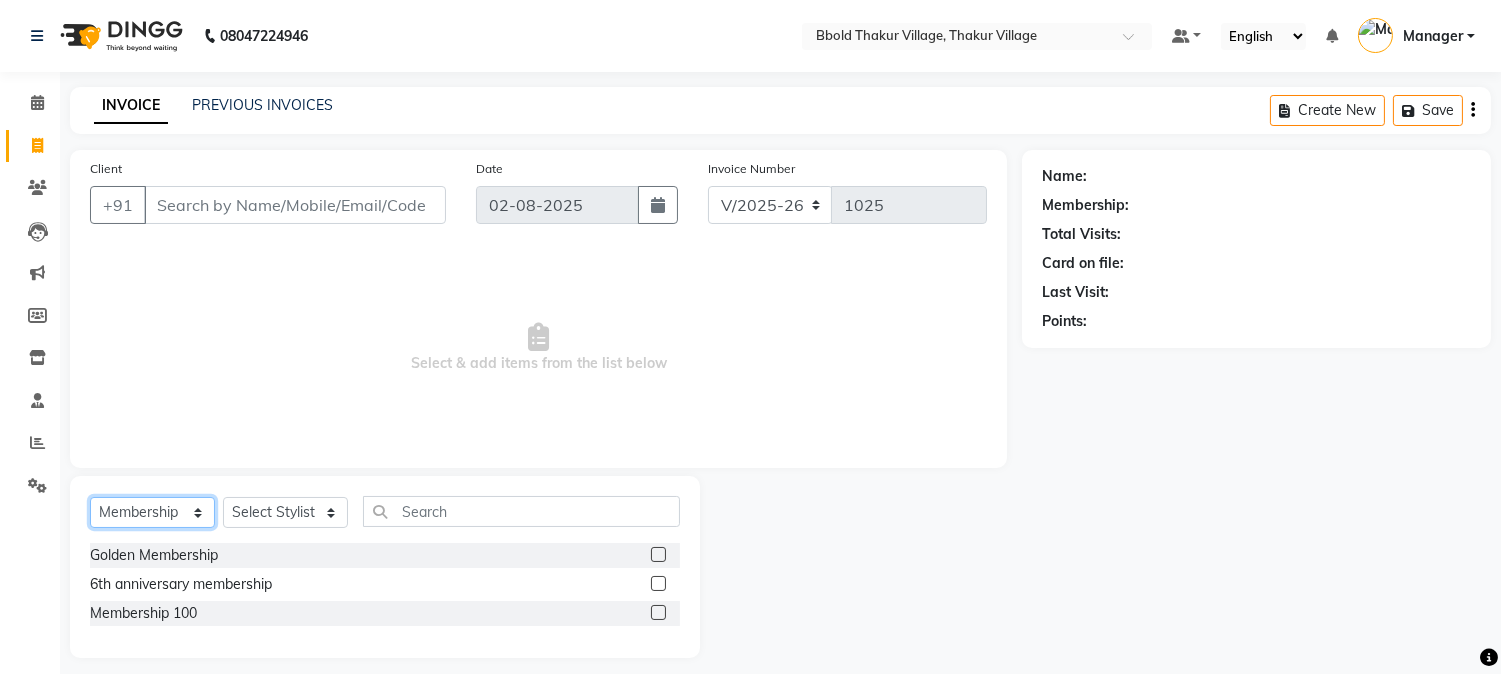 select on "service" 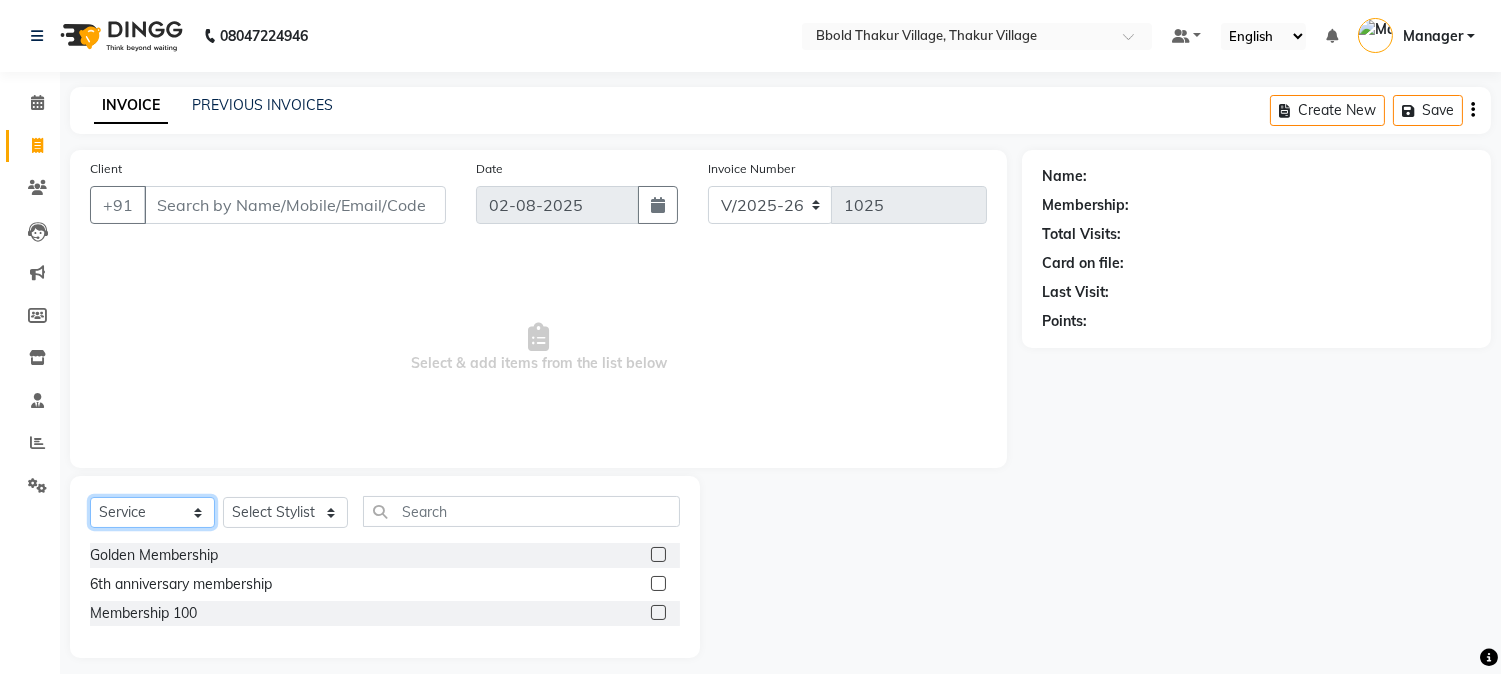 click on "Select  Service  Product  Membership  Package Voucher Prepaid Gift Card" 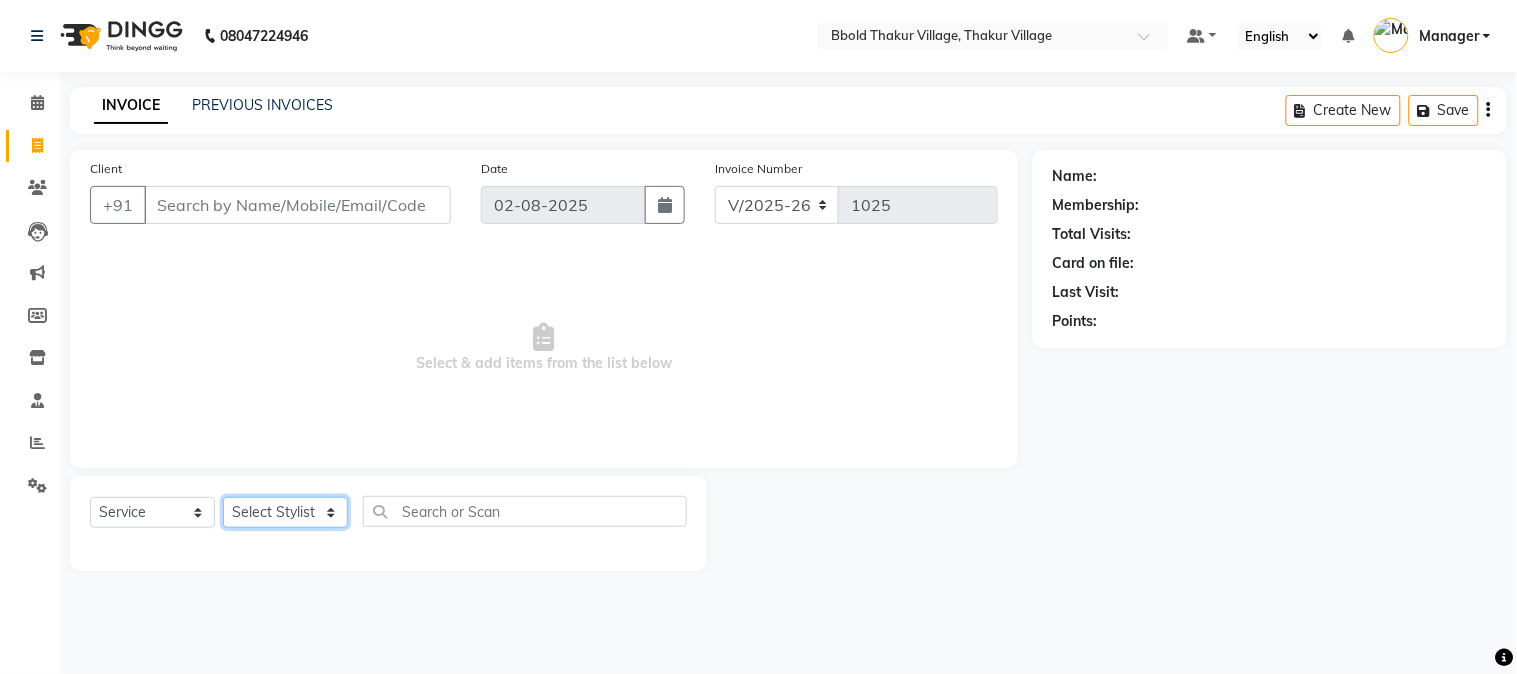 click on "Select Stylist [FIRST] [LAST] [FIRST] [LAST] Manager [FIRST] [LAST] [FIRST] [LAST]  [FIRST] [LAST] [FIRST] [LAST] [FIRST] [LAST] [FIRST] [LAST]" 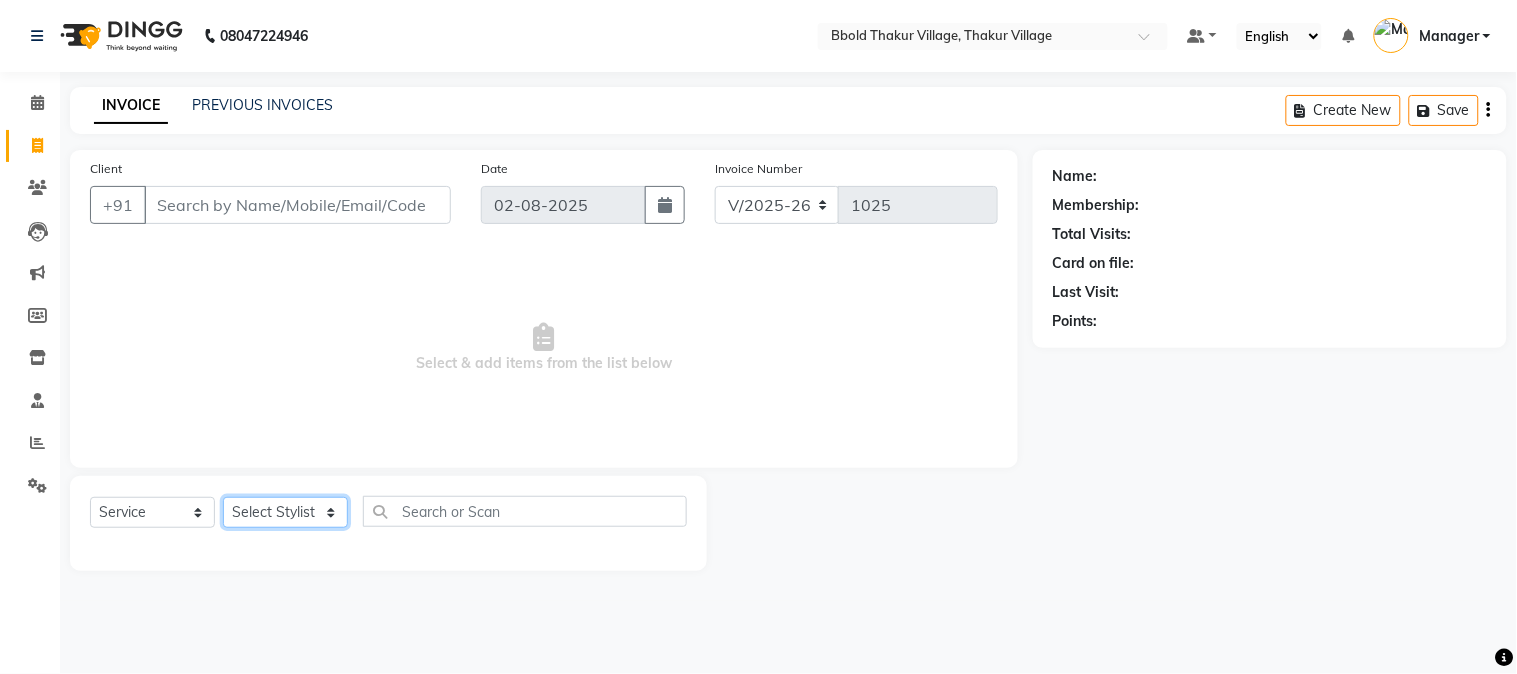 select on "68996" 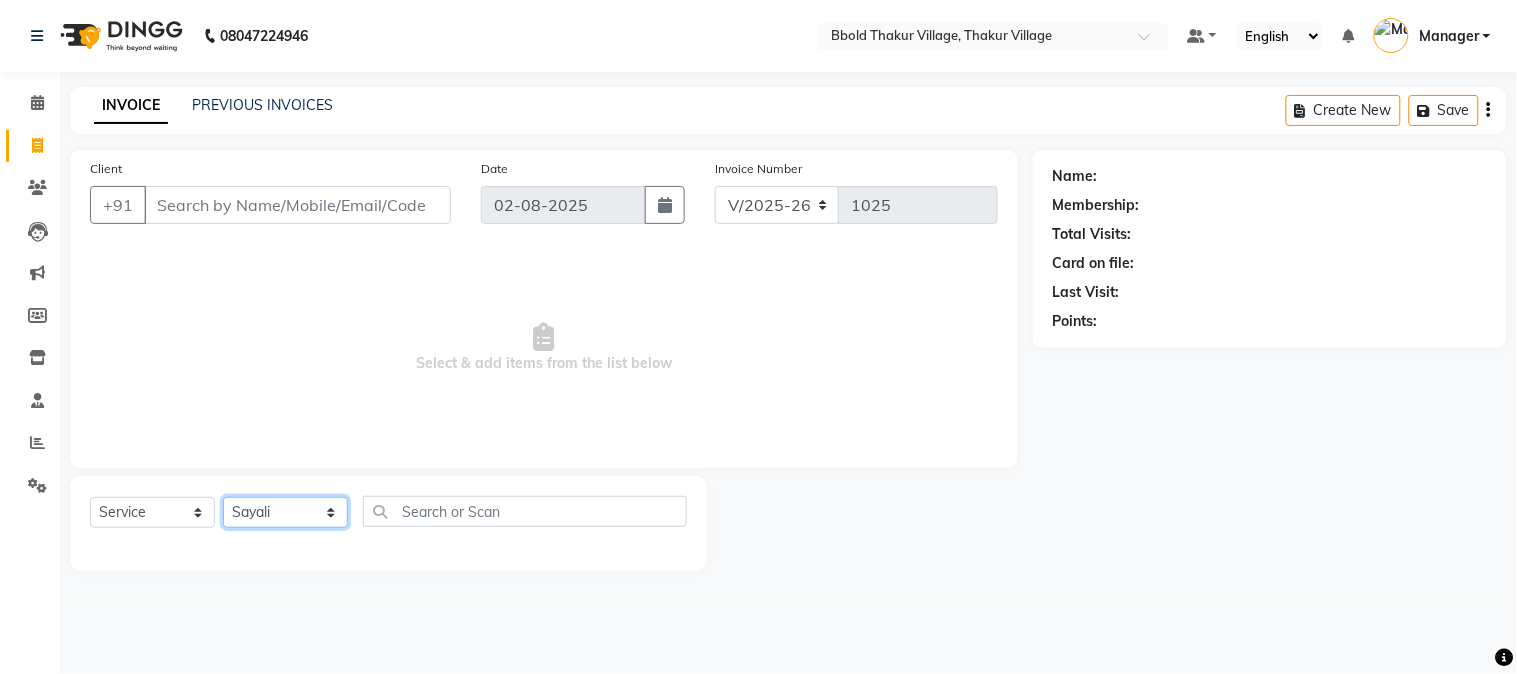 click on "Select Stylist [FIRST] [LAST] [FIRST] [LAST] Manager [FIRST] [LAST] [FIRST] [LAST]  [FIRST] [LAST] [FIRST] [LAST] [FIRST] [LAST] [FIRST] [LAST]" 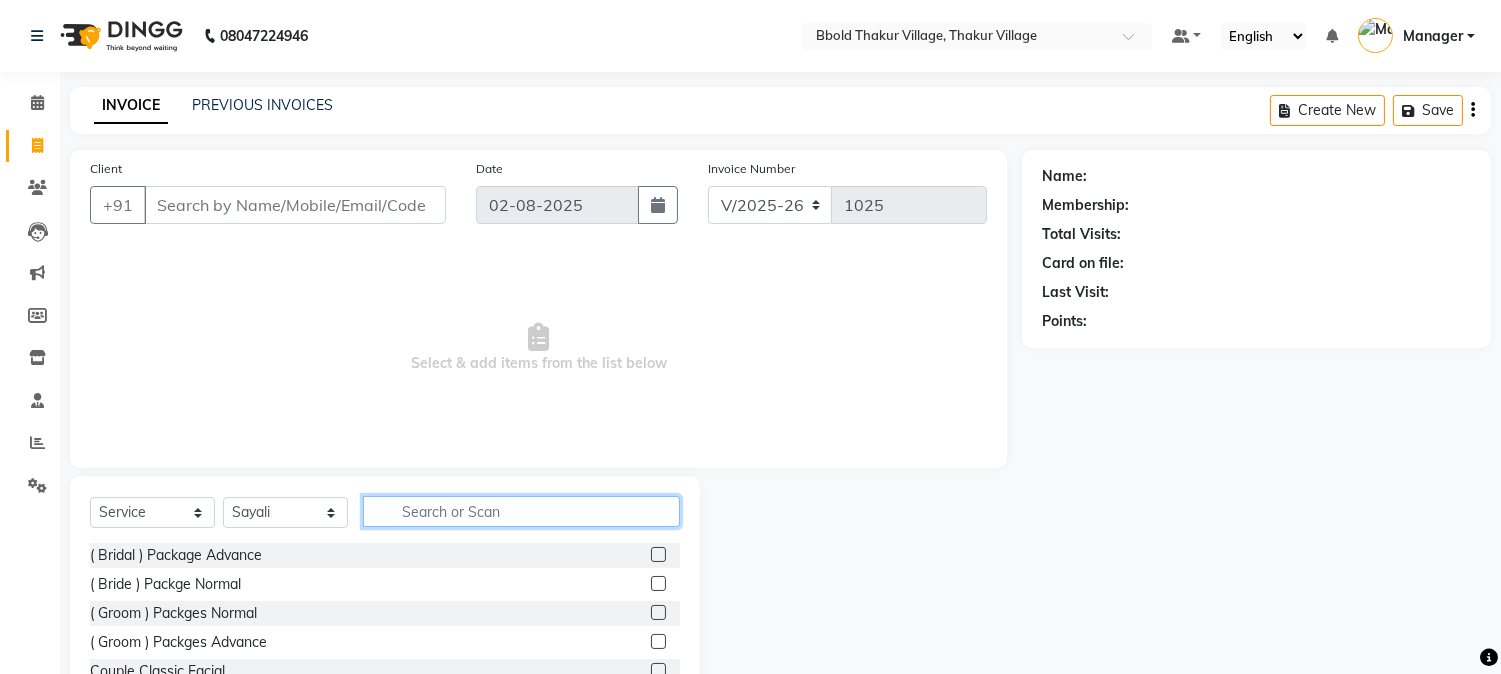 click 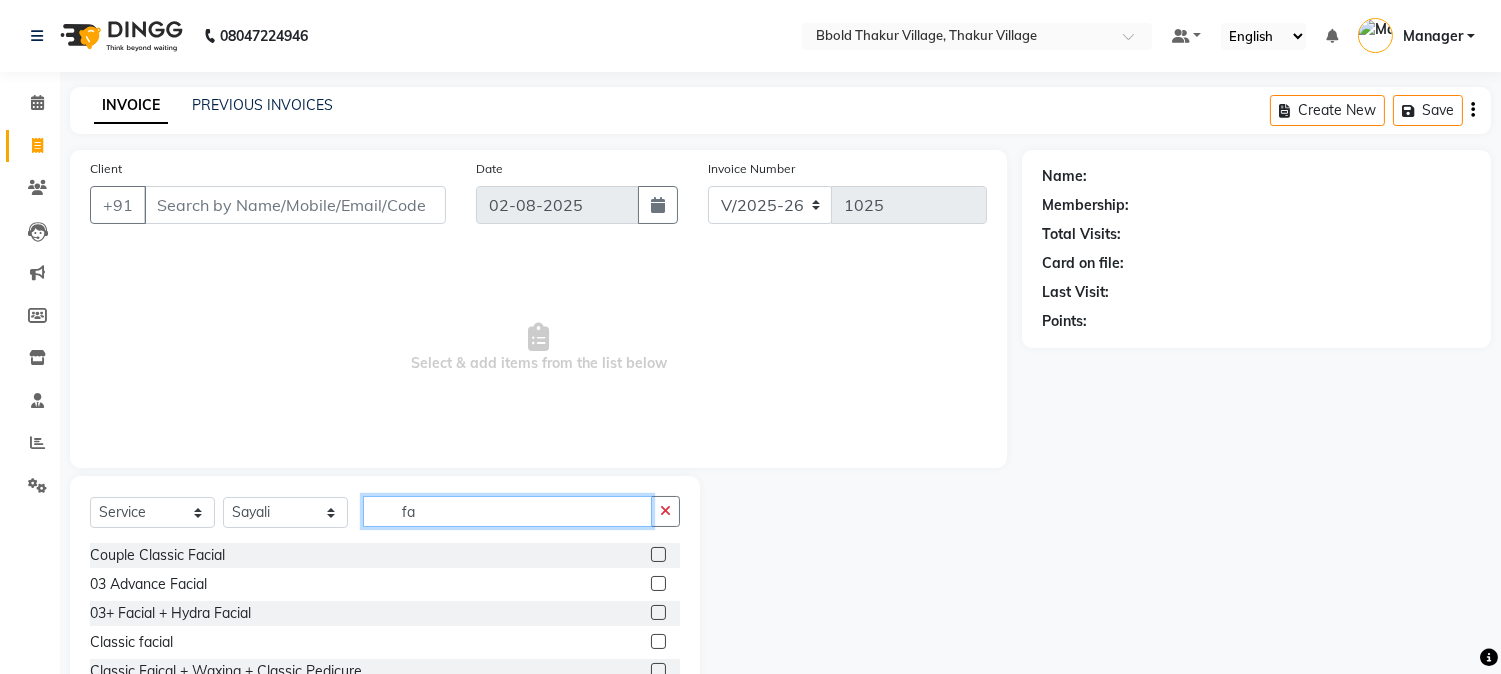 type on "fa" 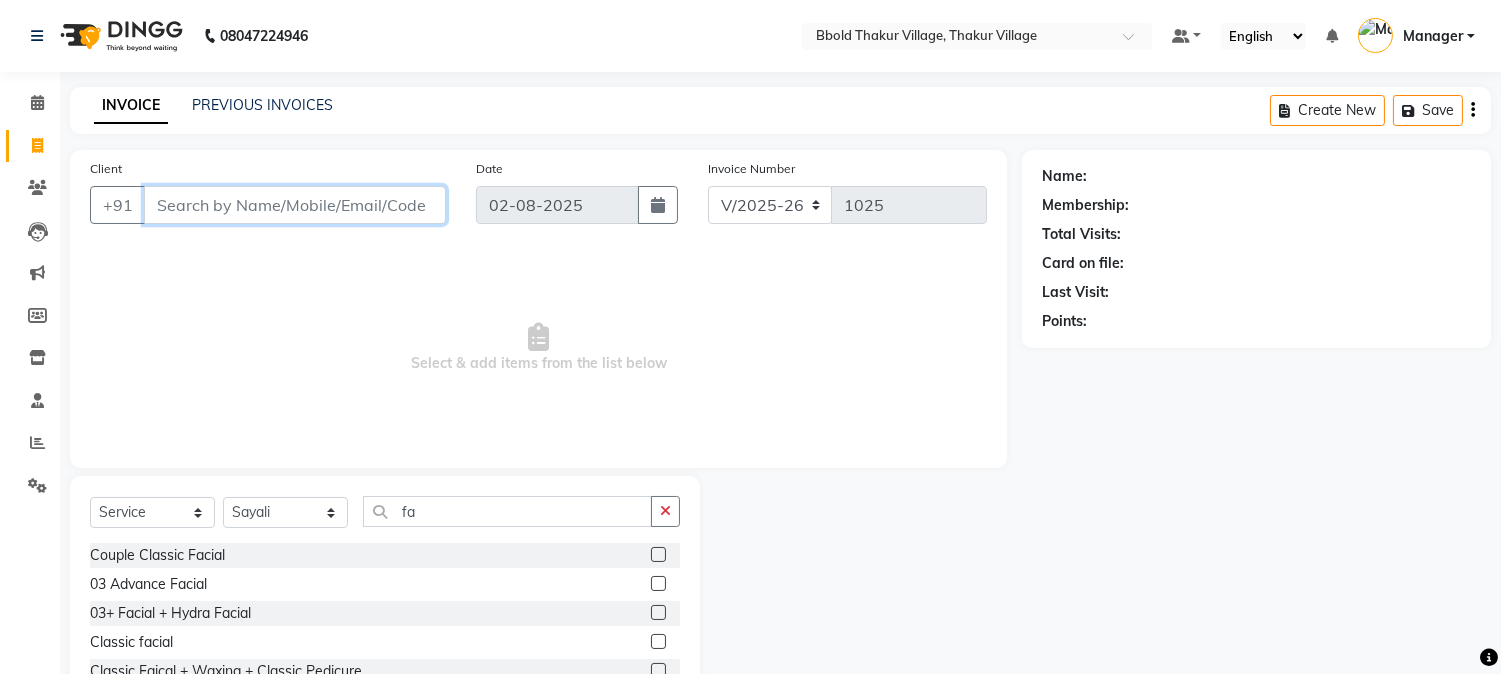 click on "Client" at bounding box center (295, 205) 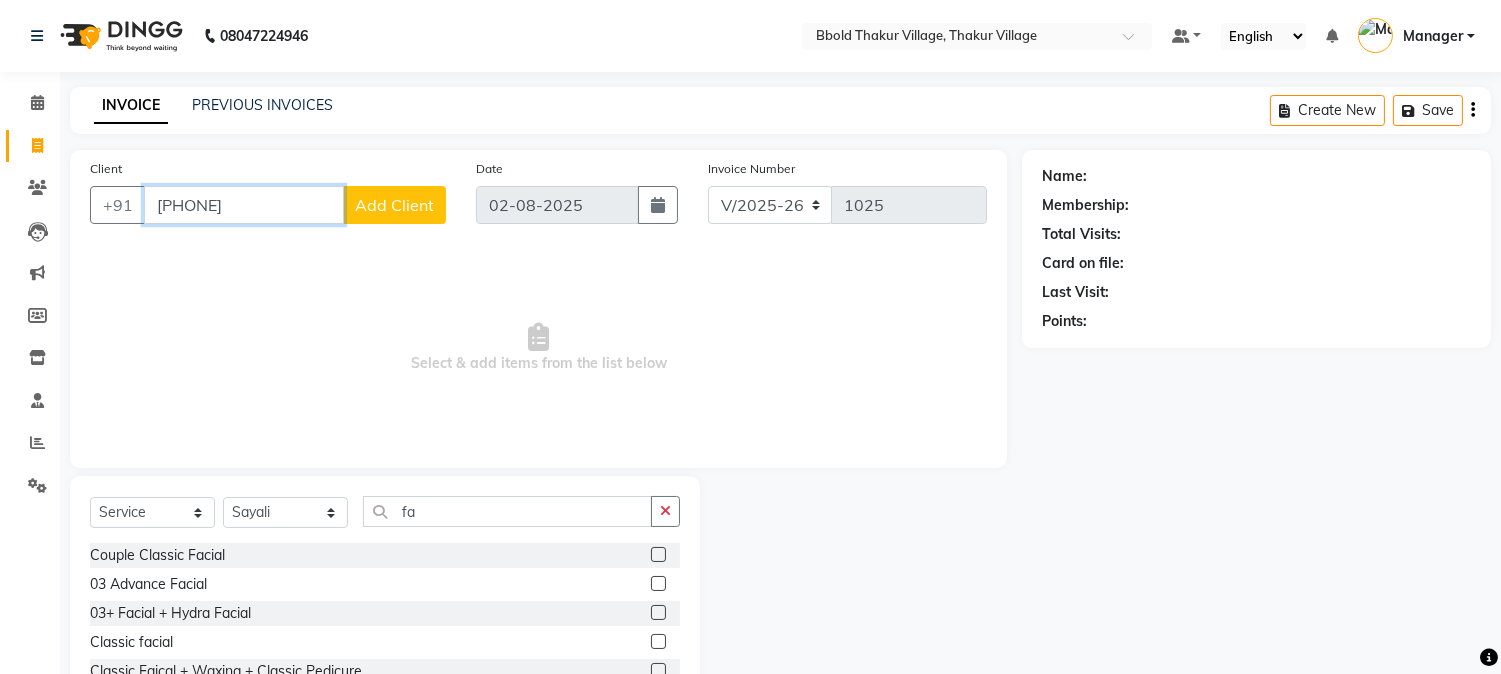 type on "[PHONE]" 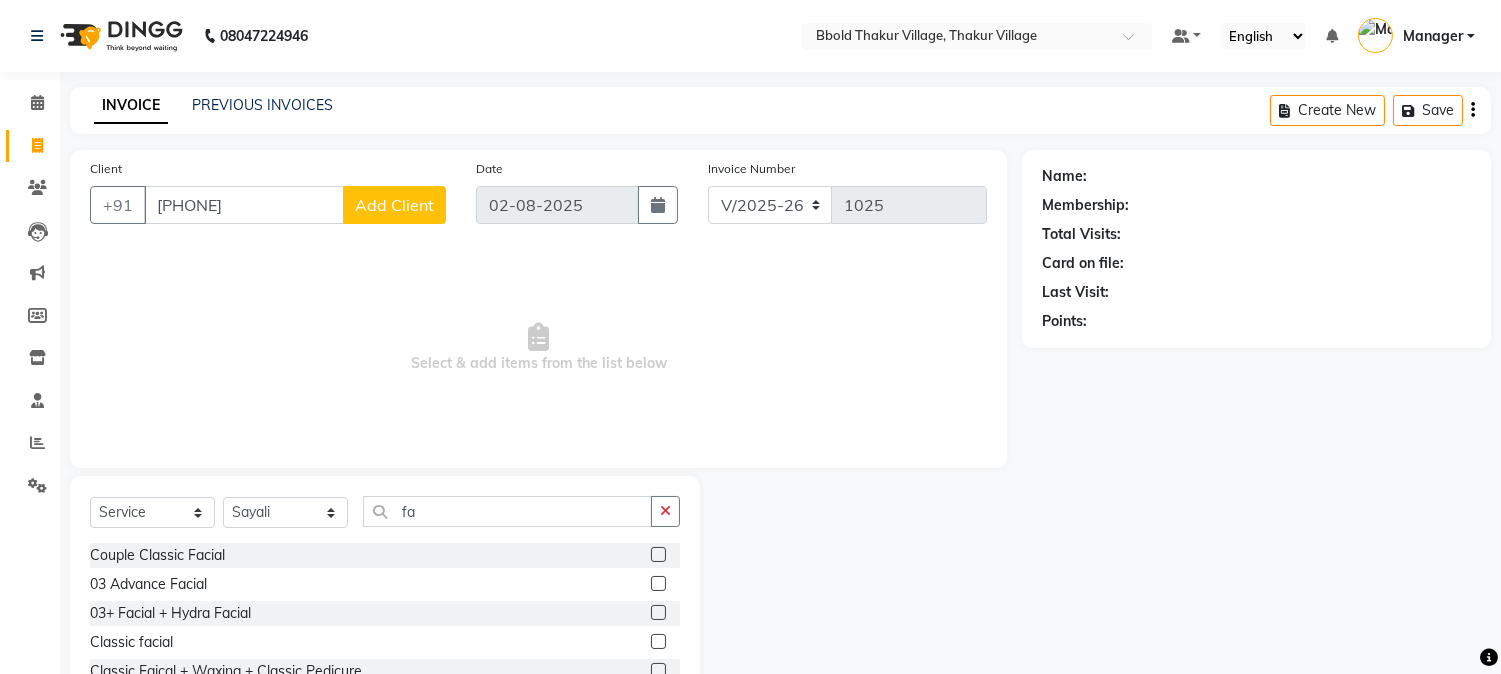 click on "Add Client" 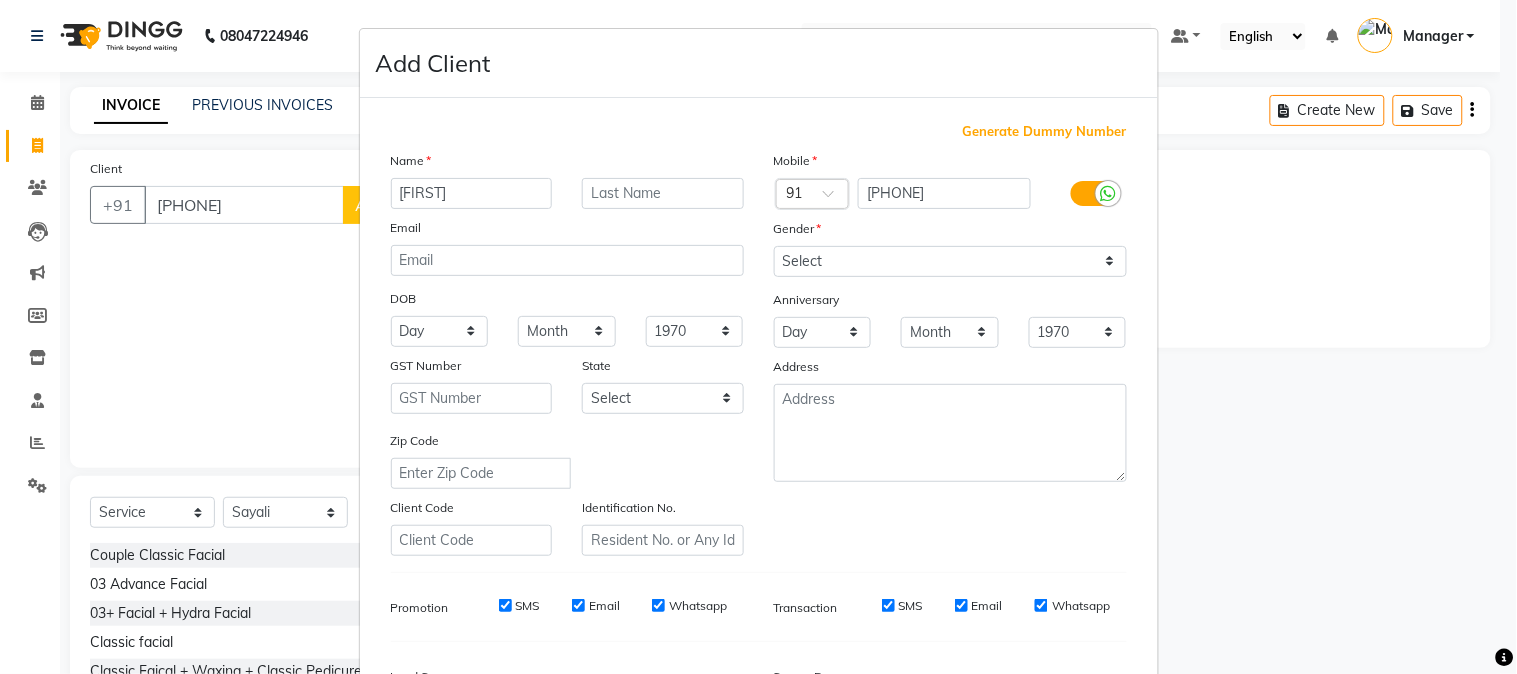 type on "[FIRST]" 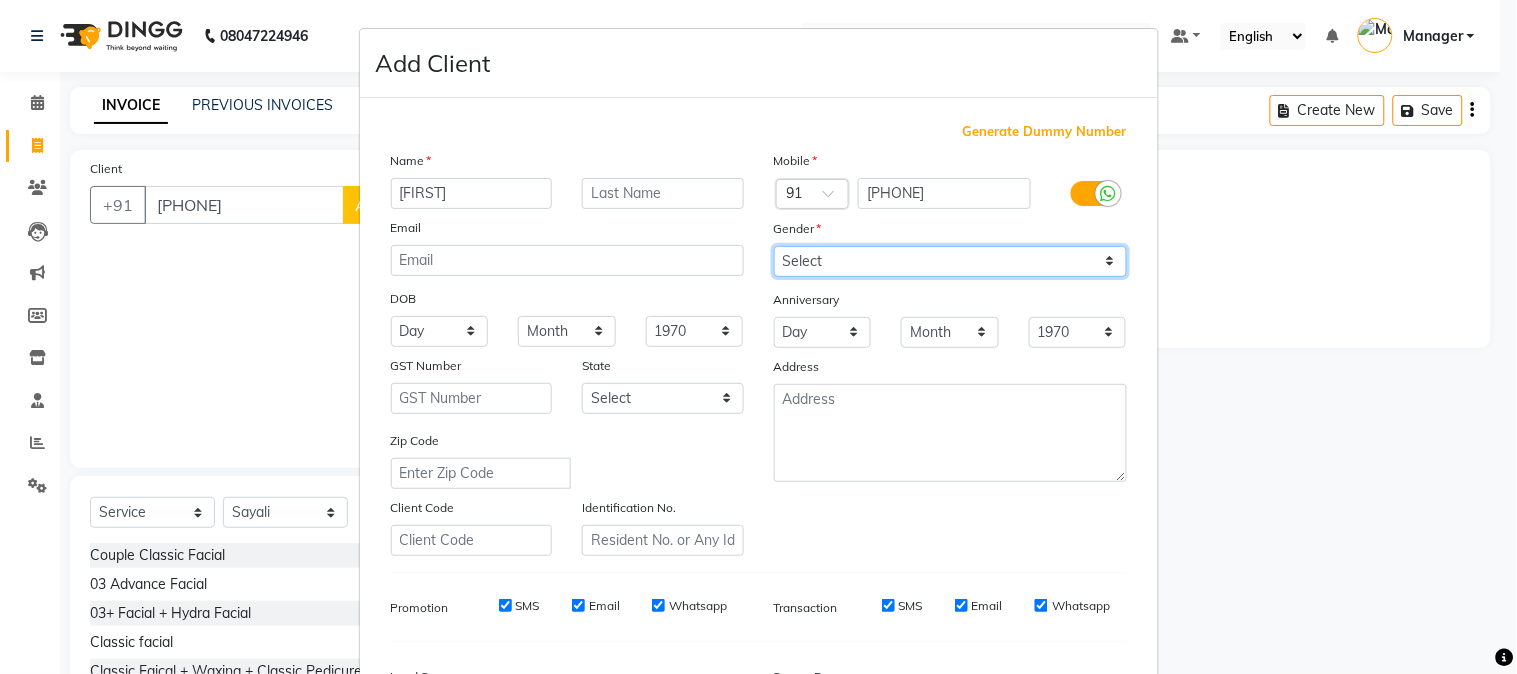 click on "Select Male Female Other Prefer Not To Say" at bounding box center [950, 261] 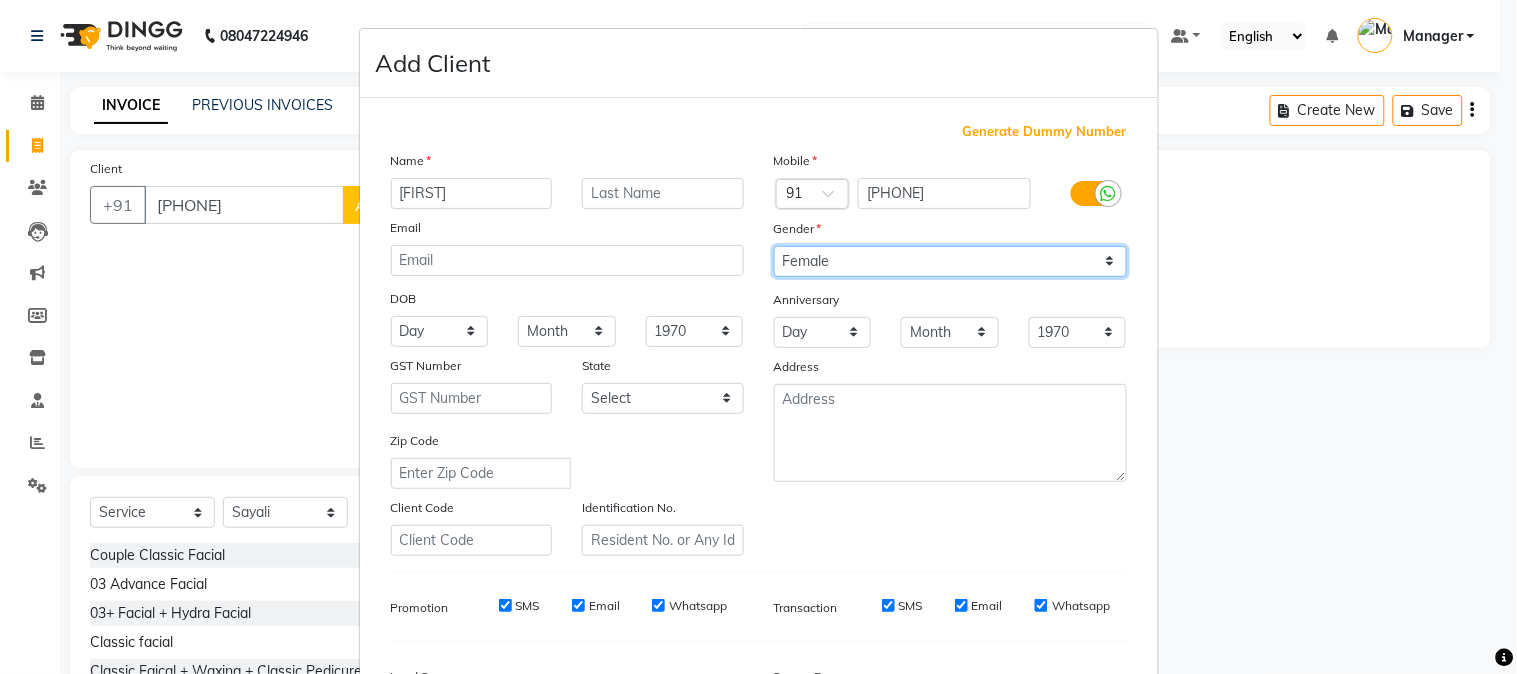 click on "Select Male Female Other Prefer Not To Say" at bounding box center (950, 261) 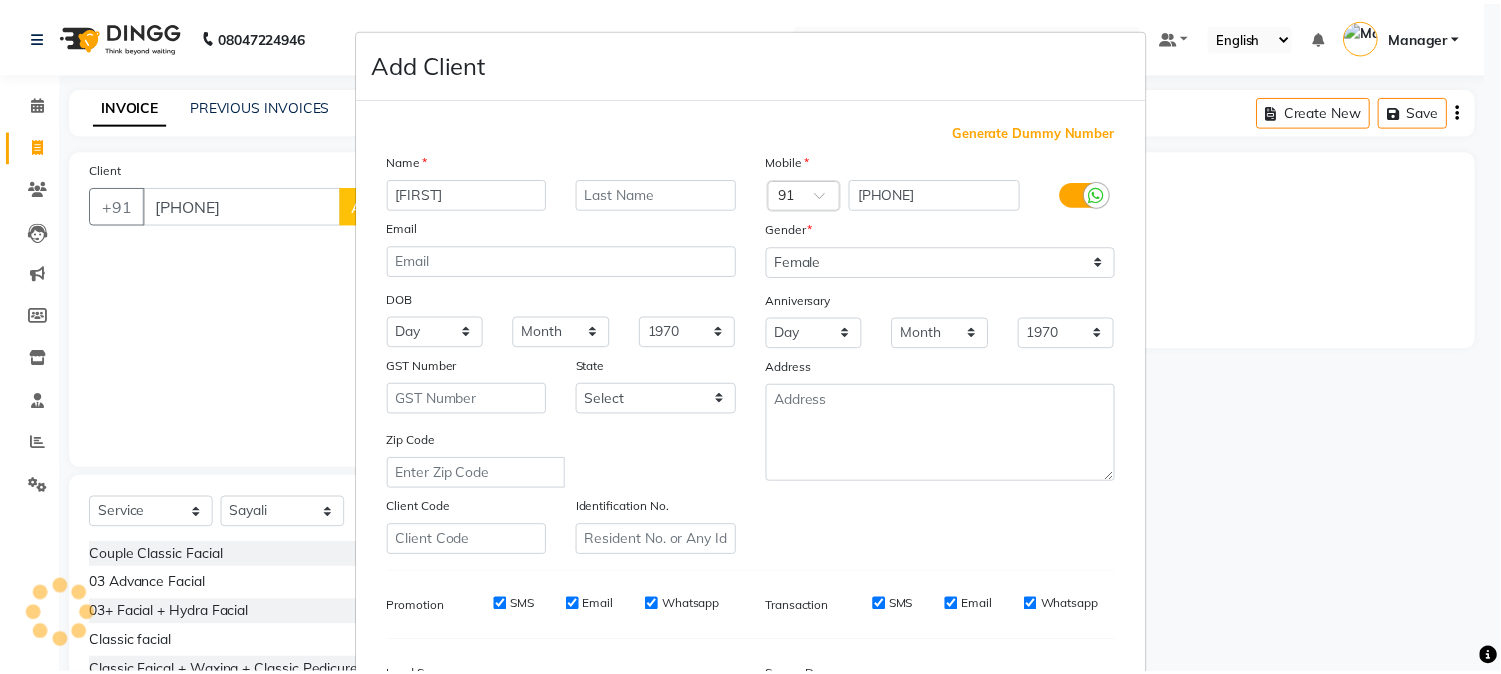 scroll, scrollTop: 250, scrollLeft: 0, axis: vertical 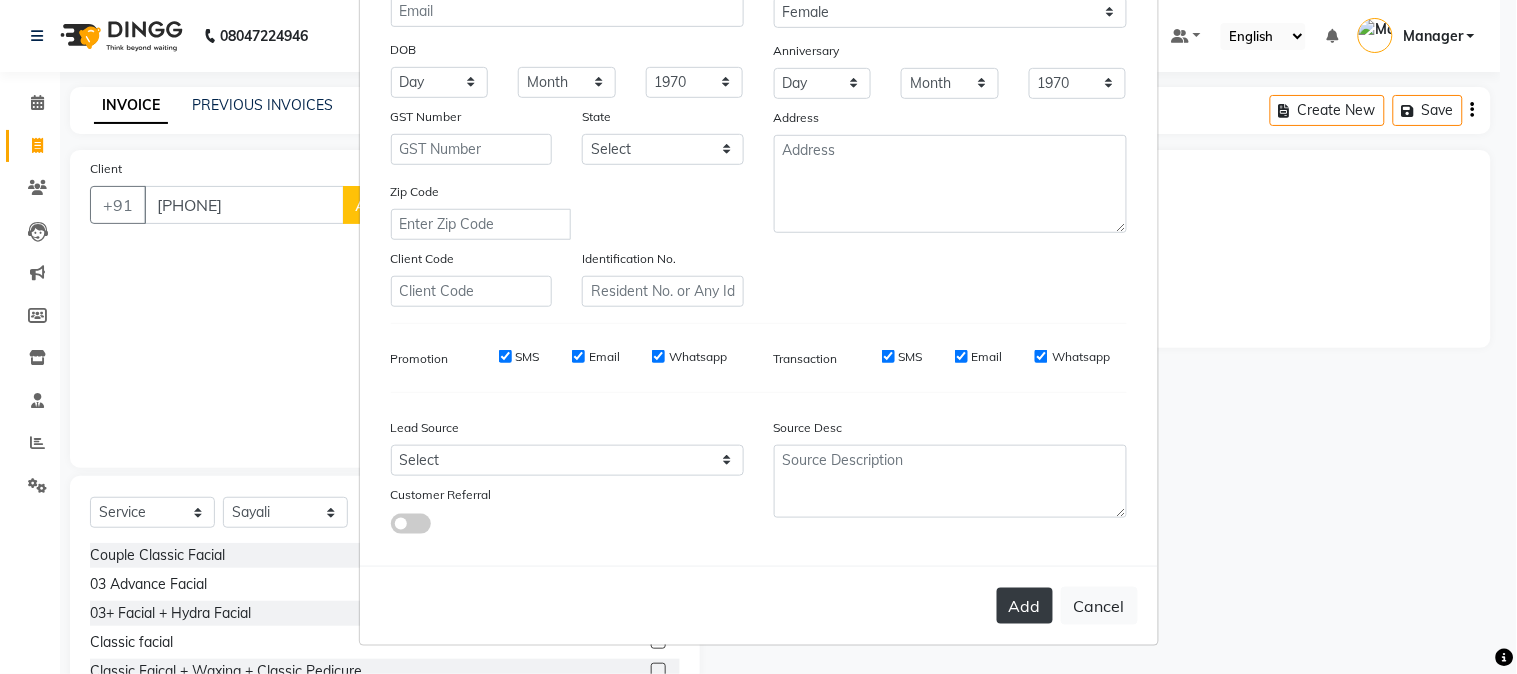 click on "Add" at bounding box center [1025, 606] 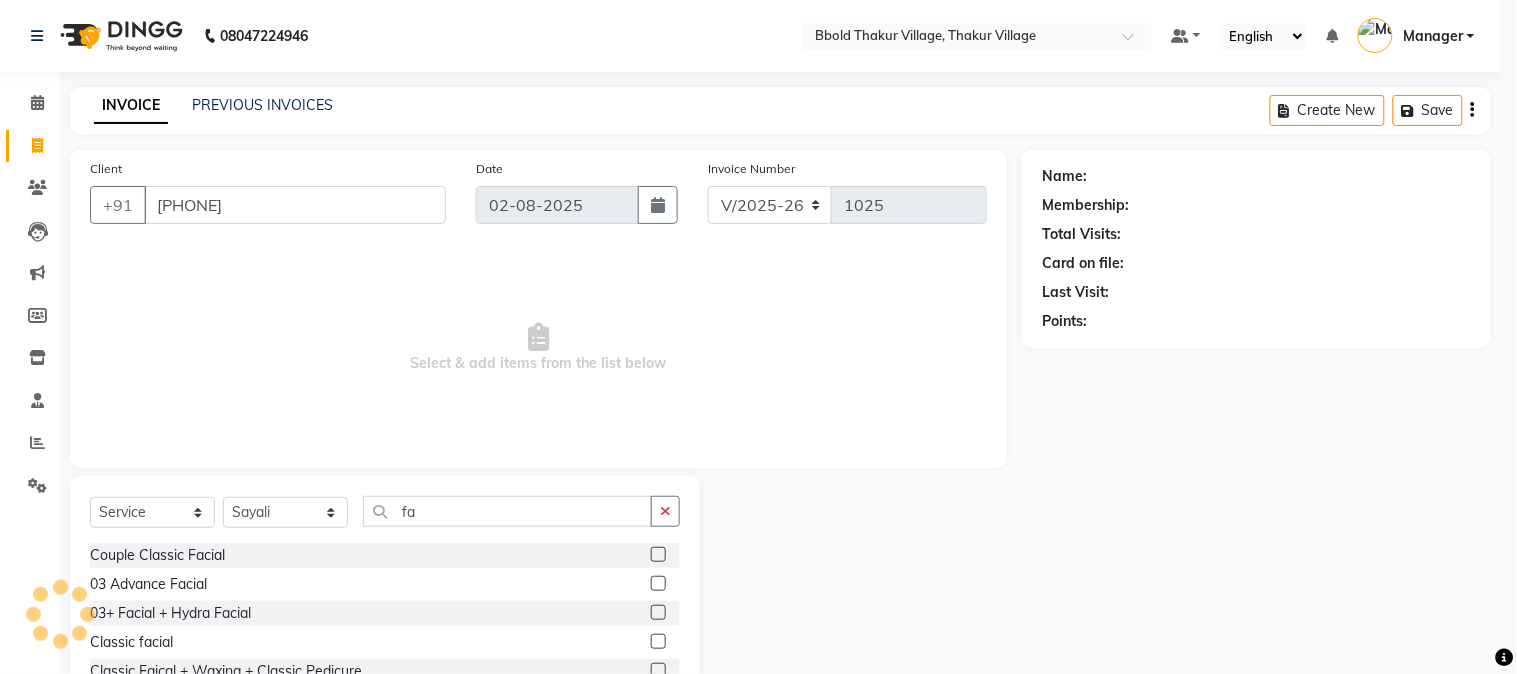 type on "93******00" 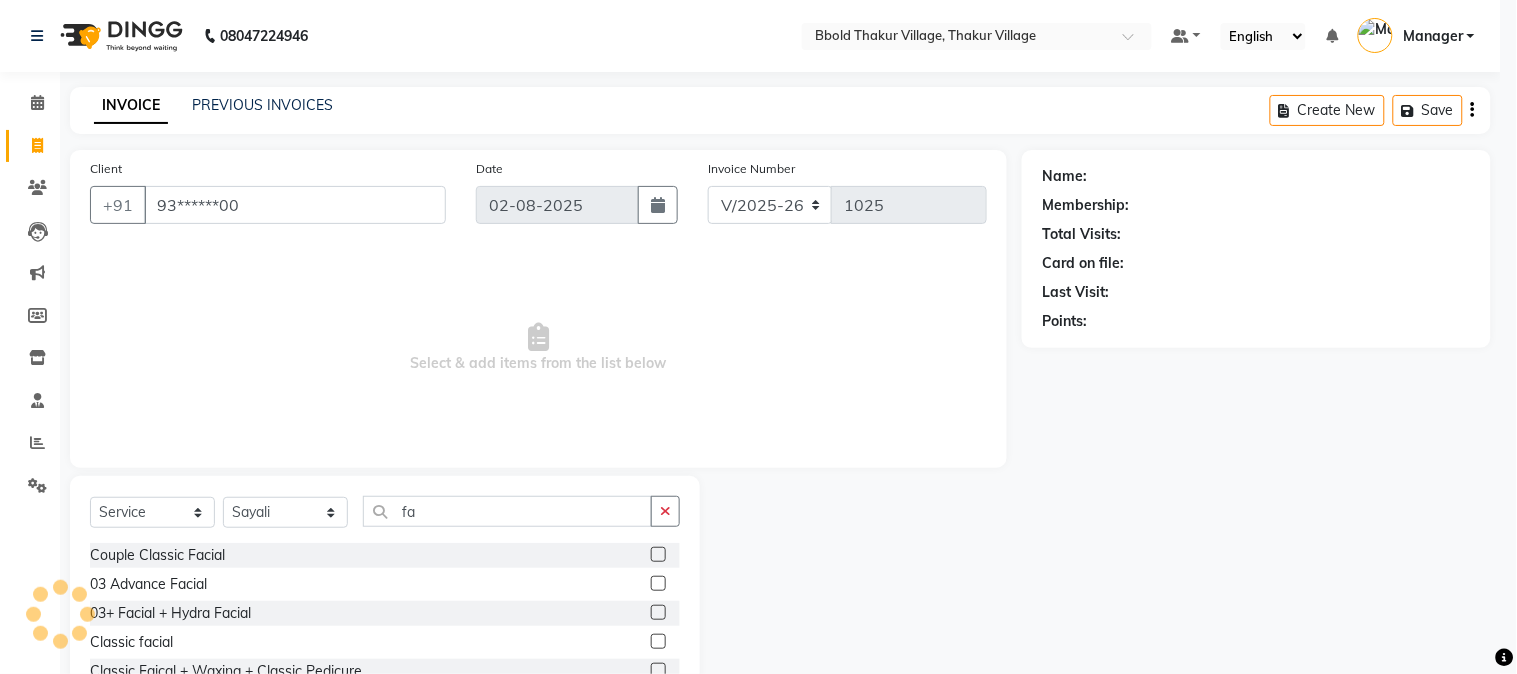 select 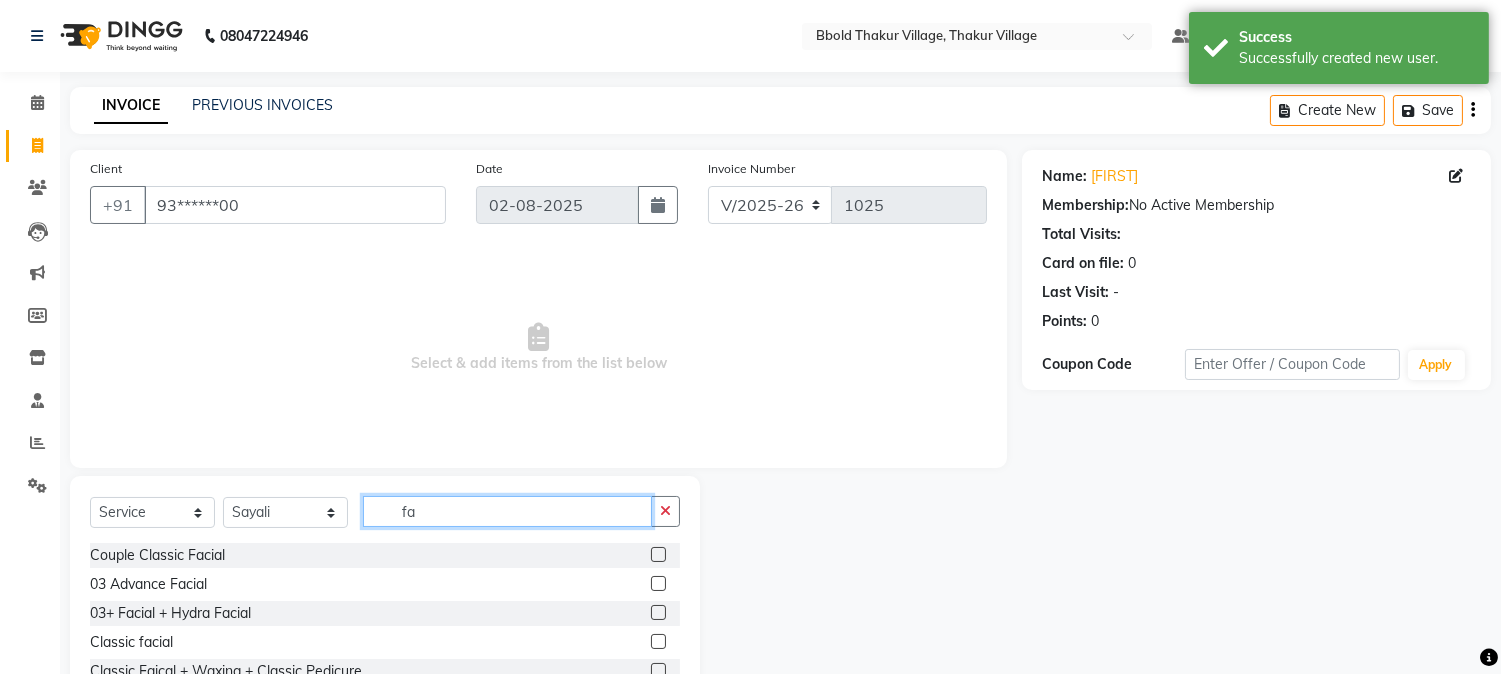 click on "fa" 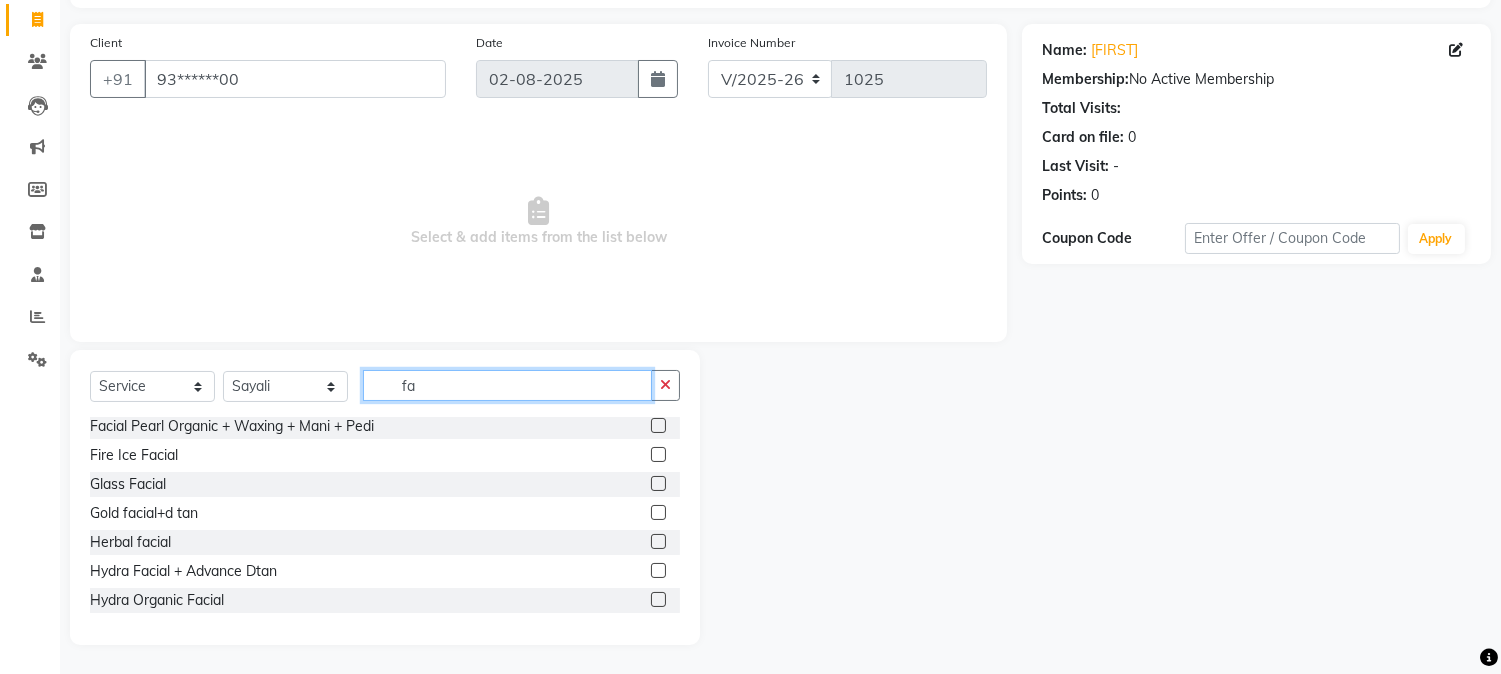 scroll, scrollTop: 677, scrollLeft: 0, axis: vertical 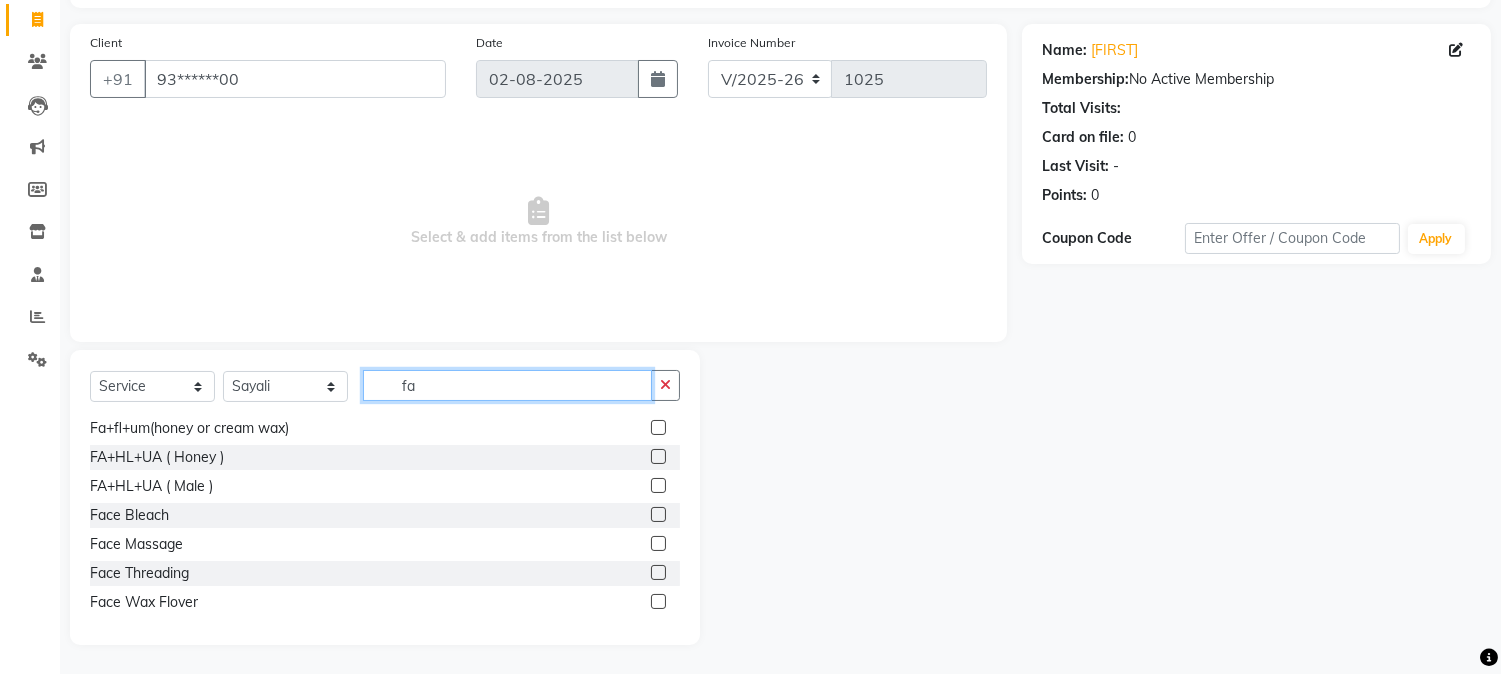 type on "f" 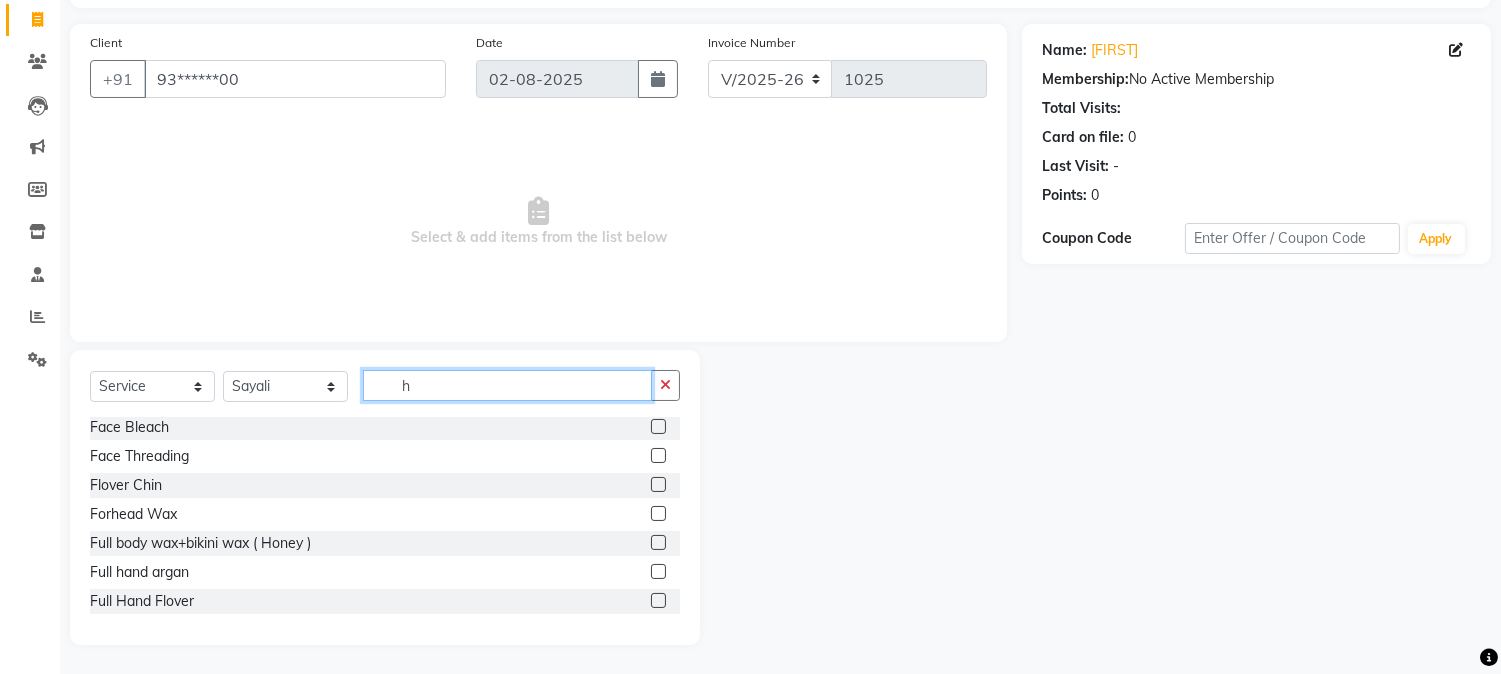 scroll, scrollTop: 60, scrollLeft: 0, axis: vertical 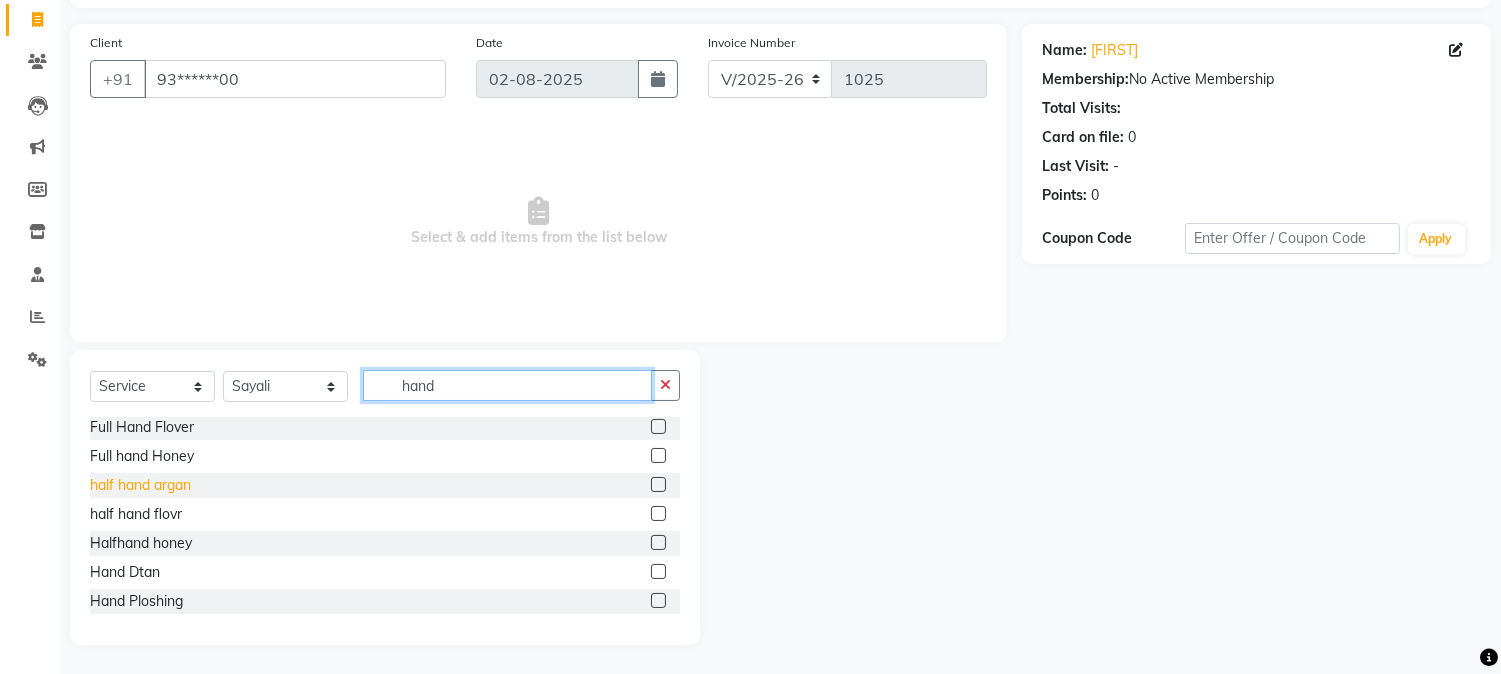 type on "hand" 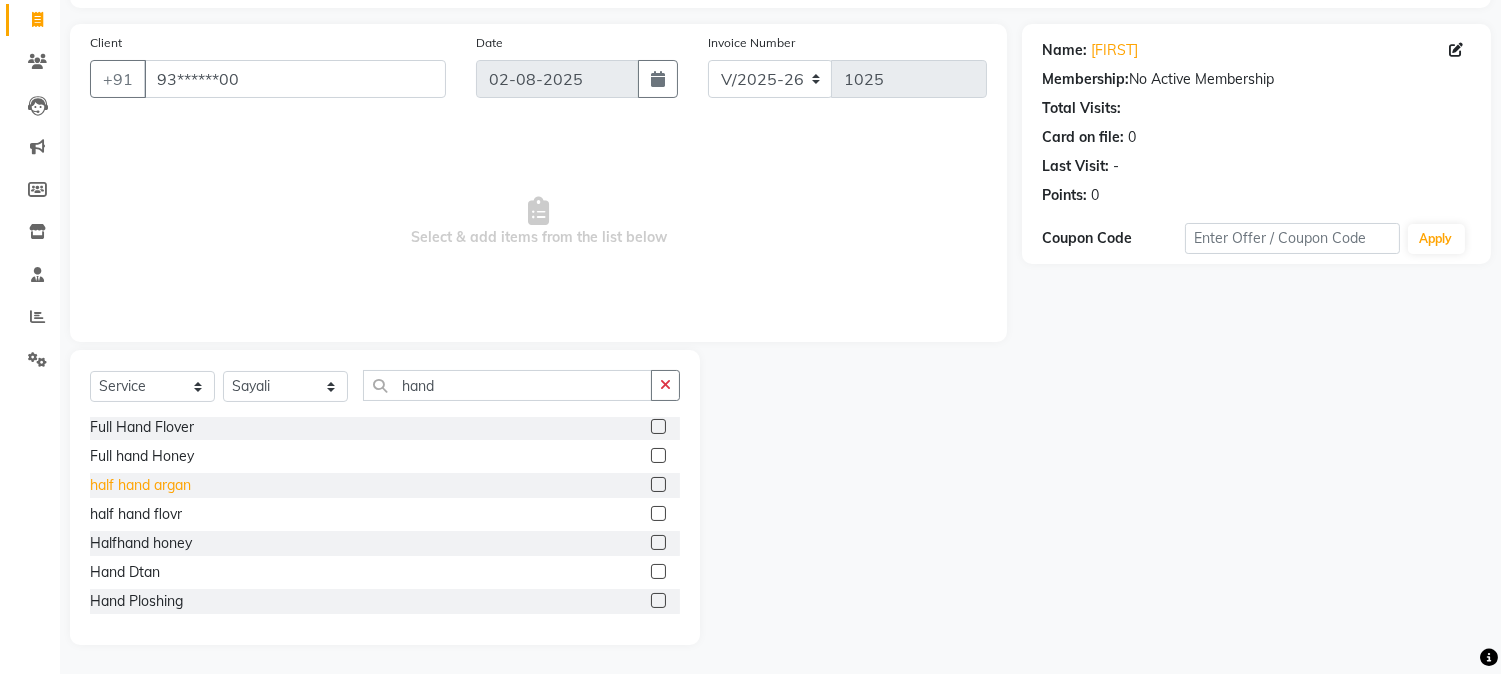 click on "half  hand argan" 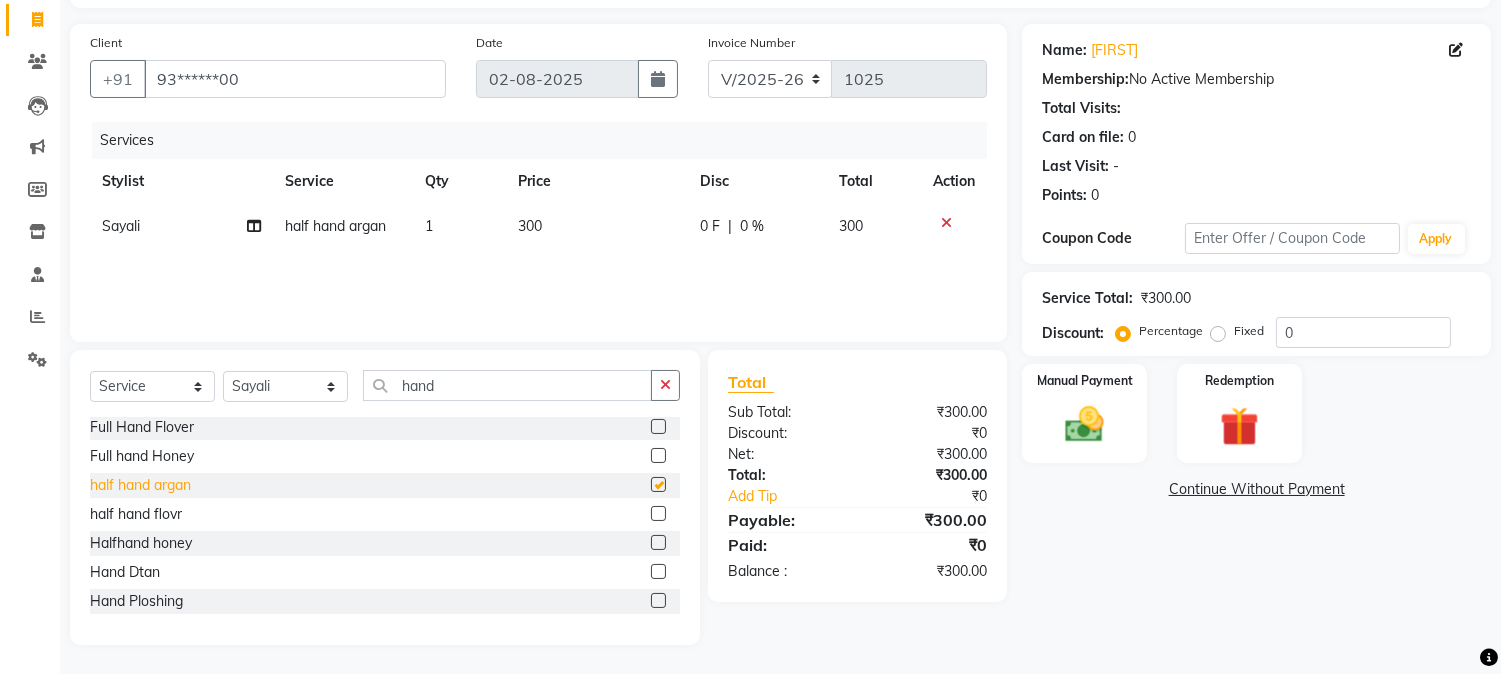 checkbox on "false" 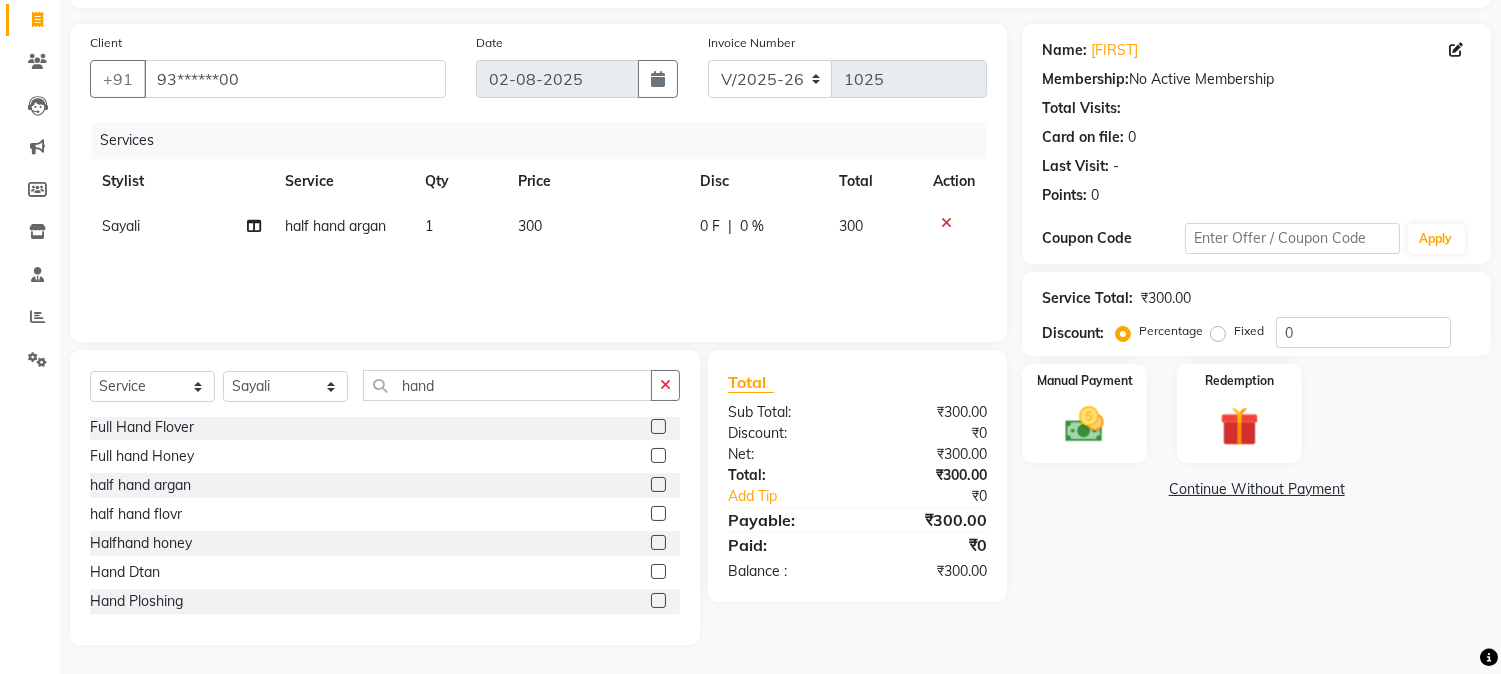 click 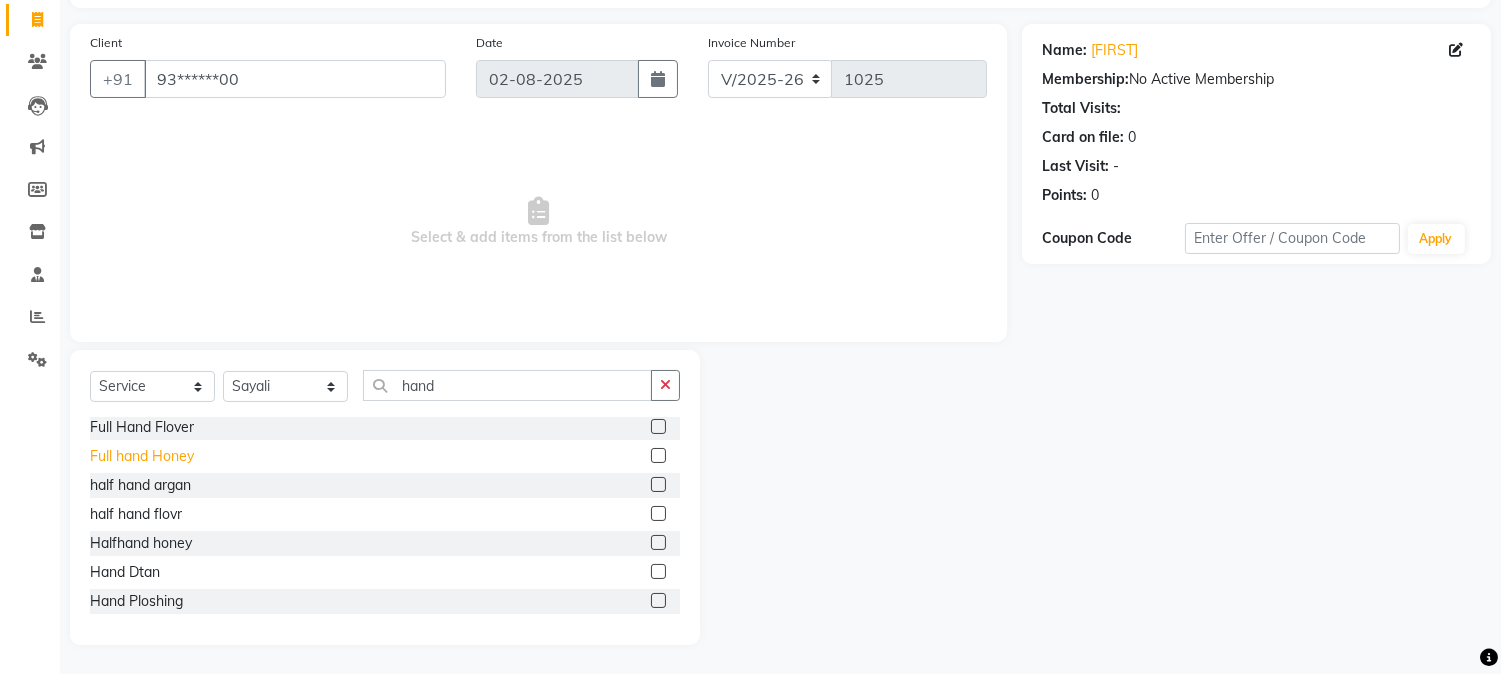 click on "Full hand Honey" 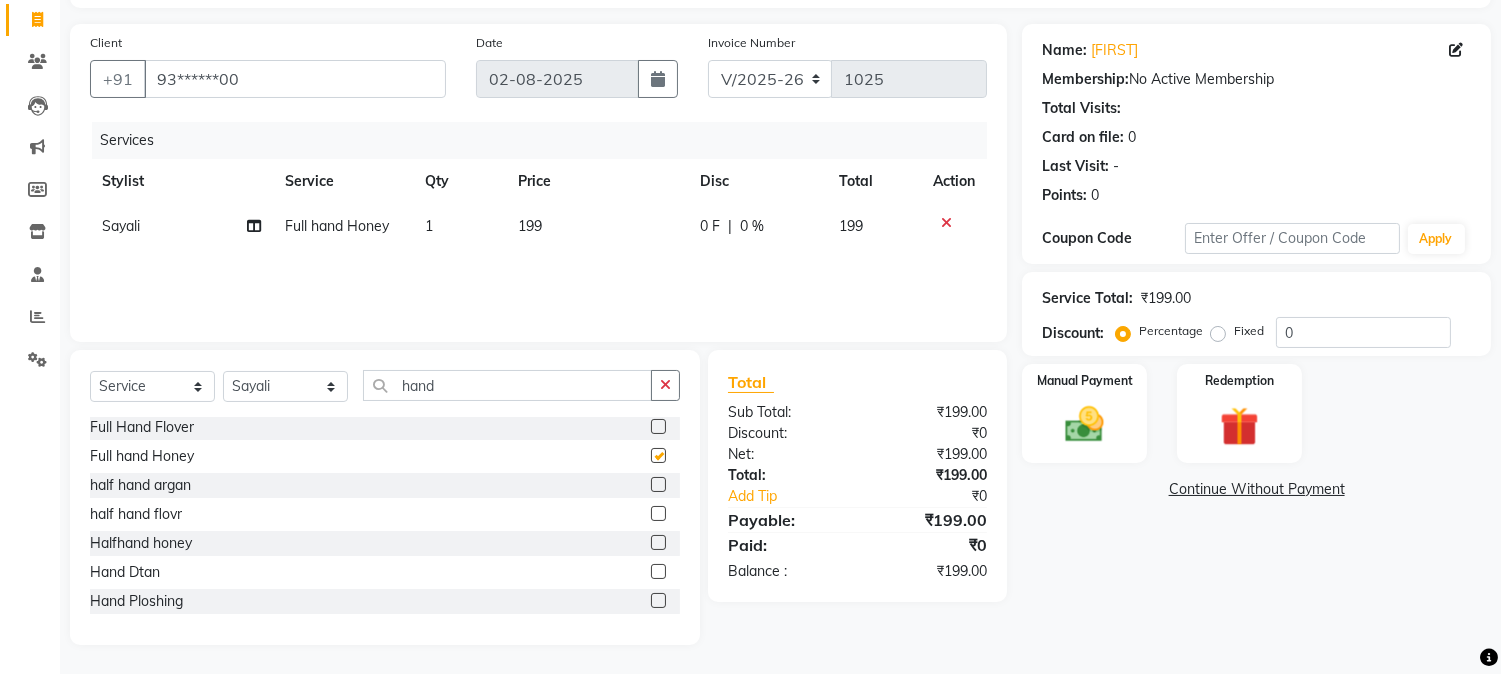 checkbox on "false" 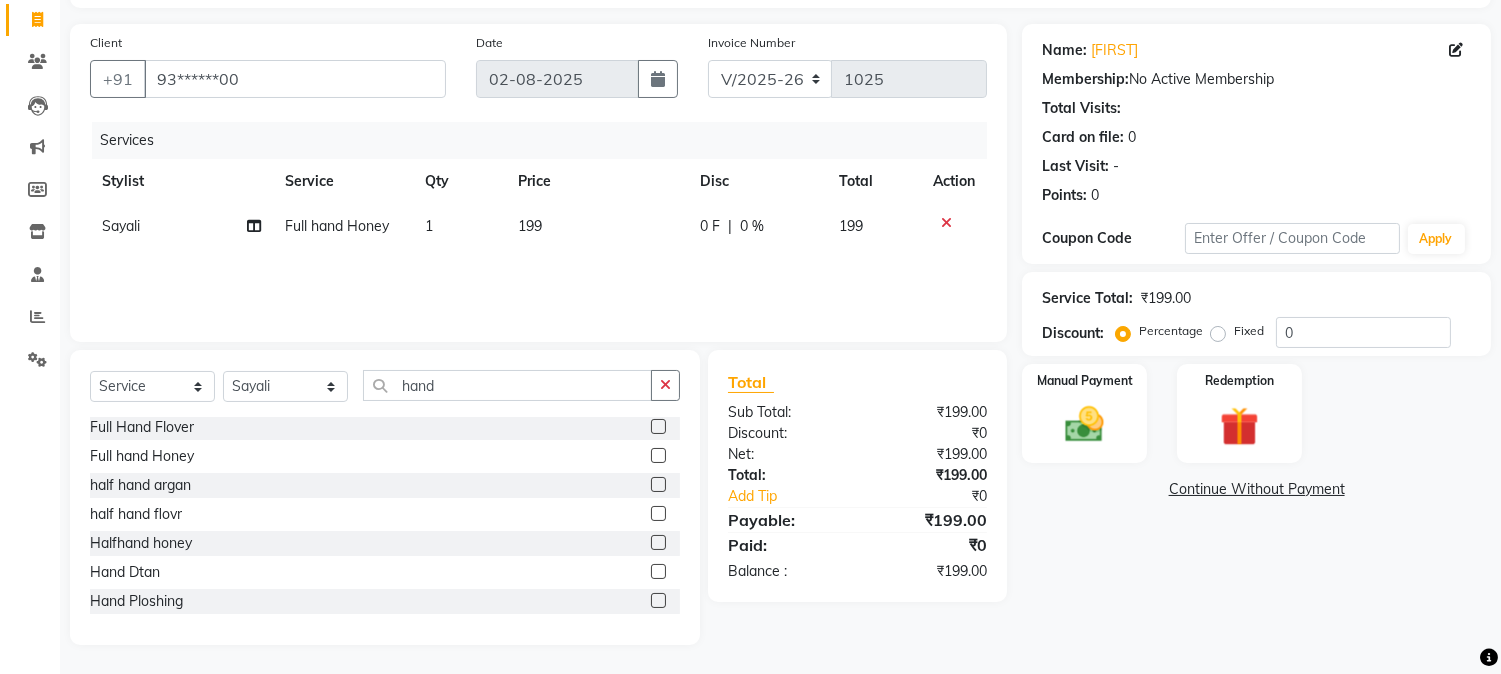 click on "1" 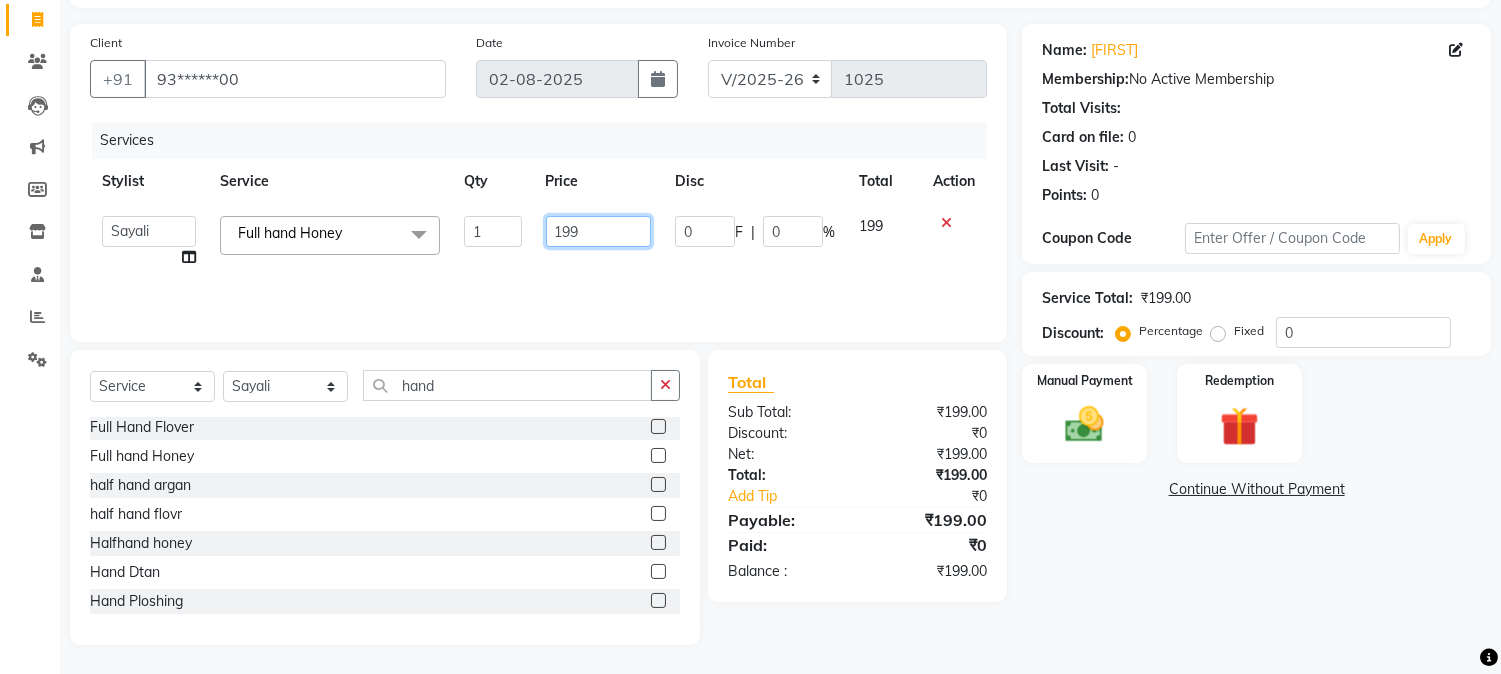 click on "199" 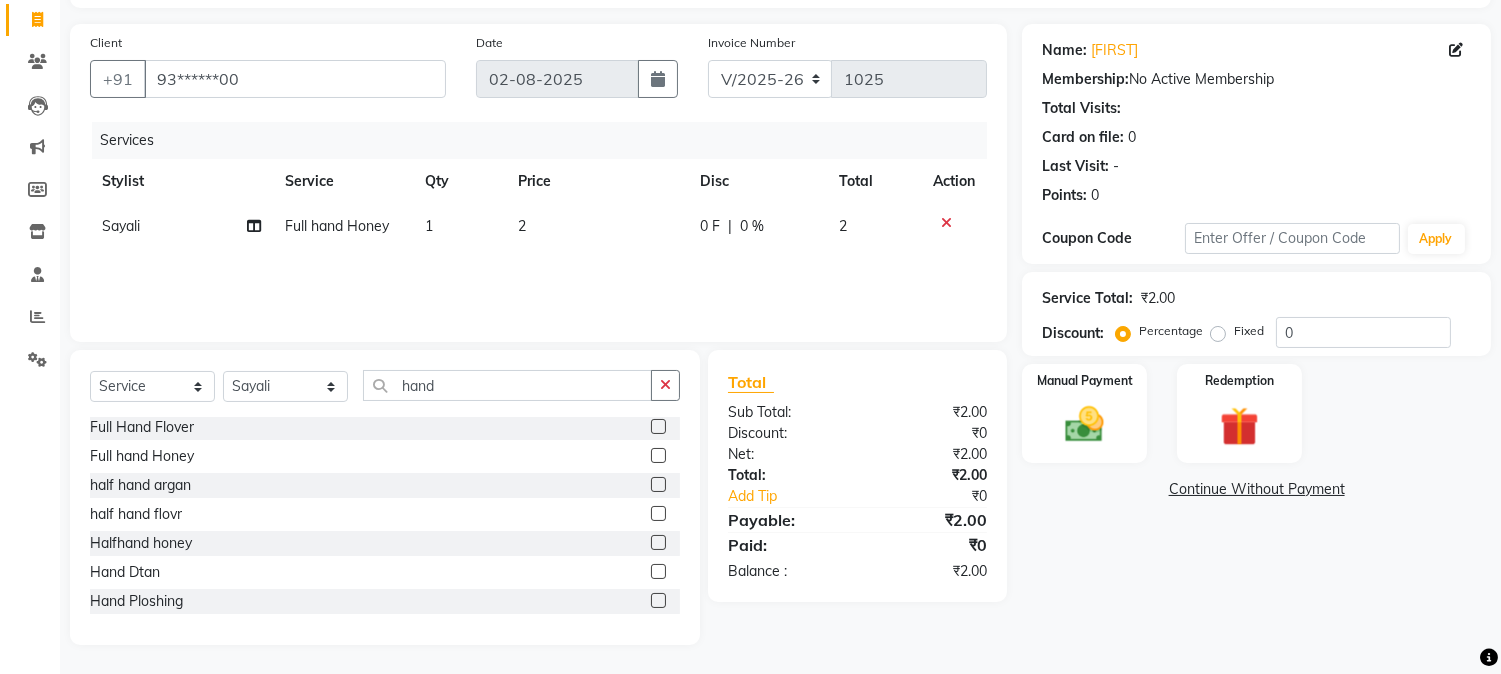 click on "2" 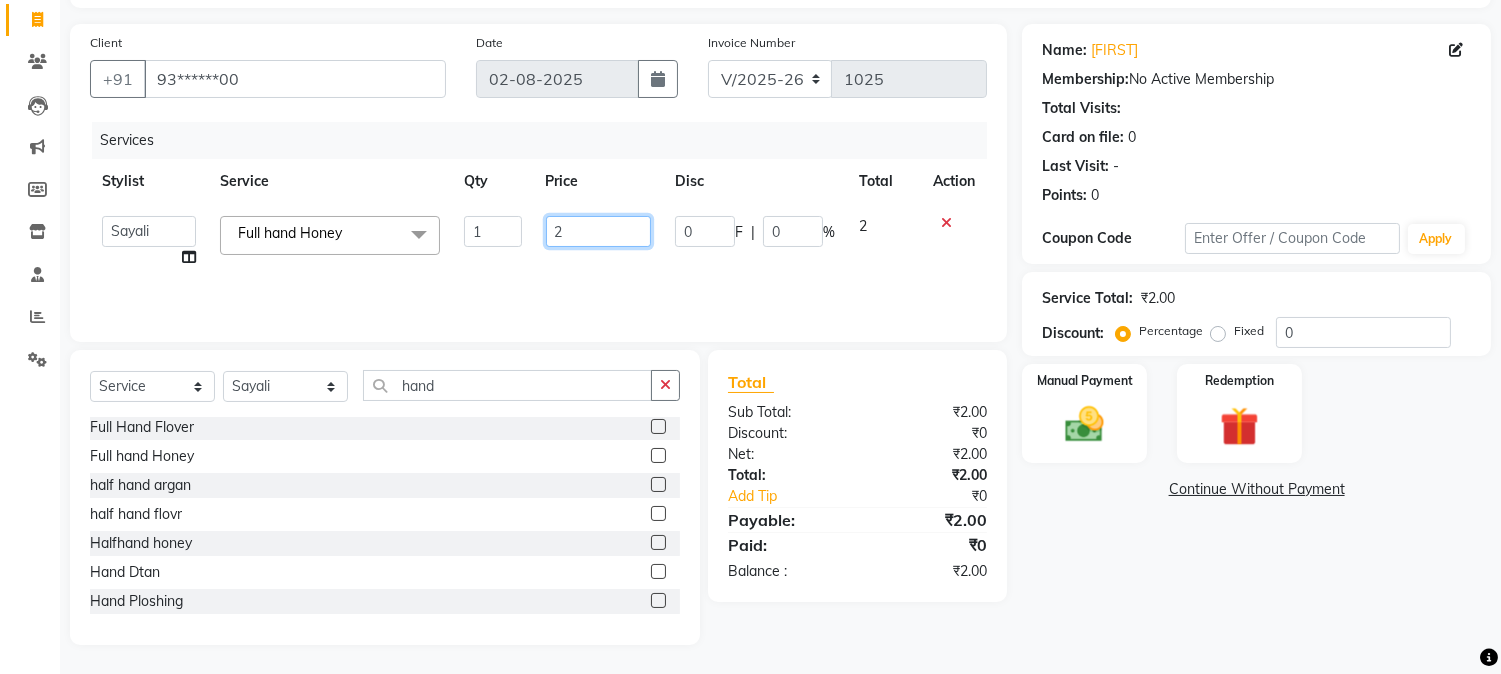 click on "2" 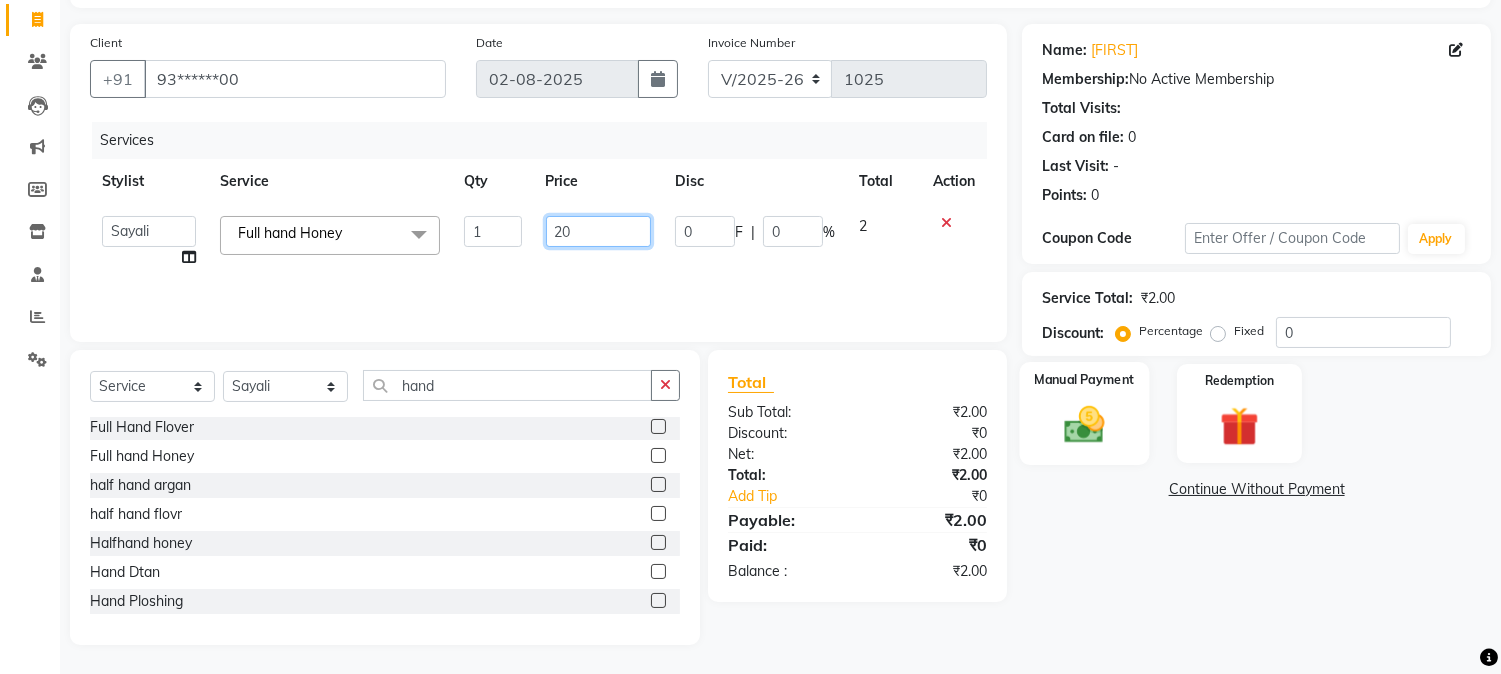 type on "200" 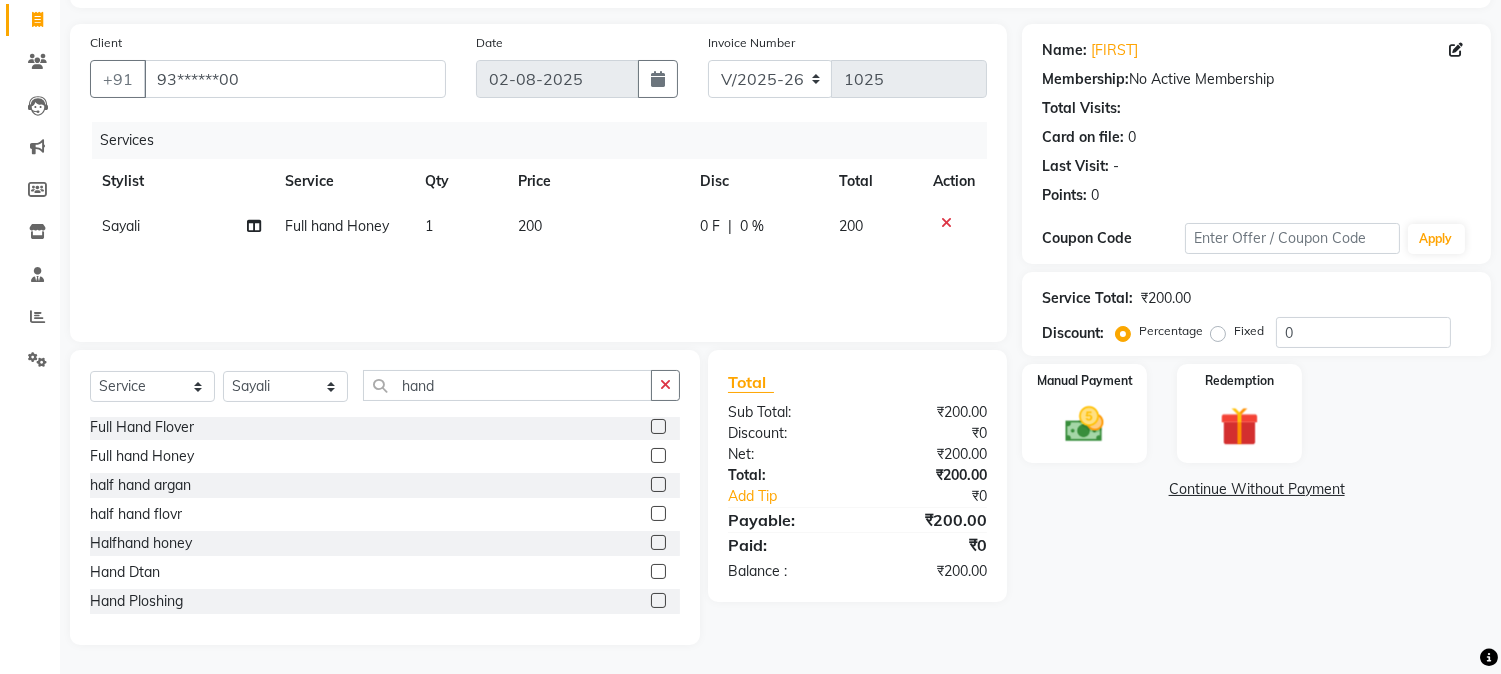 click on "Total Sub Total: ₹200.00 Discount: ₹0 Net: ₹200.00 Total: ₹200.00 Add Tip ₹0 Payable: ₹200.00 Paid: ₹0 Balance   : ₹200.00" 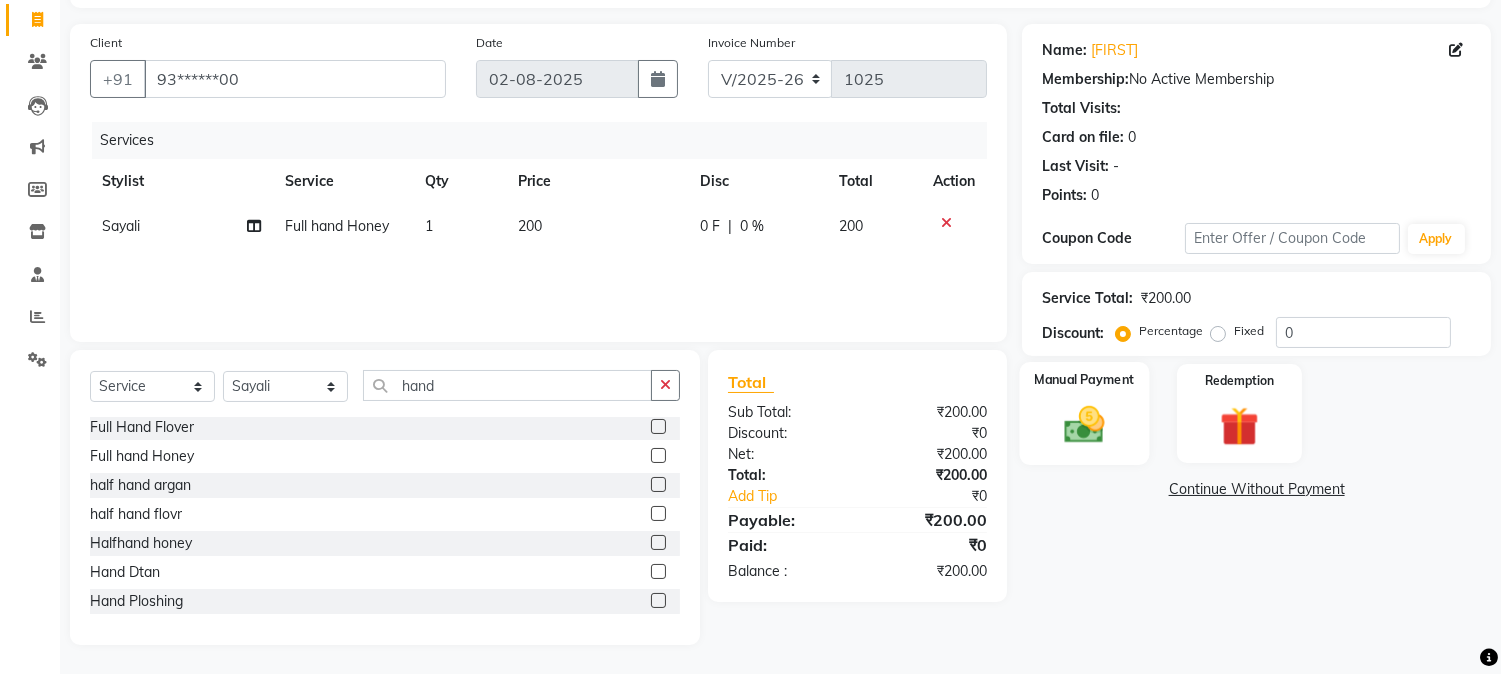 click on "Manual Payment" 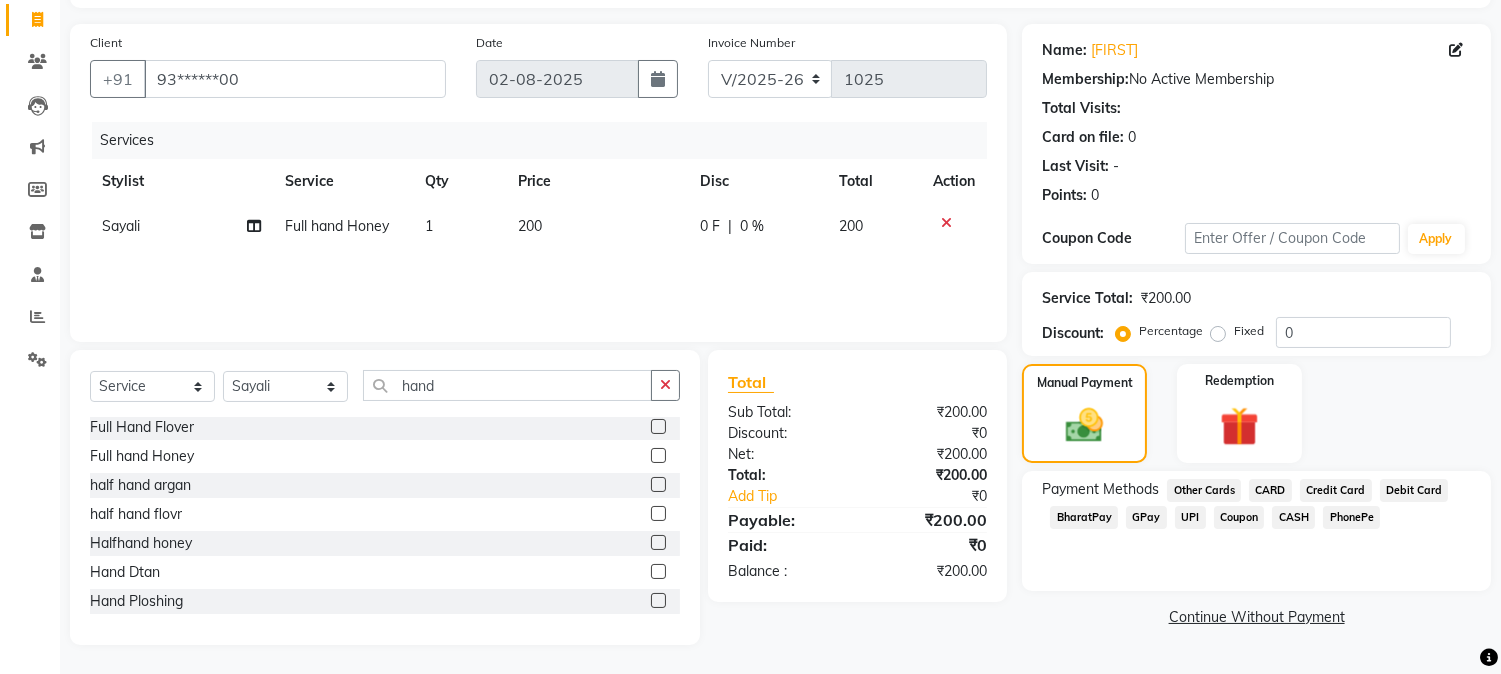 click on "CASH" 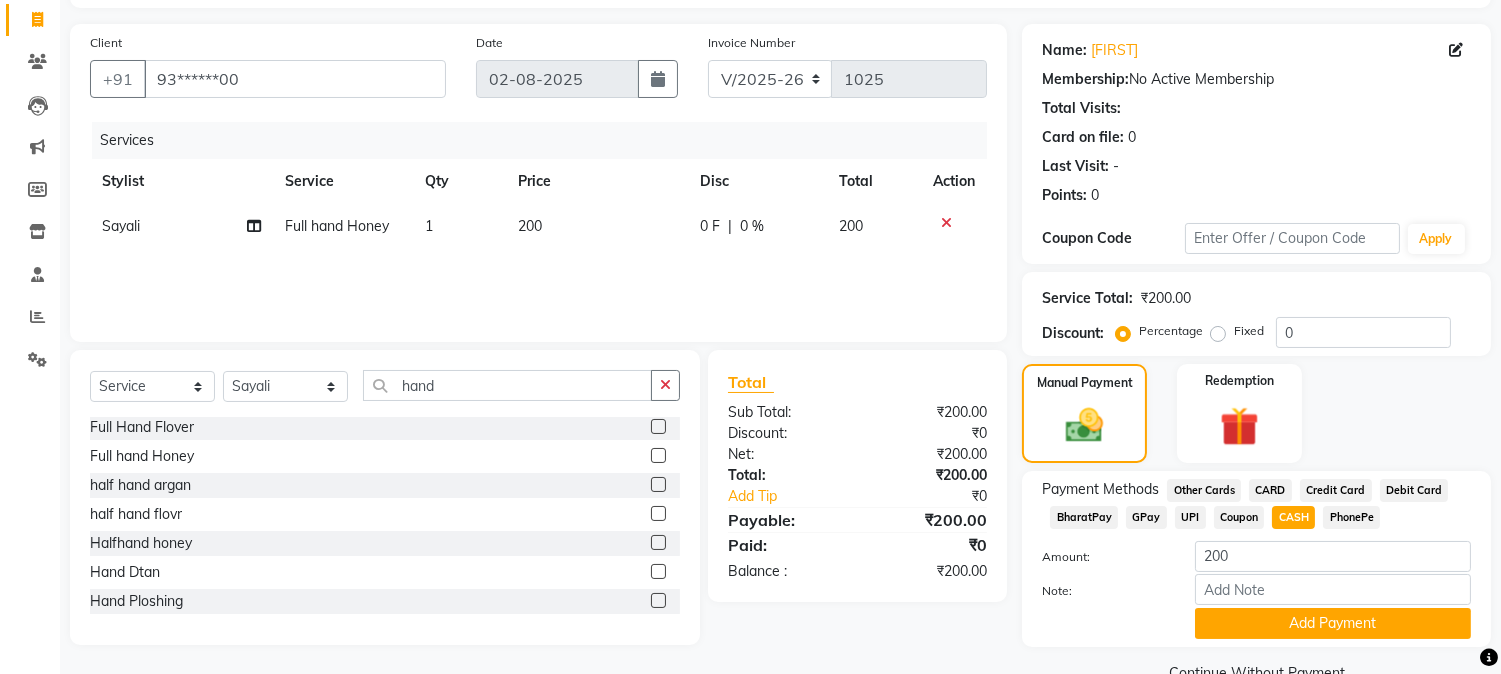 scroll, scrollTop: 170, scrollLeft: 0, axis: vertical 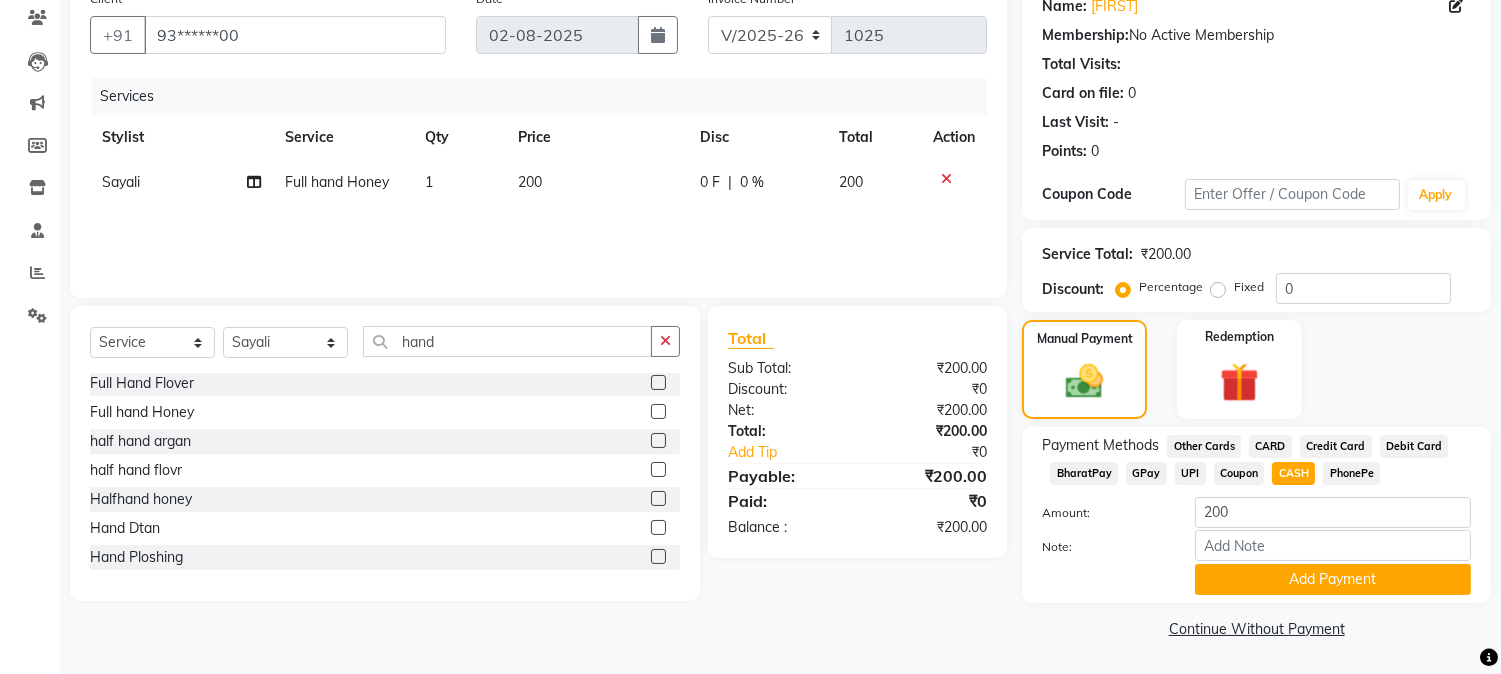 click on "Payment Methods  Other Cards   CARD   Credit Card   Debit Card   BharatPay   GPay   UPI   Coupon   CASH   PhonePe  Amount: 200 Note: Add Payment" 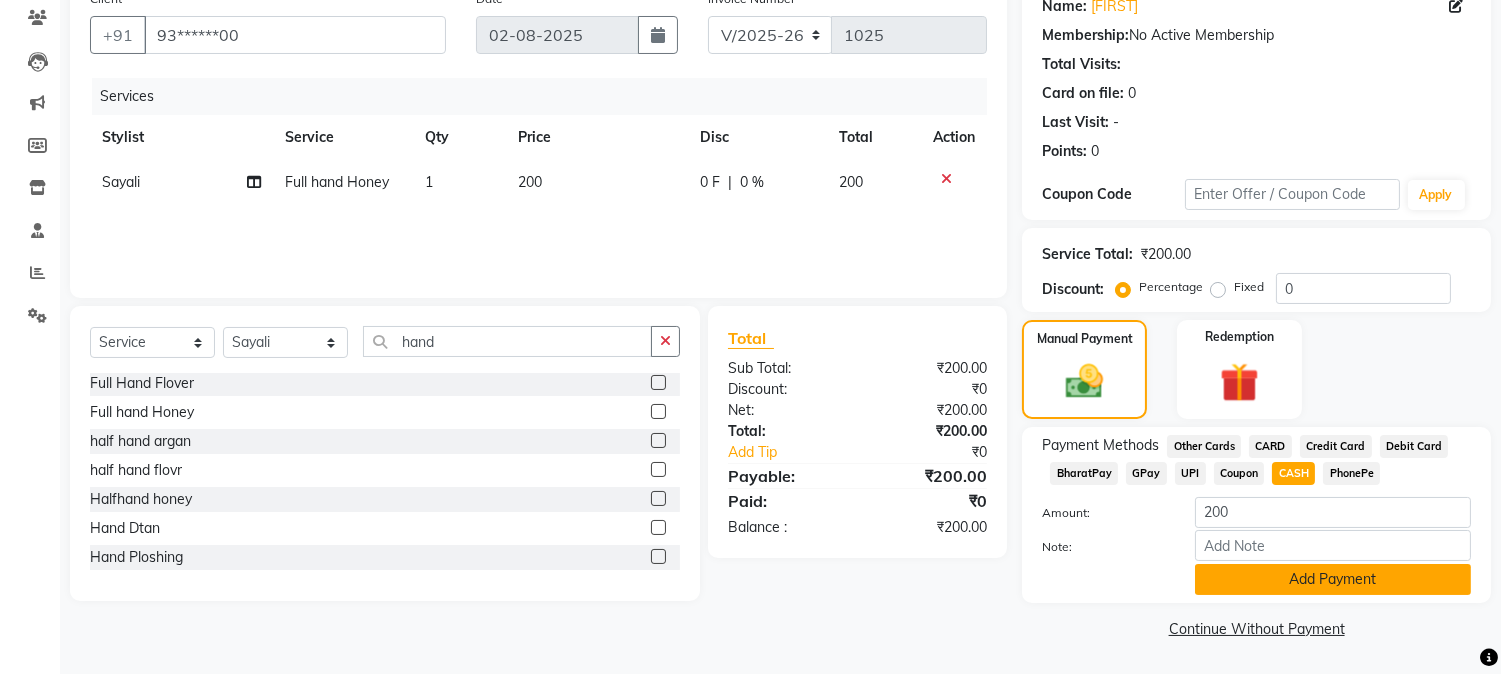 click on "Add Payment" 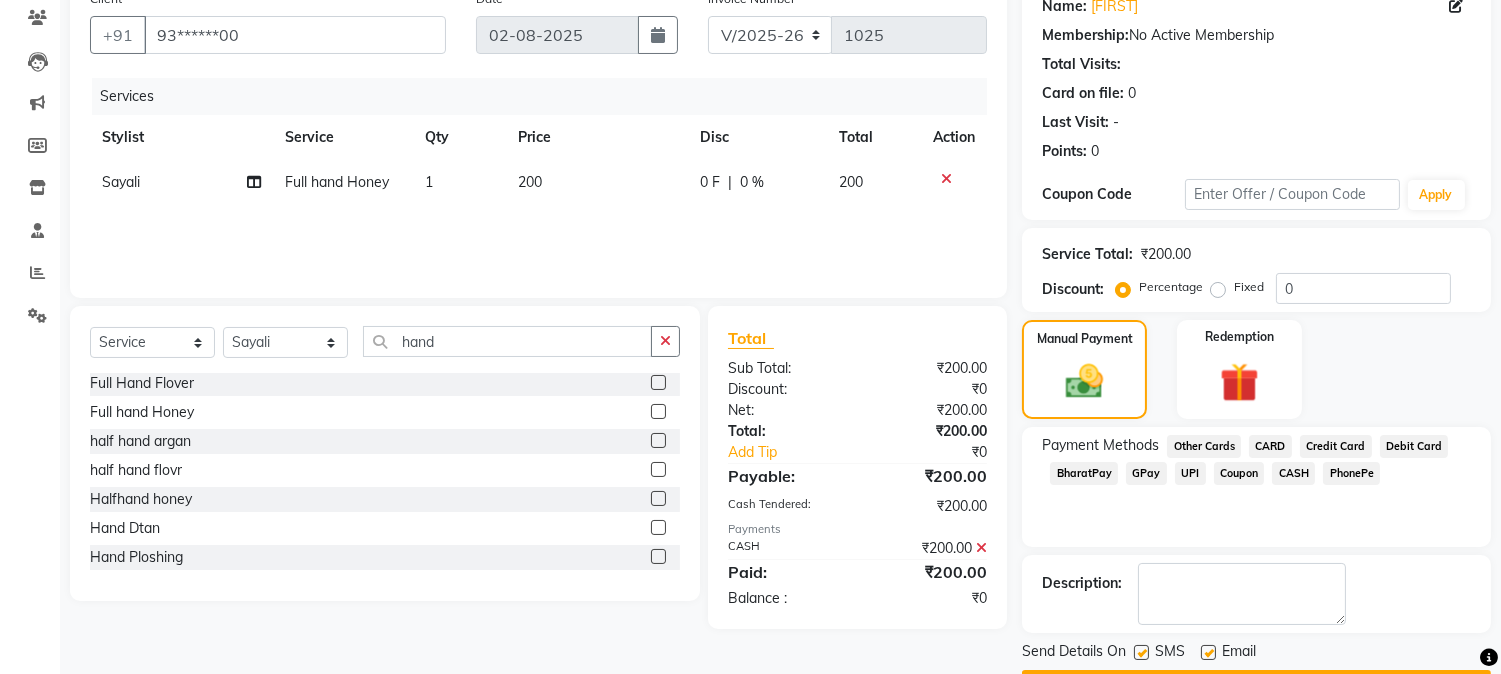 scroll, scrollTop: 225, scrollLeft: 0, axis: vertical 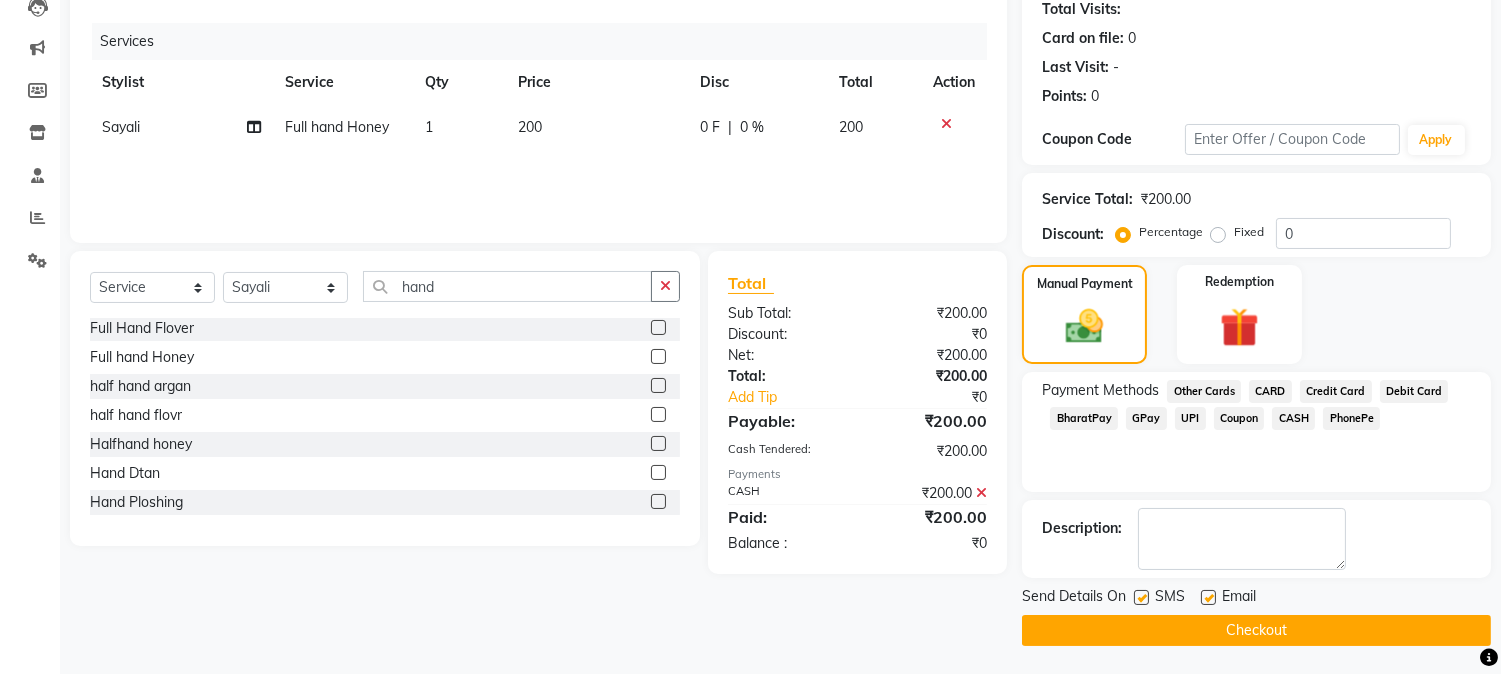 click on "Checkout" 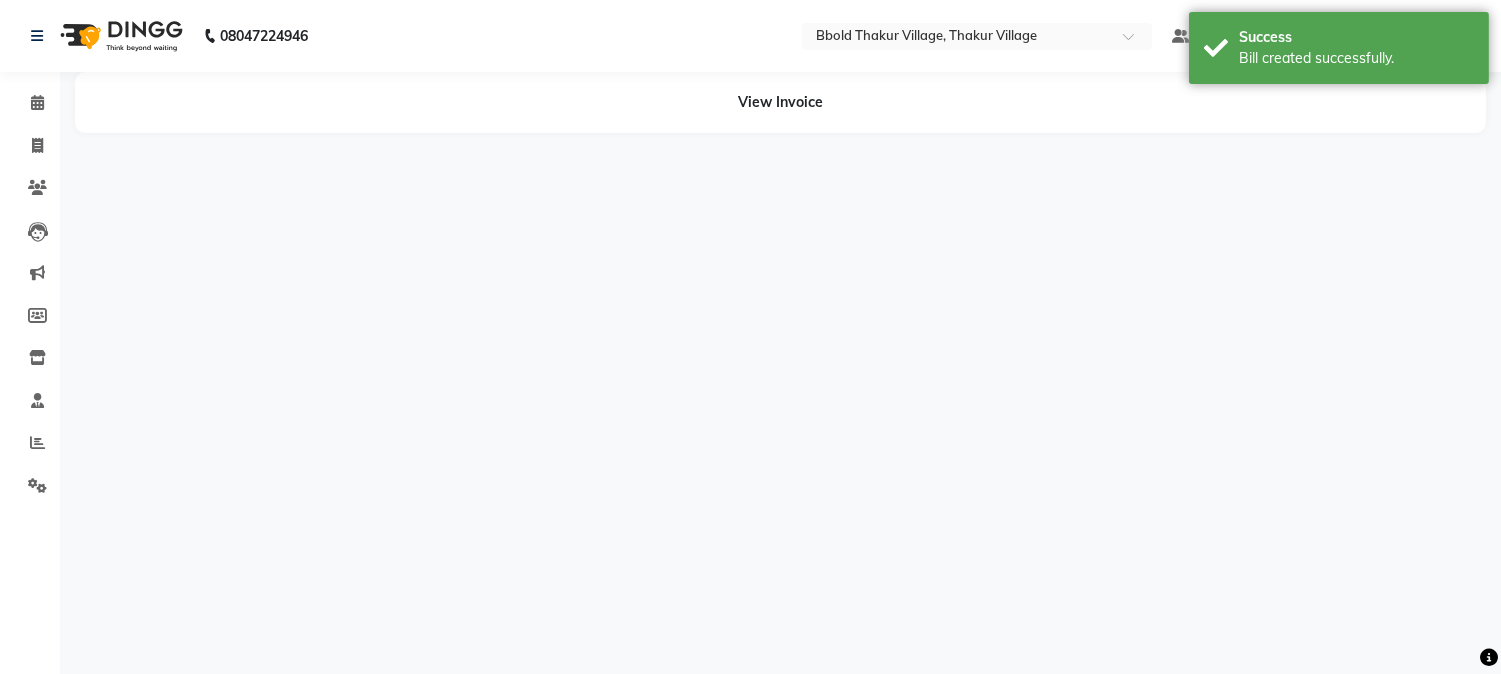 scroll, scrollTop: 0, scrollLeft: 0, axis: both 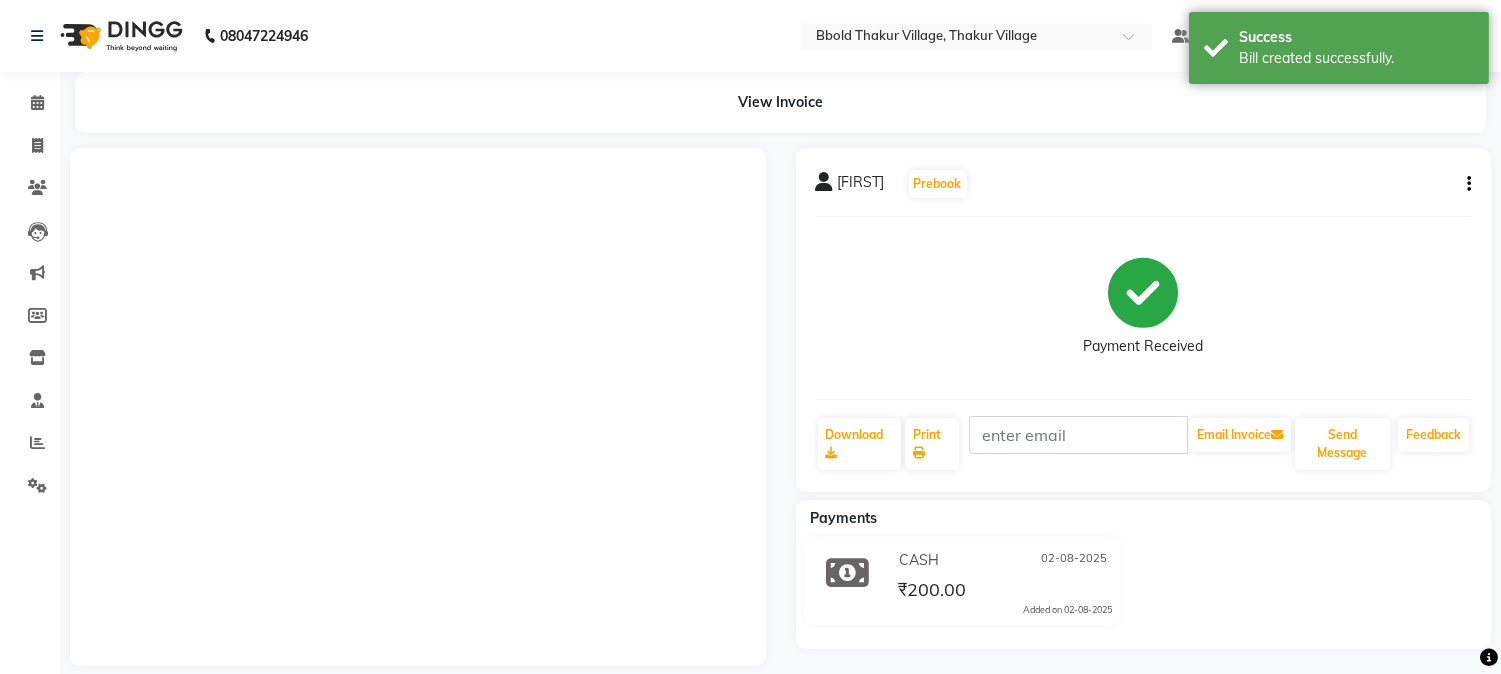 click on "Calendar" 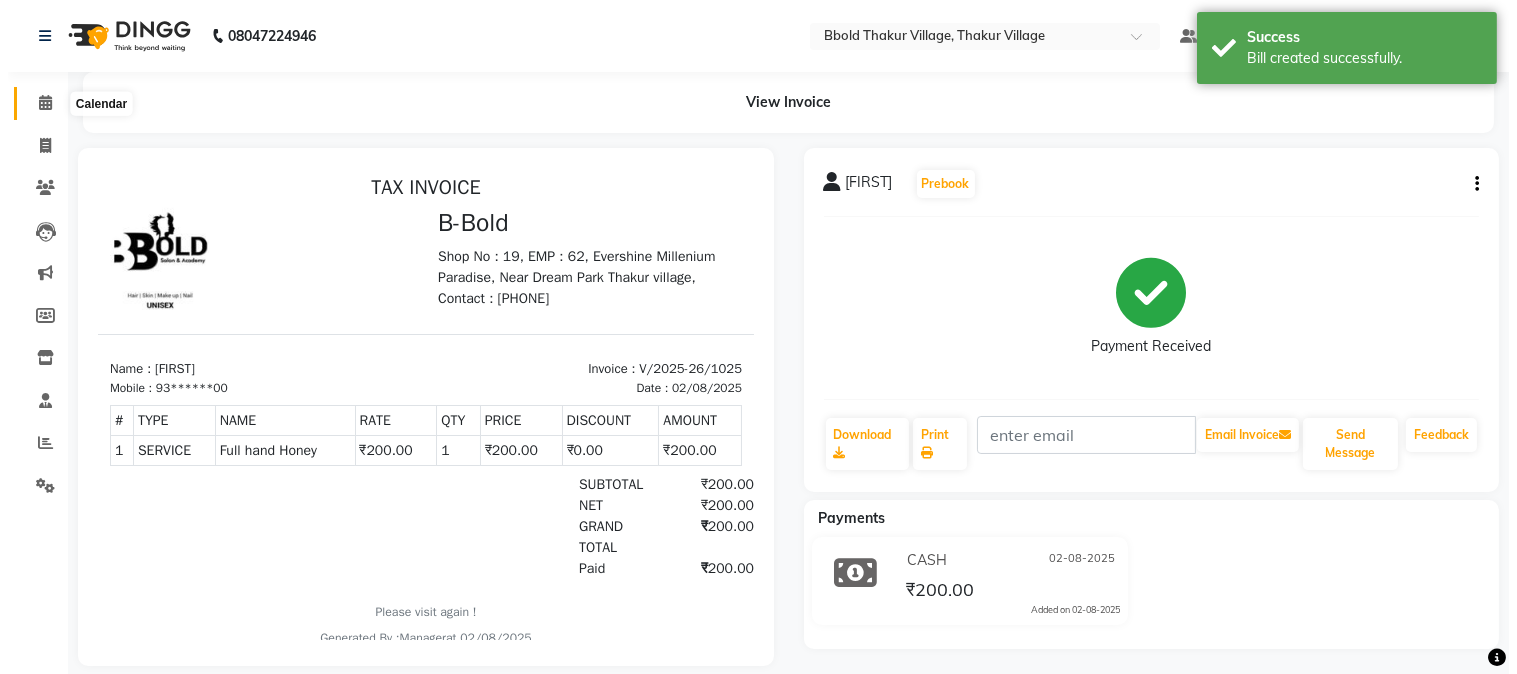 scroll, scrollTop: 0, scrollLeft: 0, axis: both 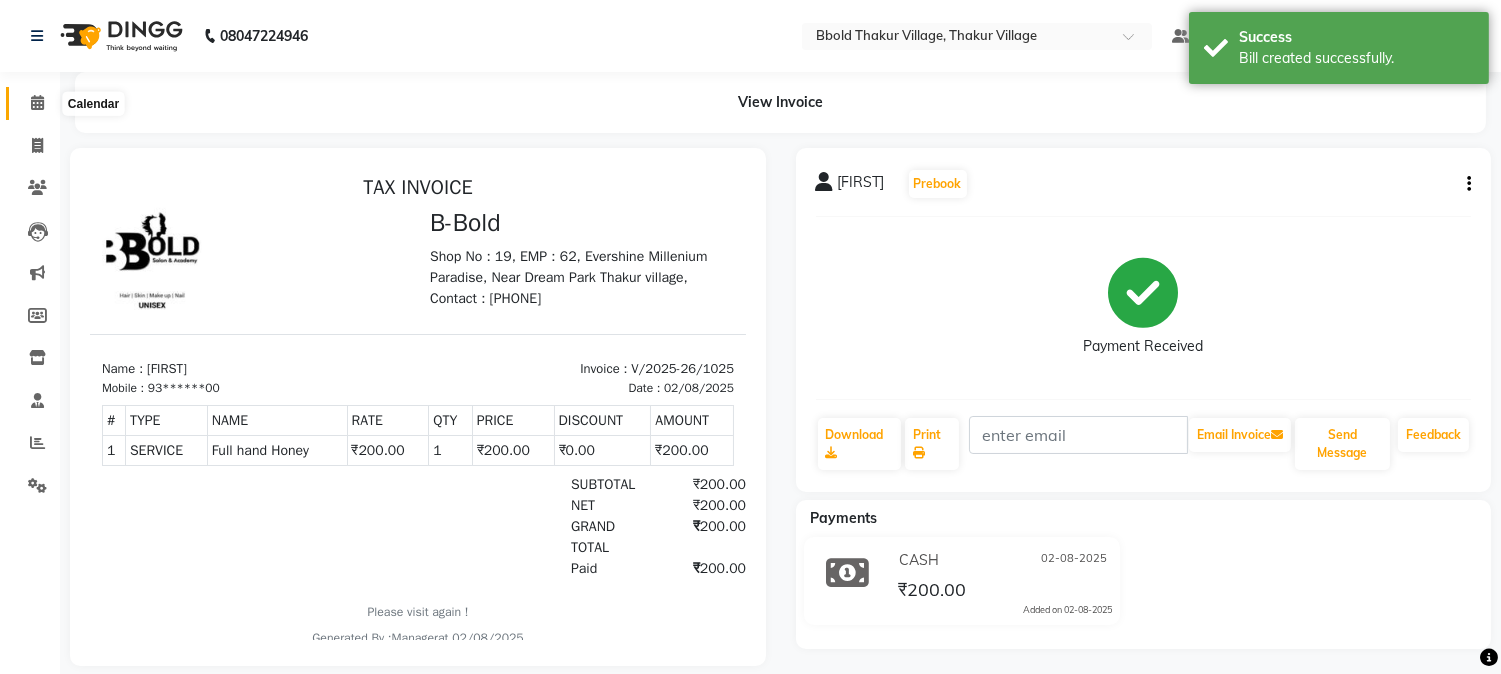 click 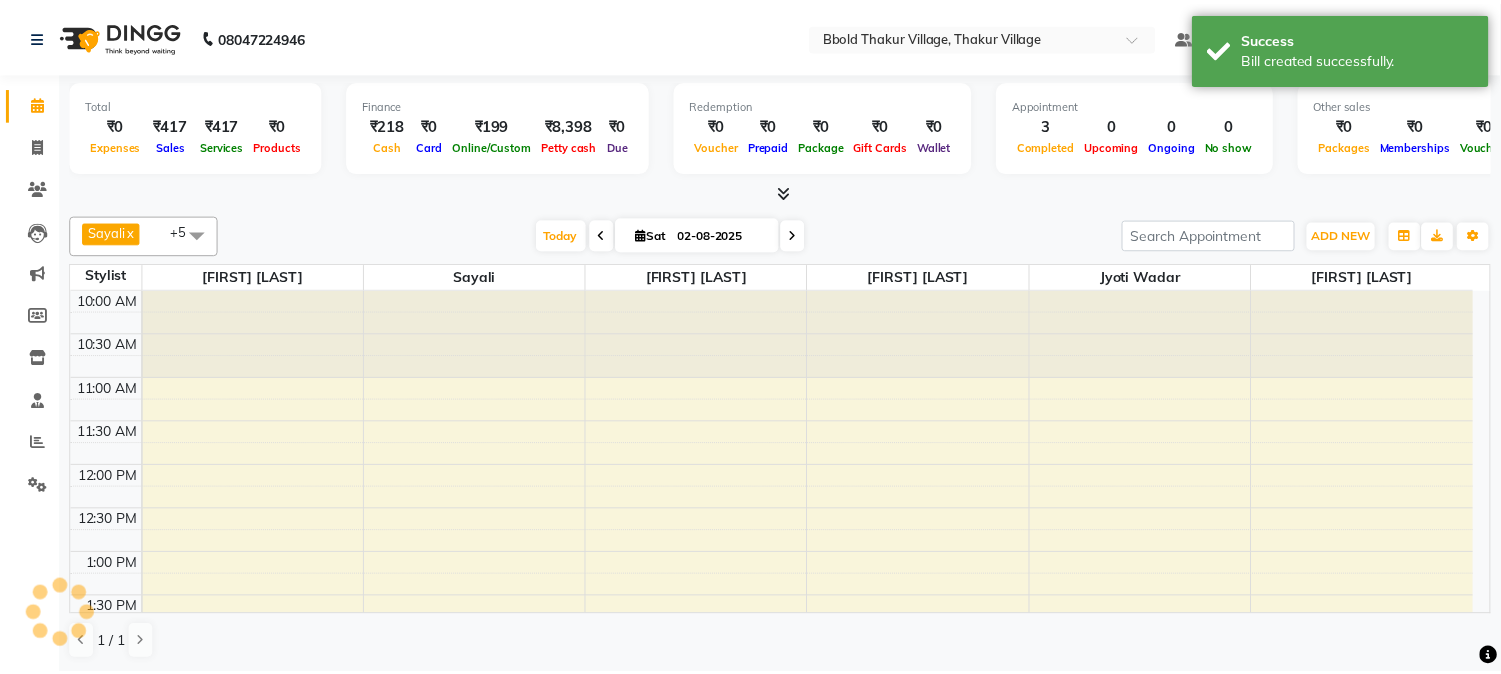 scroll, scrollTop: 0, scrollLeft: 0, axis: both 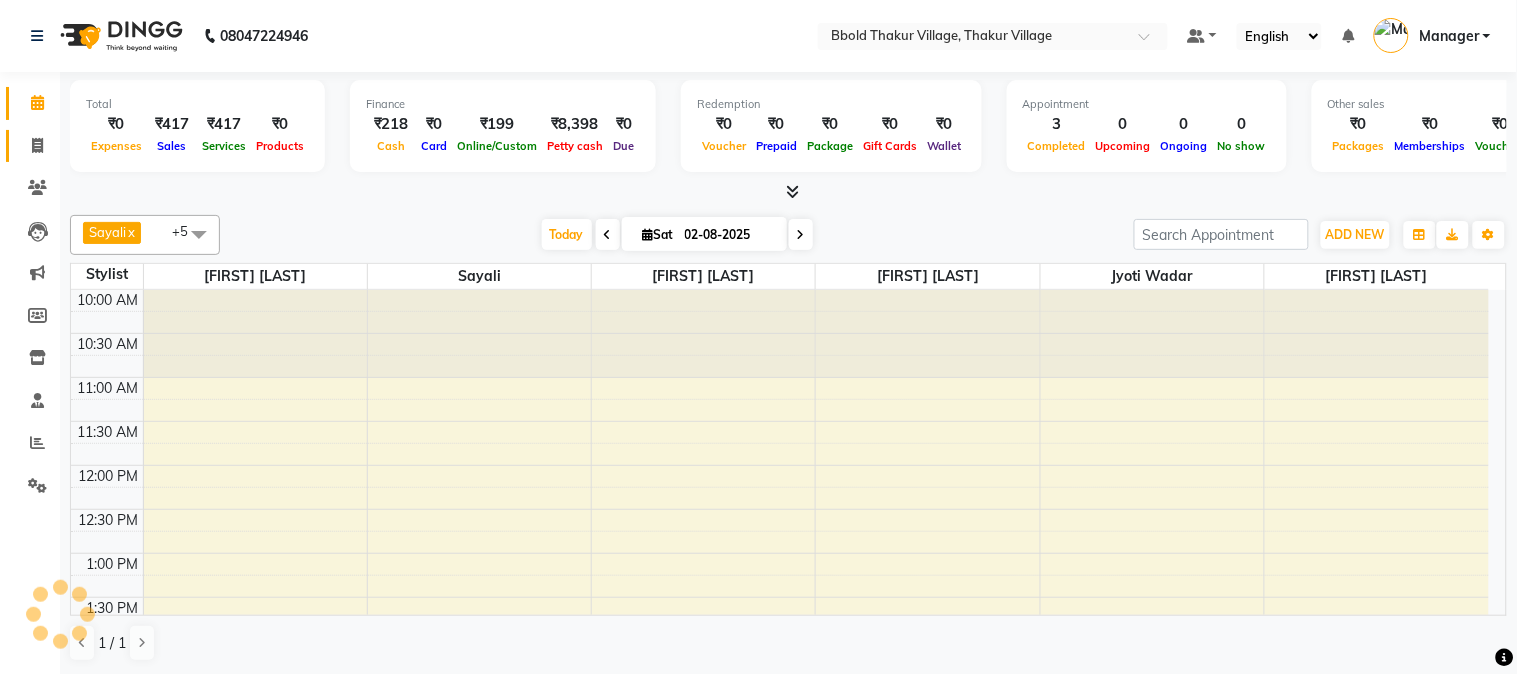 click on "Invoice" 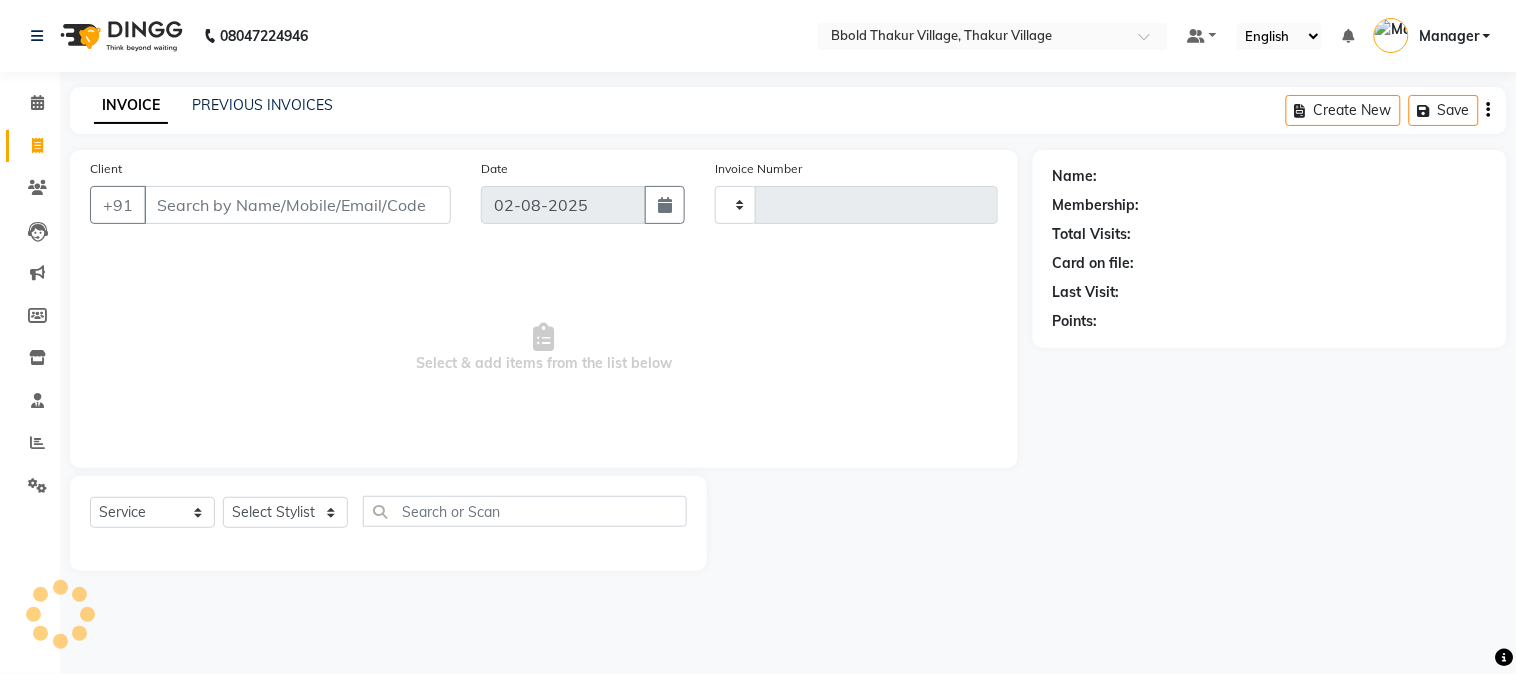 click on "Client" at bounding box center (297, 205) 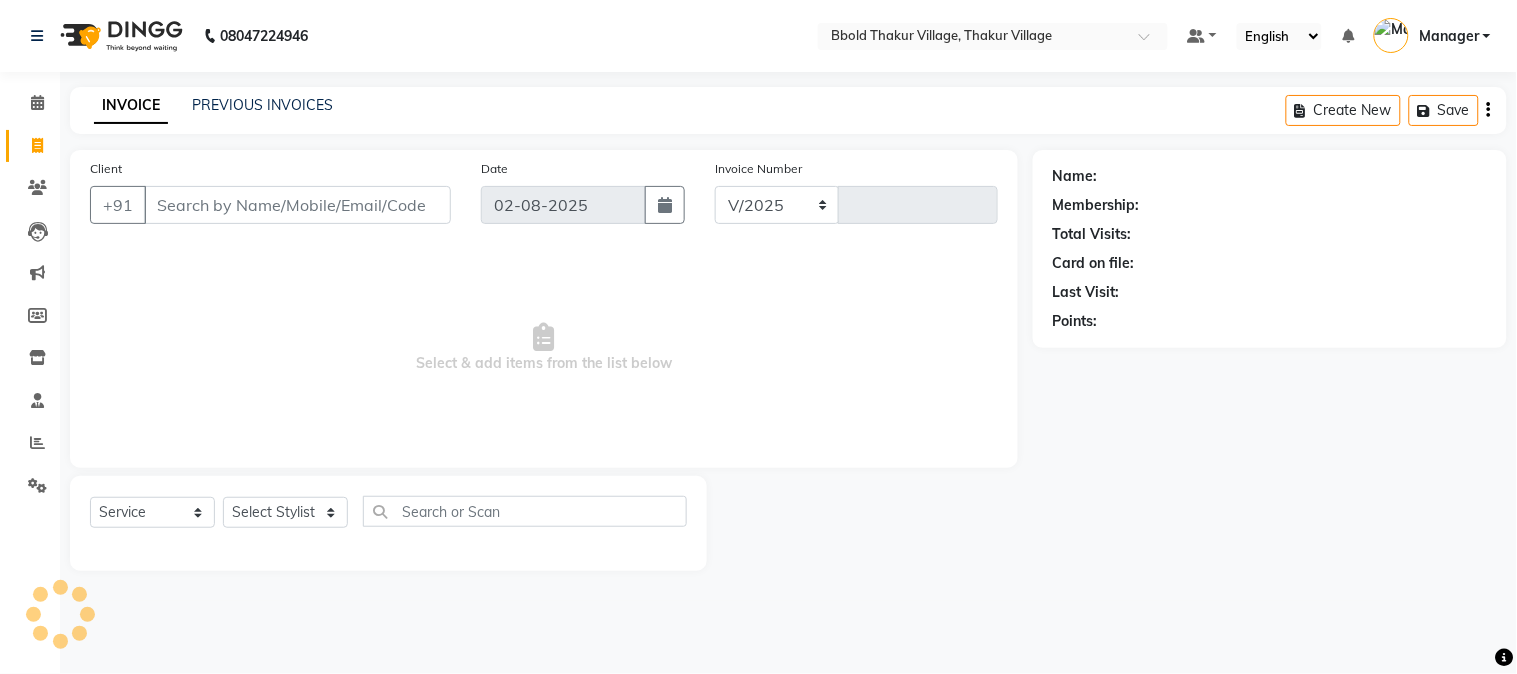 click on "Client" at bounding box center (297, 205) 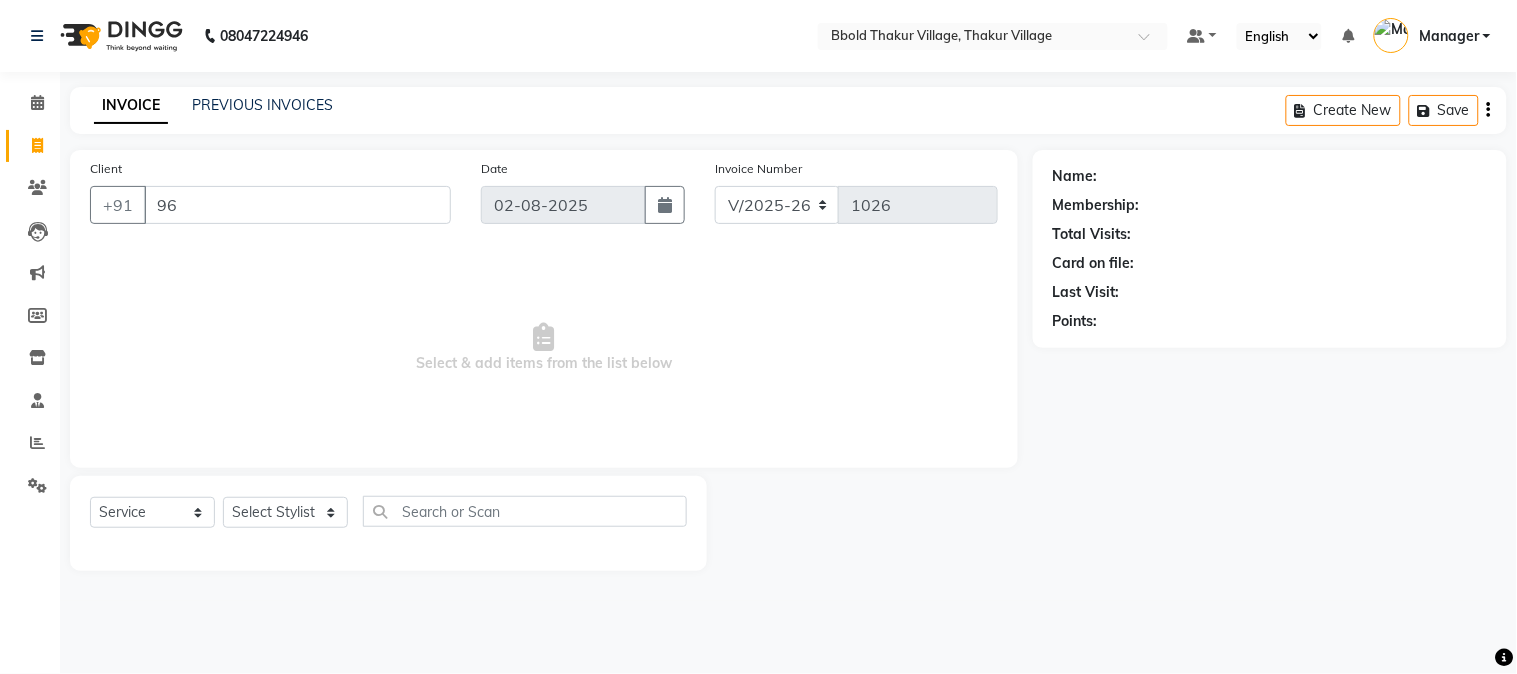 type on "961" 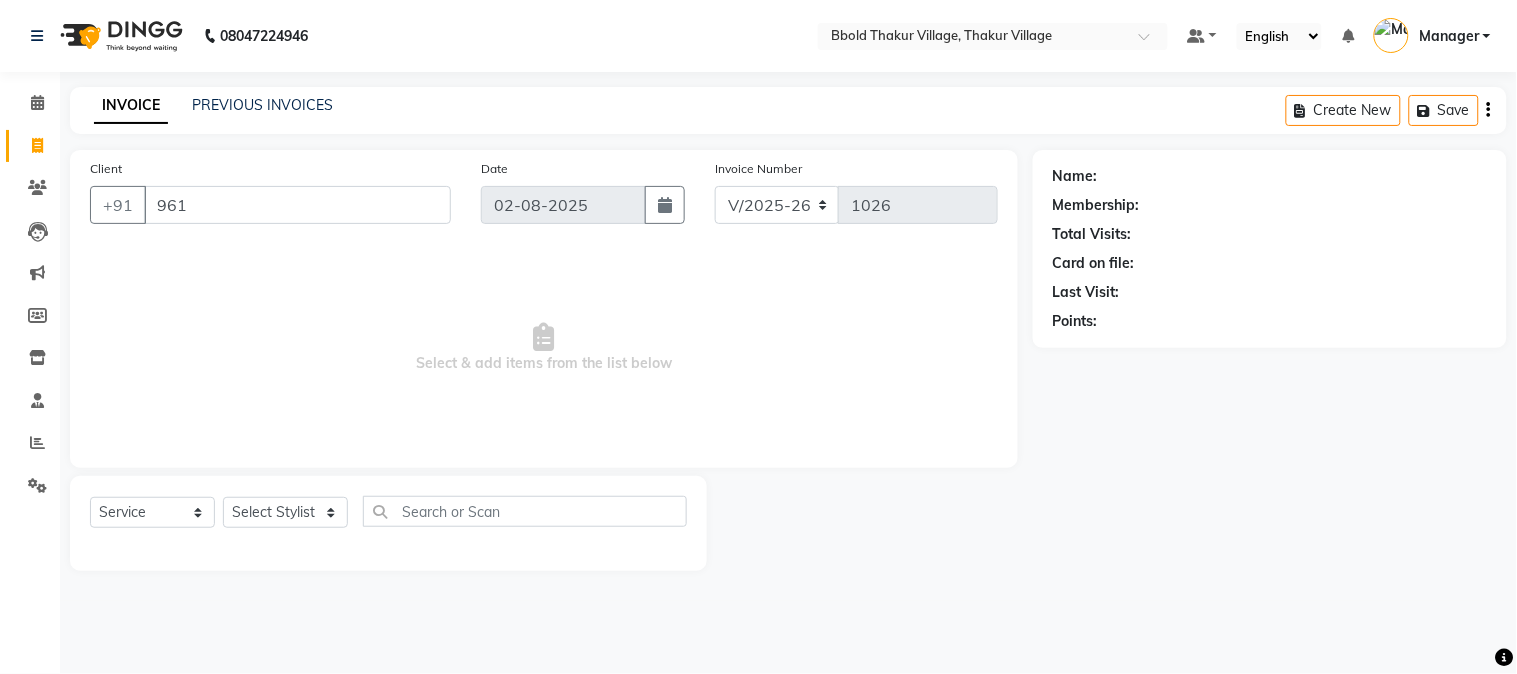 select on "membership" 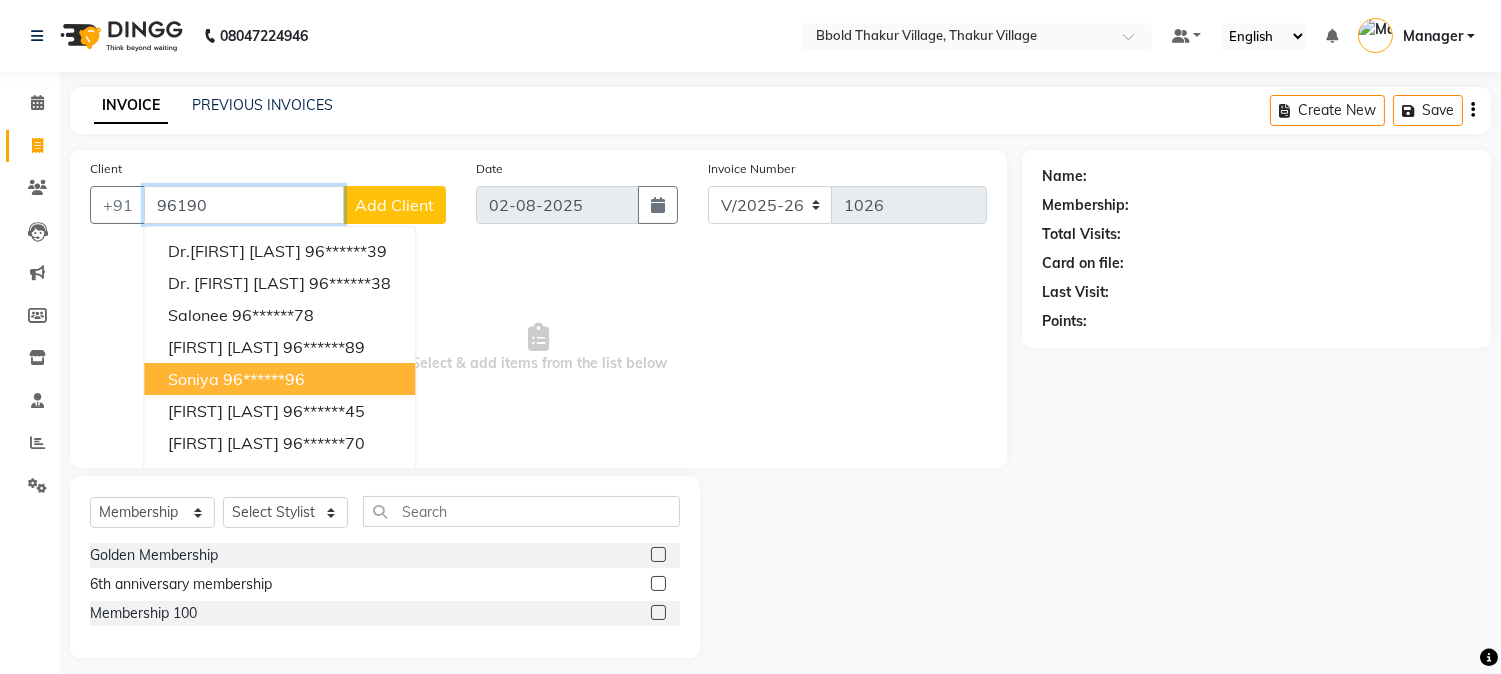 click on "96******96" at bounding box center [264, 379] 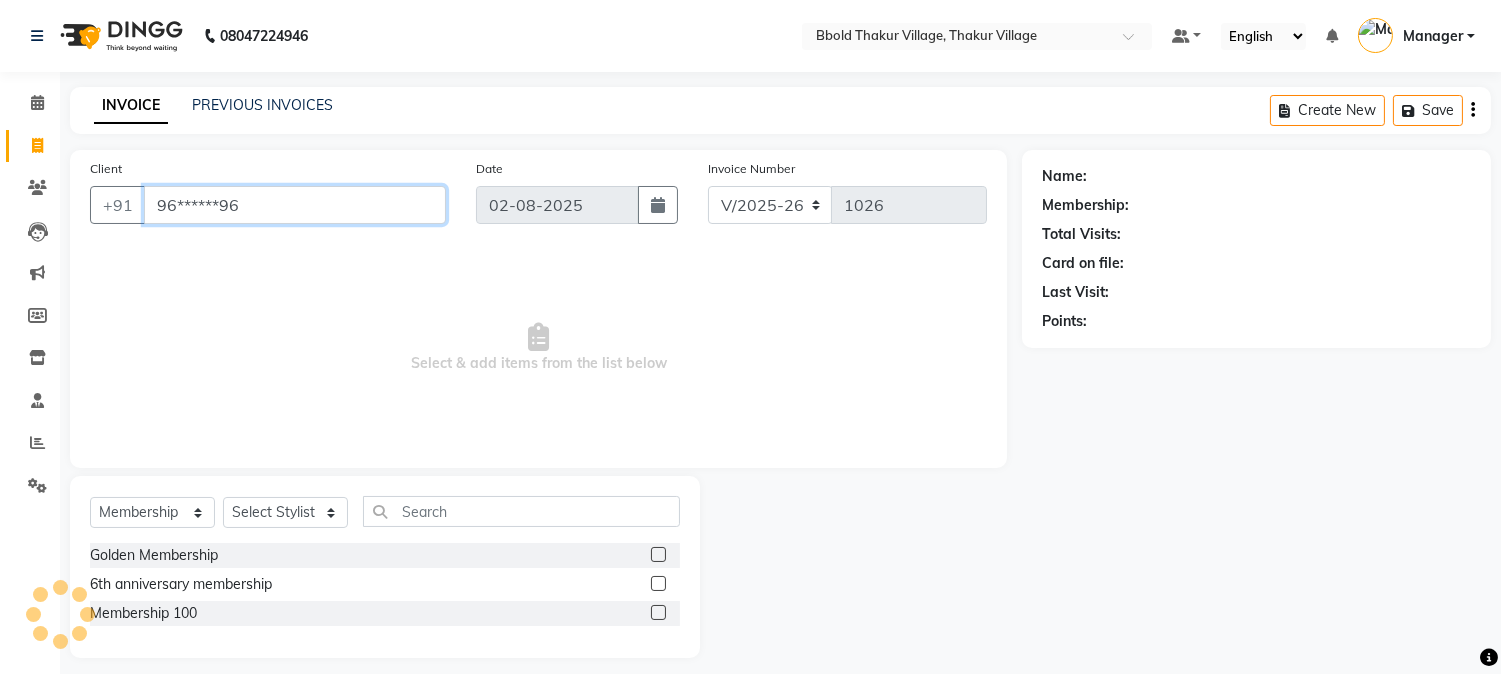type on "96******96" 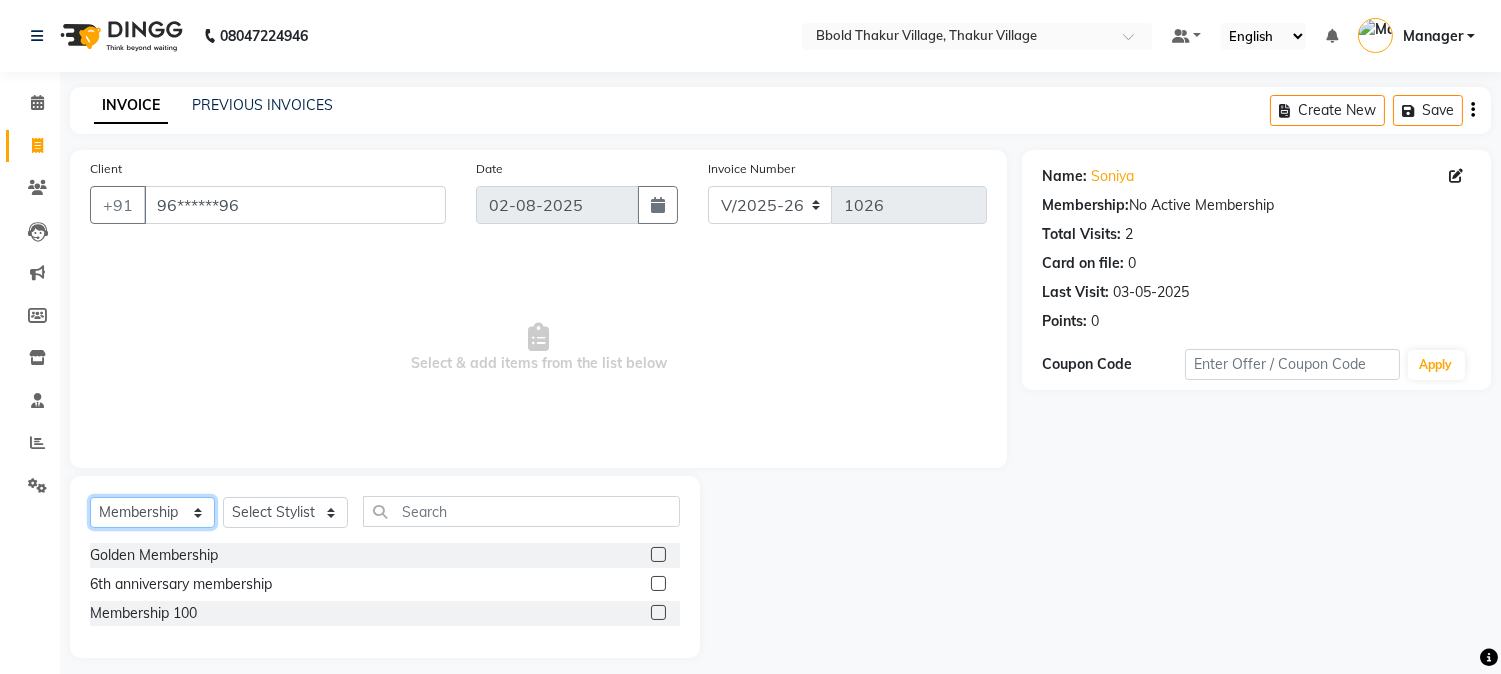 click on "Select  Service  Product  Membership  Package Voucher Prepaid Gift Card" 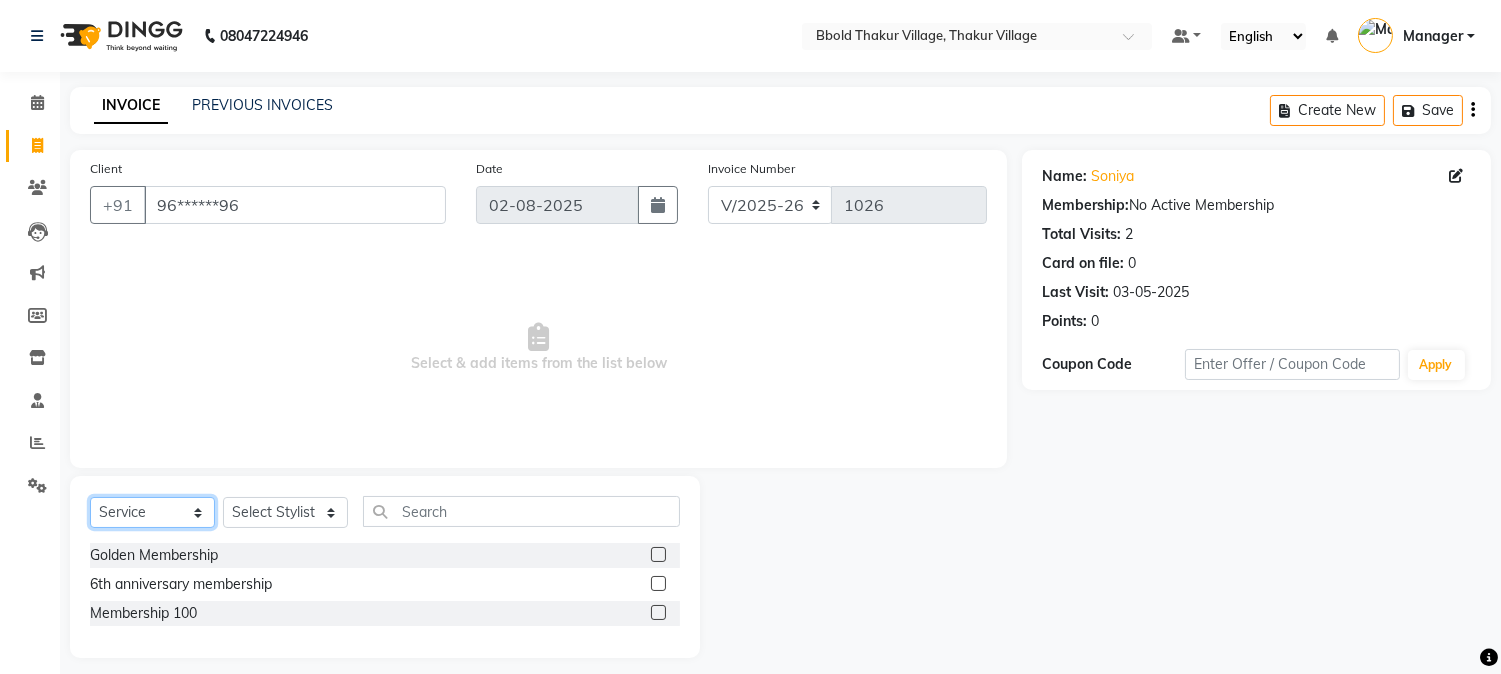 click on "Select  Service  Product  Membership  Package Voucher Prepaid Gift Card" 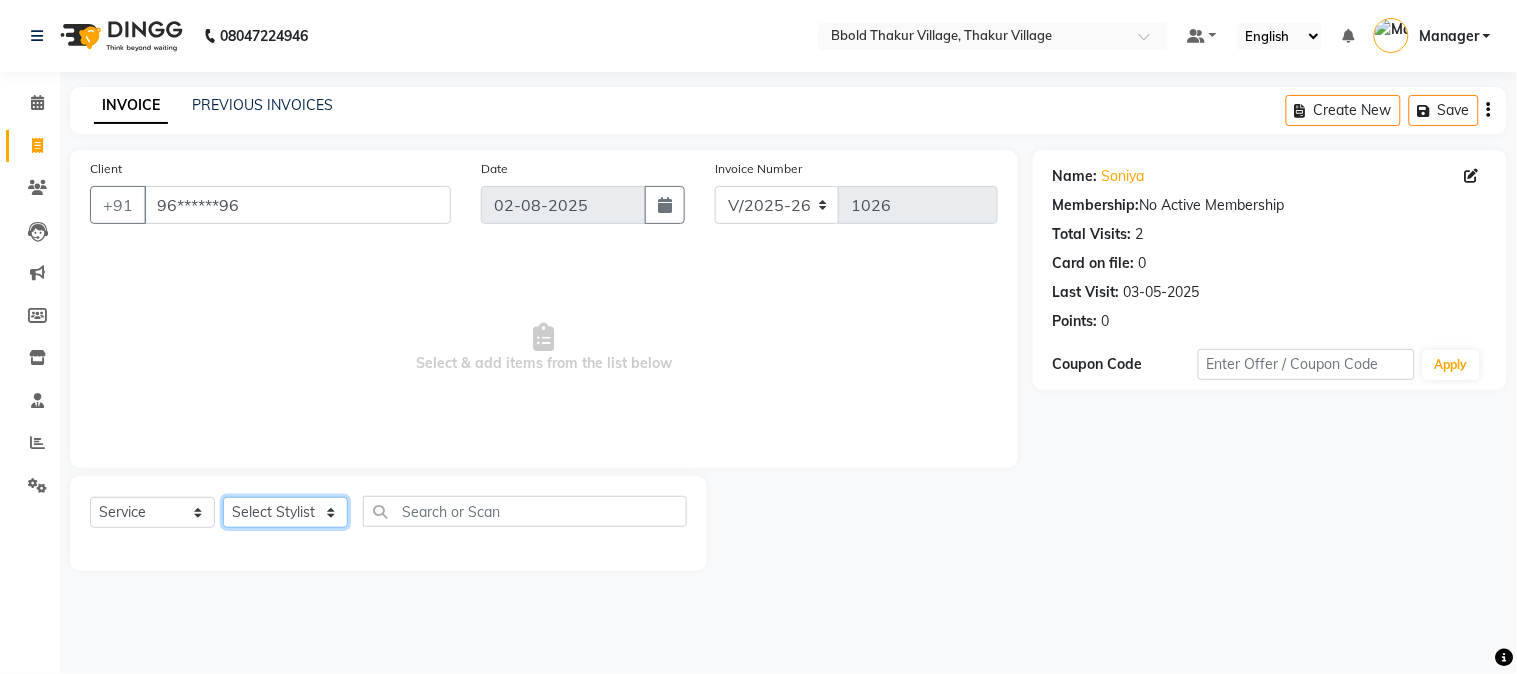 click on "Select Stylist [FIRST] [LAST] [FIRST] [LAST] Manager [FIRST] [LAST] [FIRST] [LAST]  [FIRST] [LAST] [FIRST] [LAST] [FIRST] [LAST] [FIRST] [LAST]" 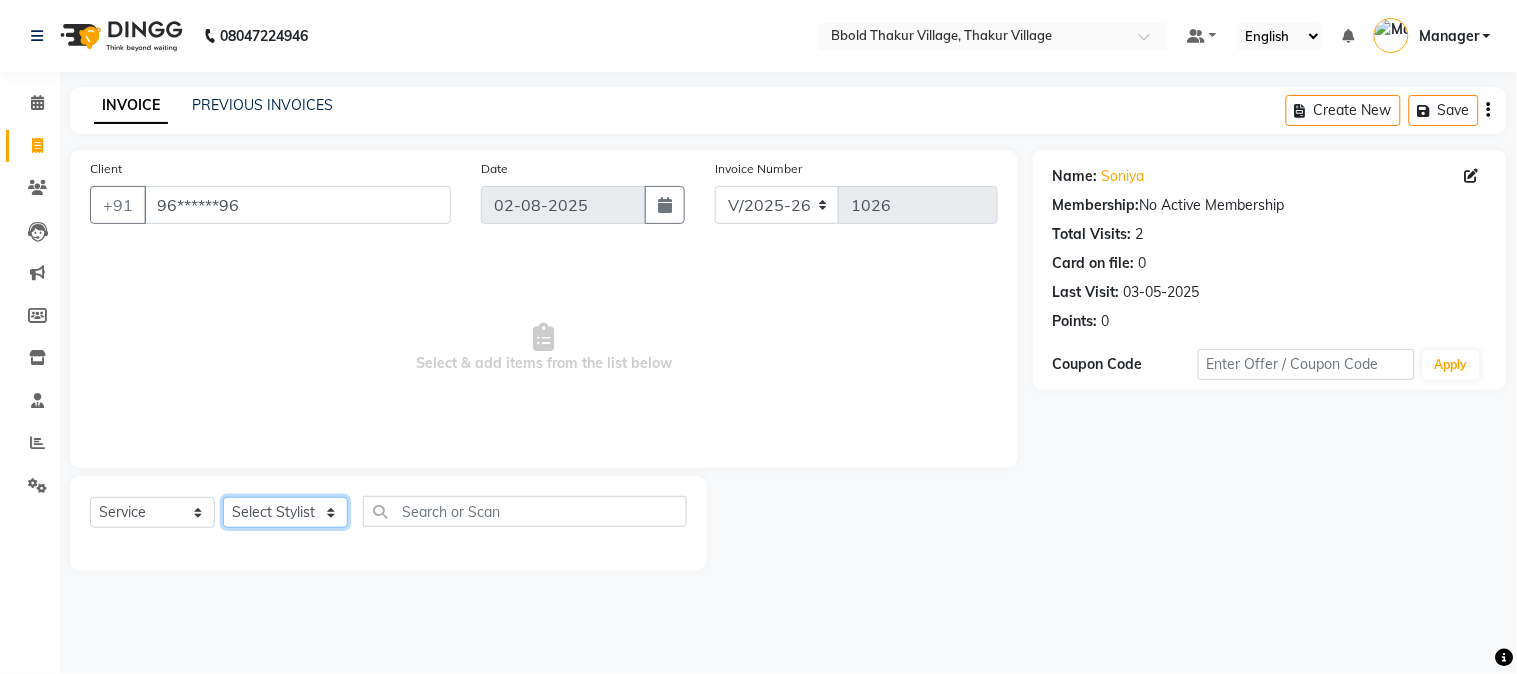 select on "78161" 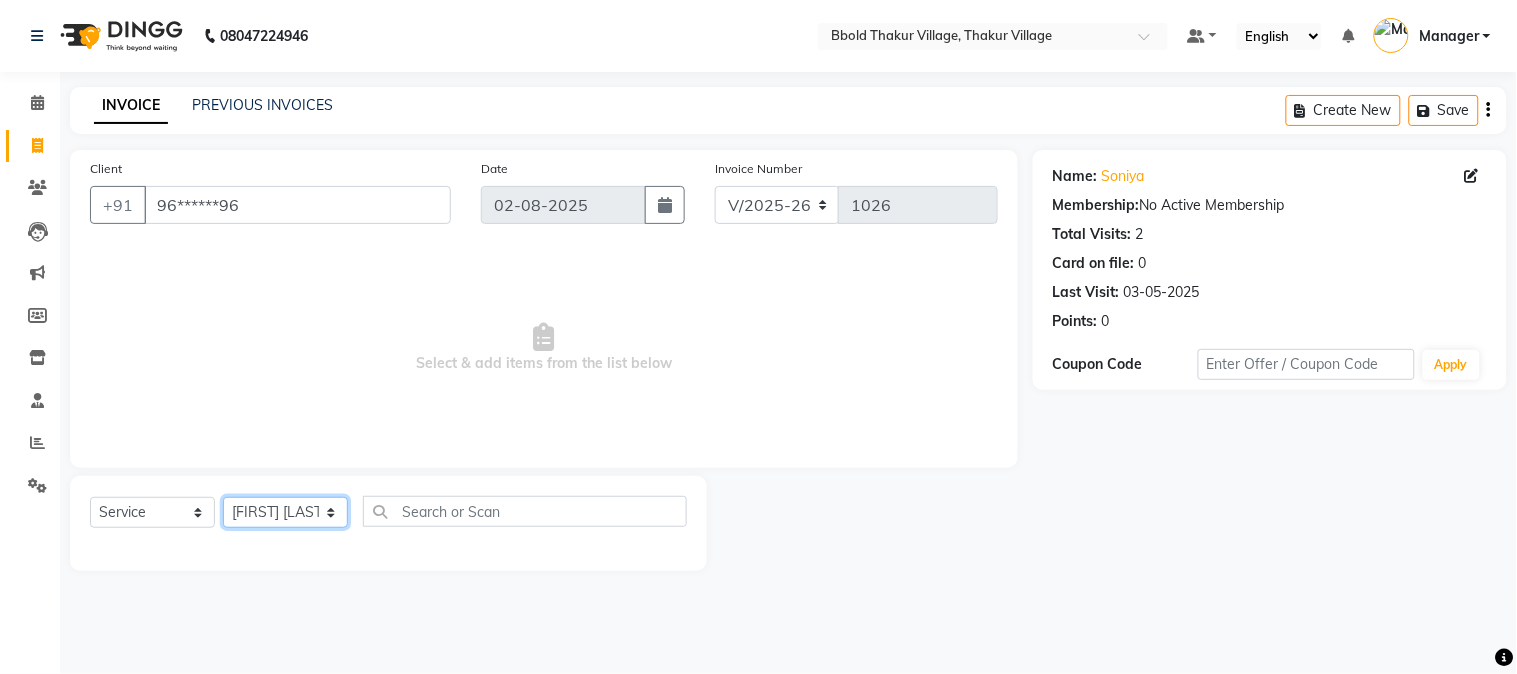 click on "Select Stylist [FIRST] [LAST] [FIRST] [LAST] Manager [FIRST] [LAST] [FIRST] [LAST]  [FIRST] [LAST] [FIRST] [LAST] [FIRST] [LAST] [FIRST] [LAST]" 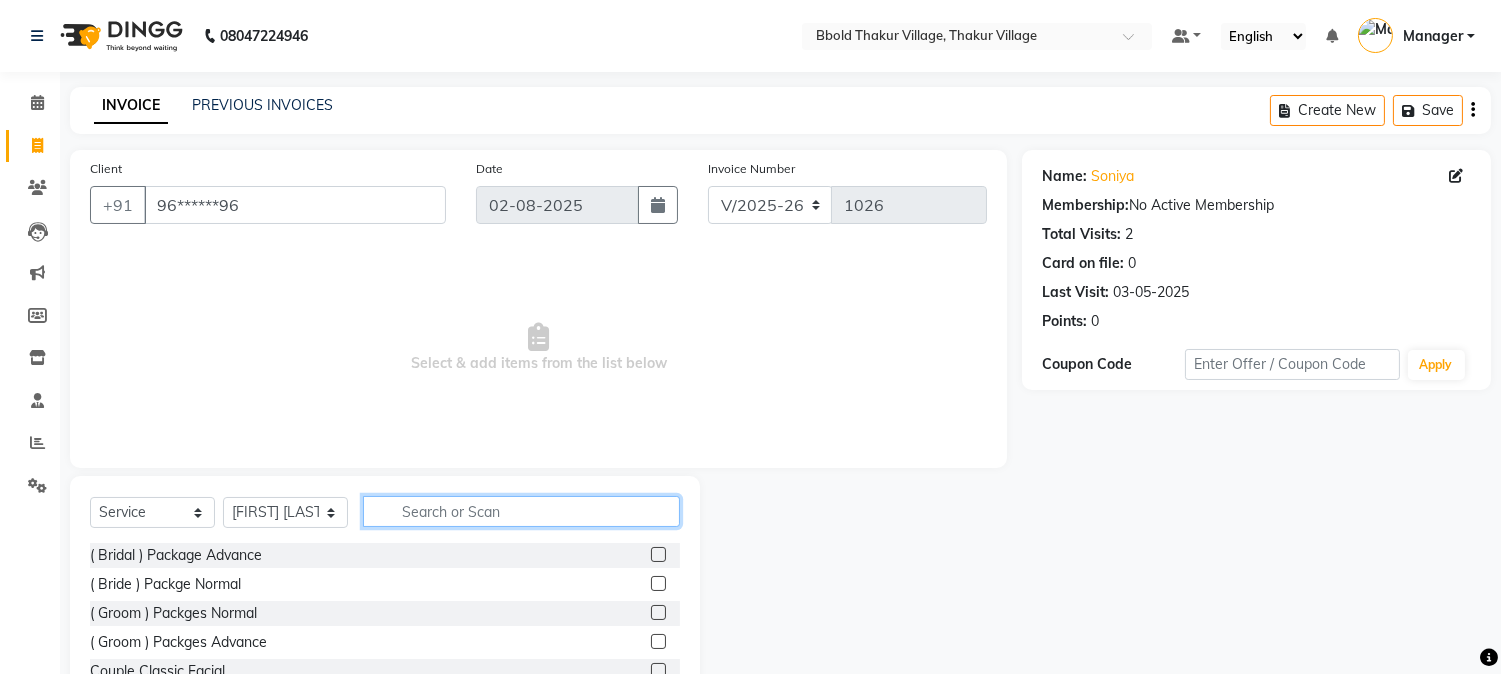 click 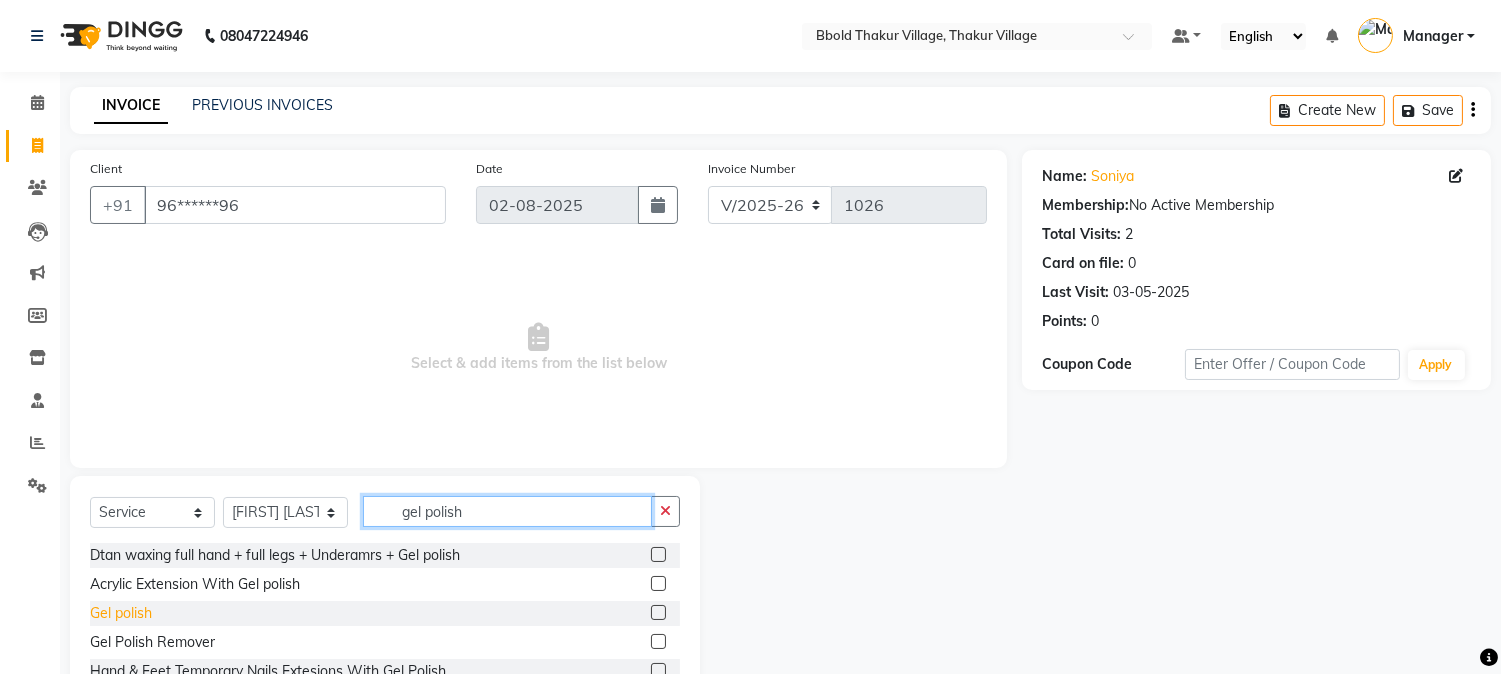 type on "gel polish" 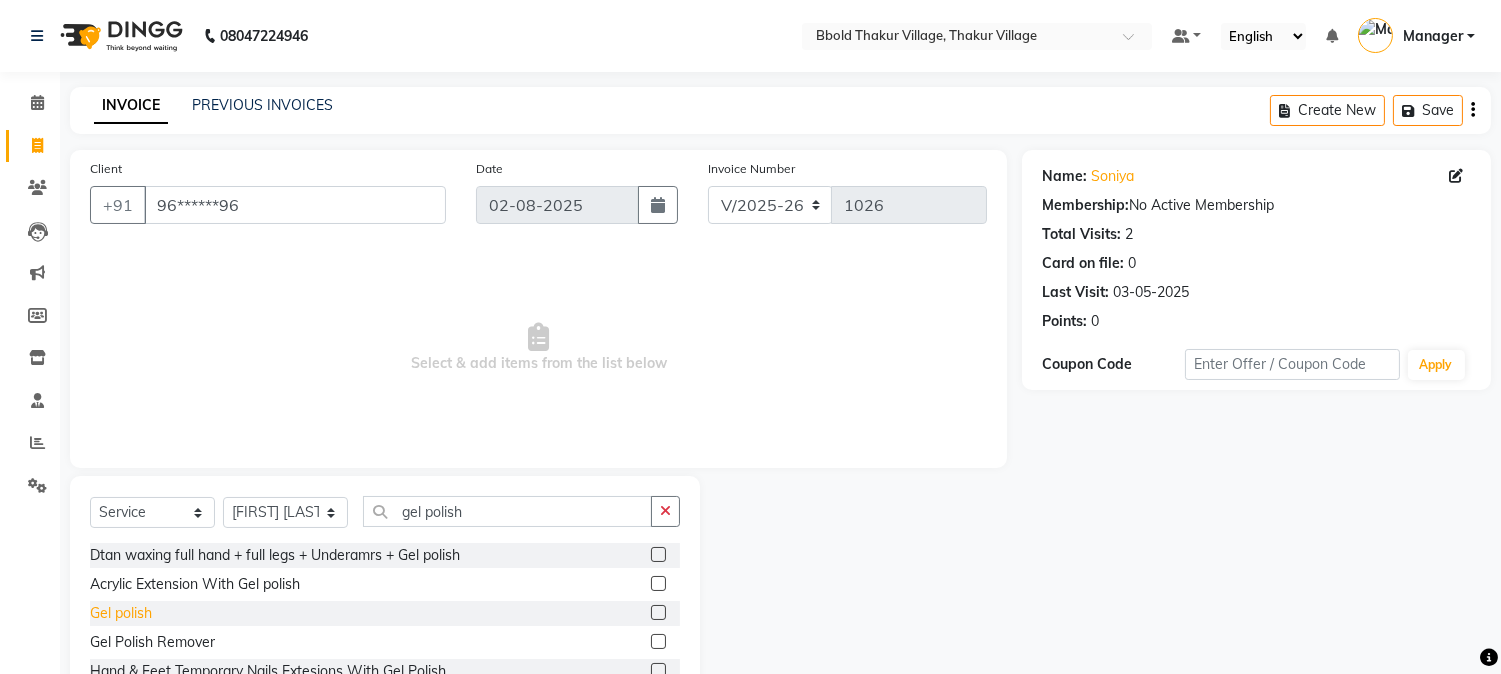click on "Gel polish" 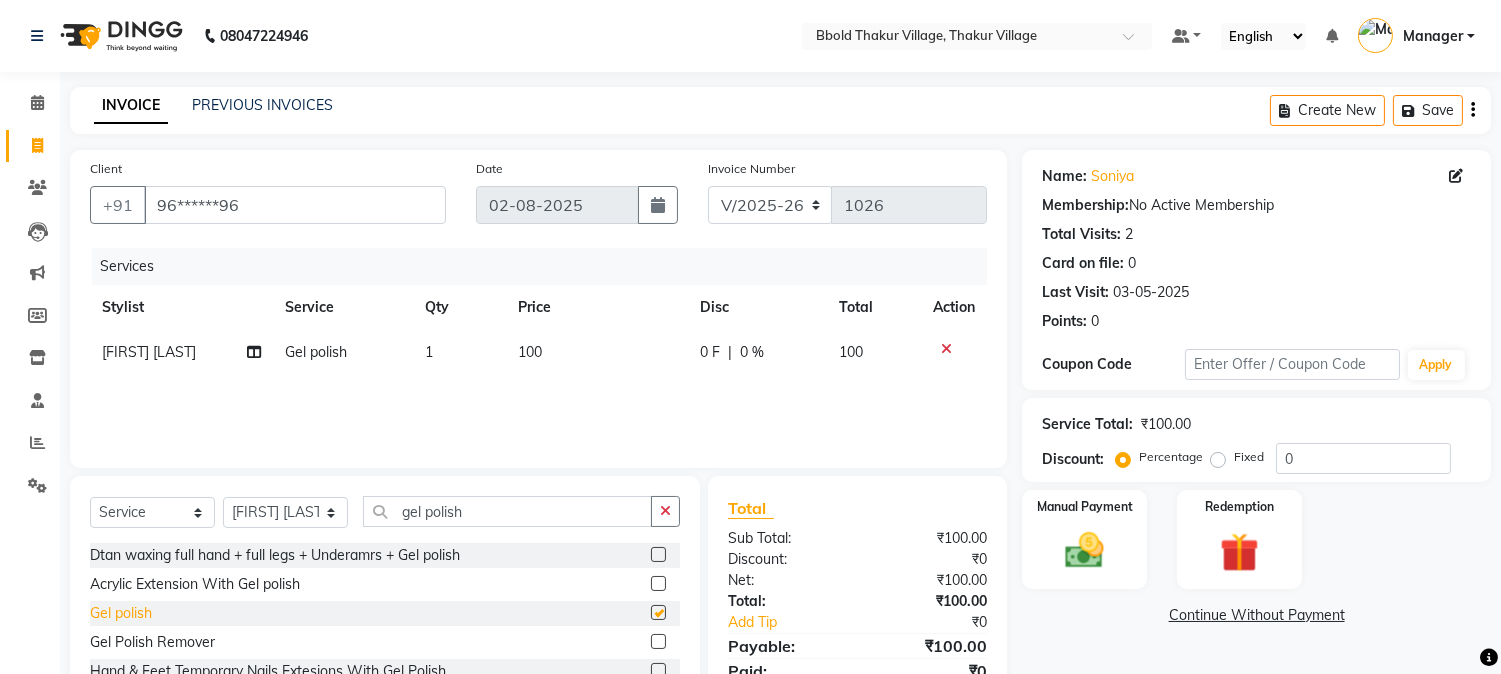 checkbox on "false" 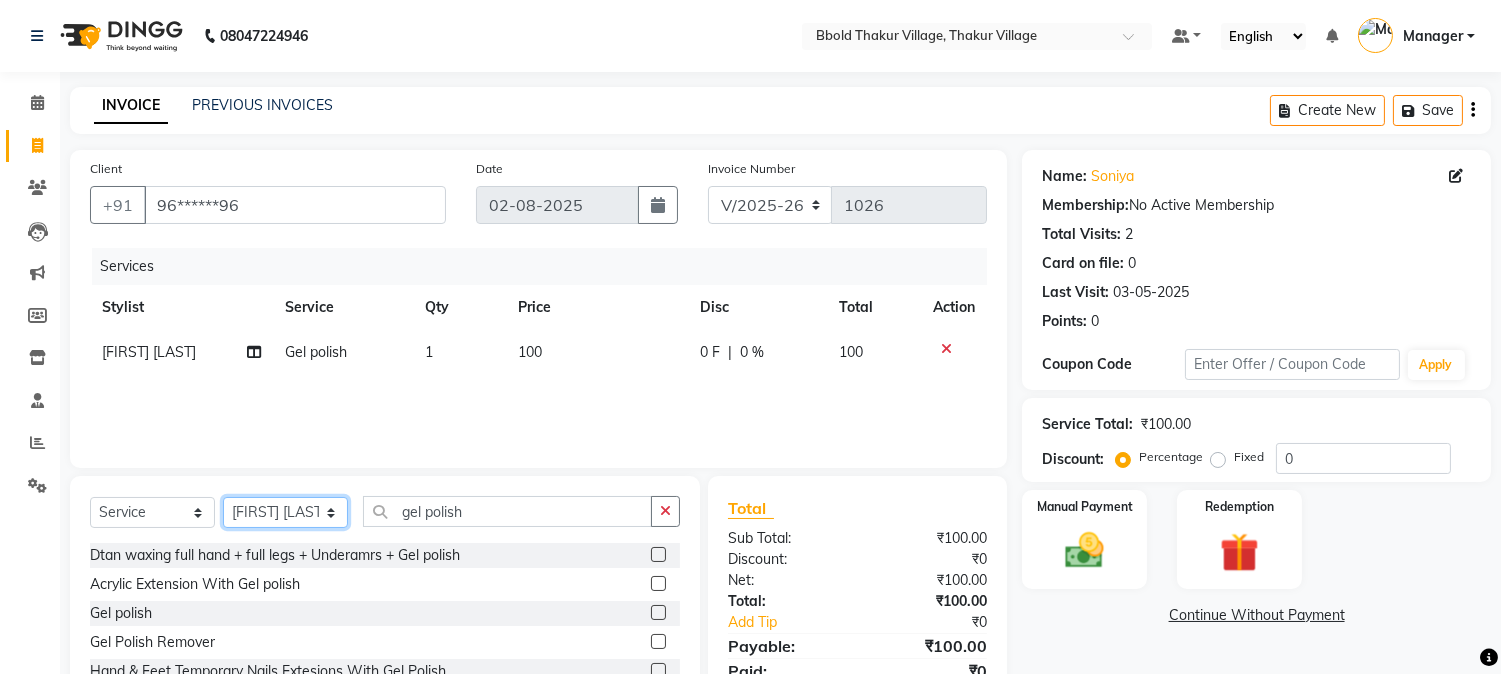 click on "Select Stylist [FIRST] [LAST] [FIRST] [LAST] Manager [FIRST] [LAST] [FIRST] [LAST]  [FIRST] [LAST] [FIRST] [LAST] [FIRST] [LAST] [FIRST] [LAST]" 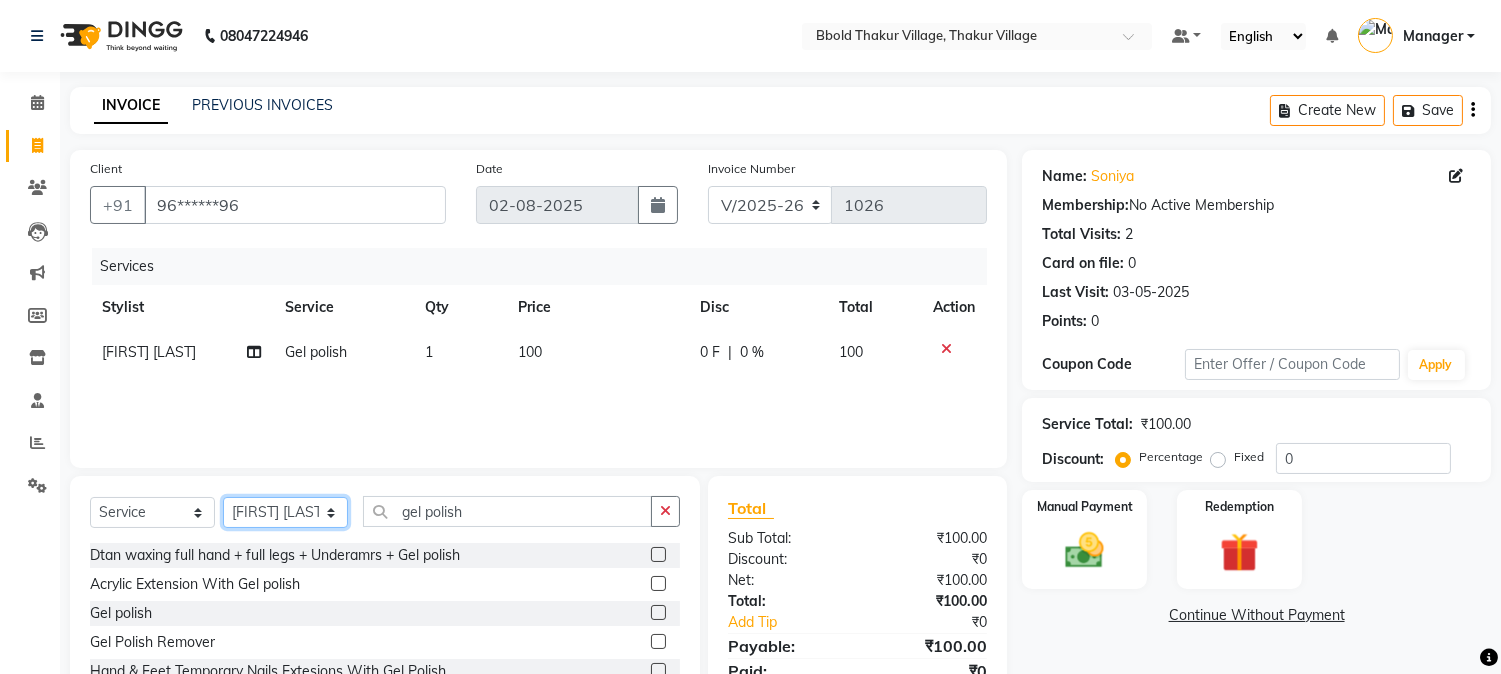 select on "84560" 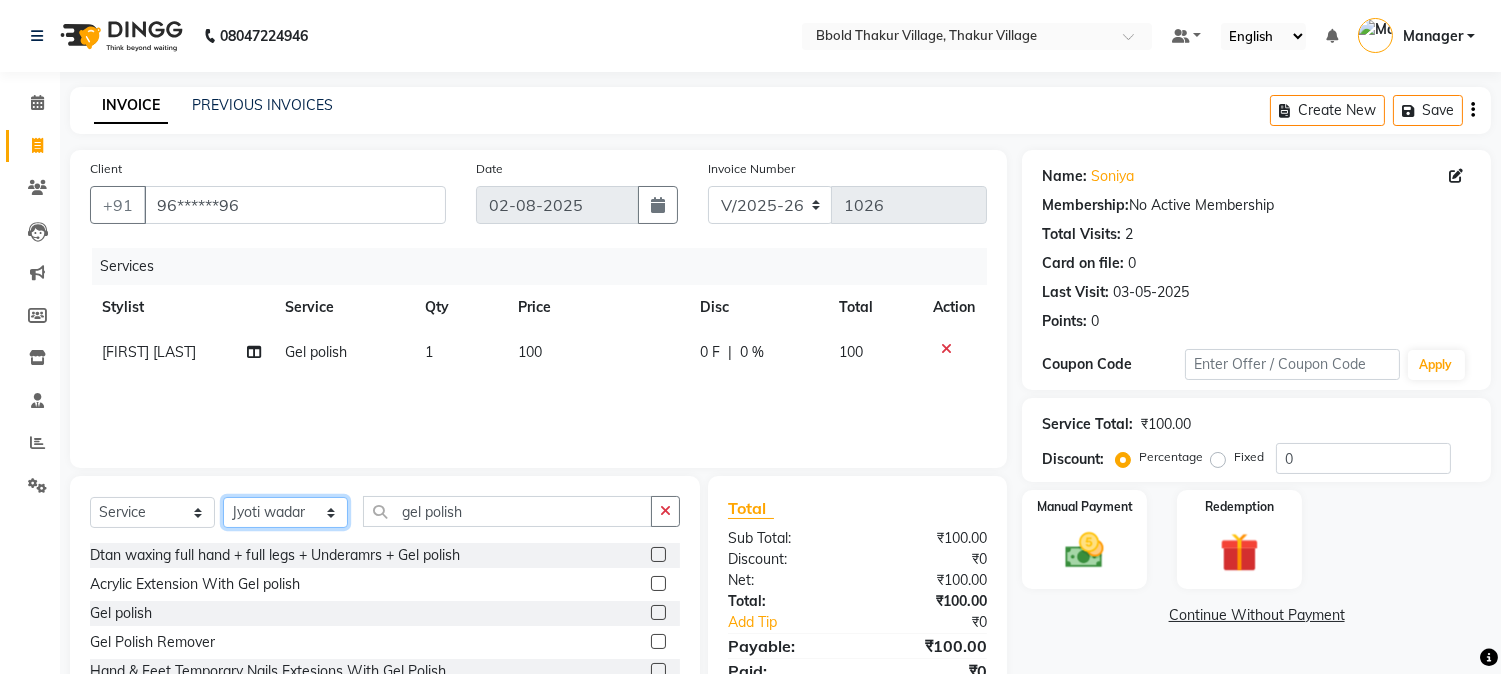 click on "Select Stylist [FIRST] [LAST] [FIRST] [LAST] Manager [FIRST] [LAST] [FIRST] [LAST]  [FIRST] [LAST] [FIRST] [LAST] [FIRST] [LAST] [FIRST] [LAST]" 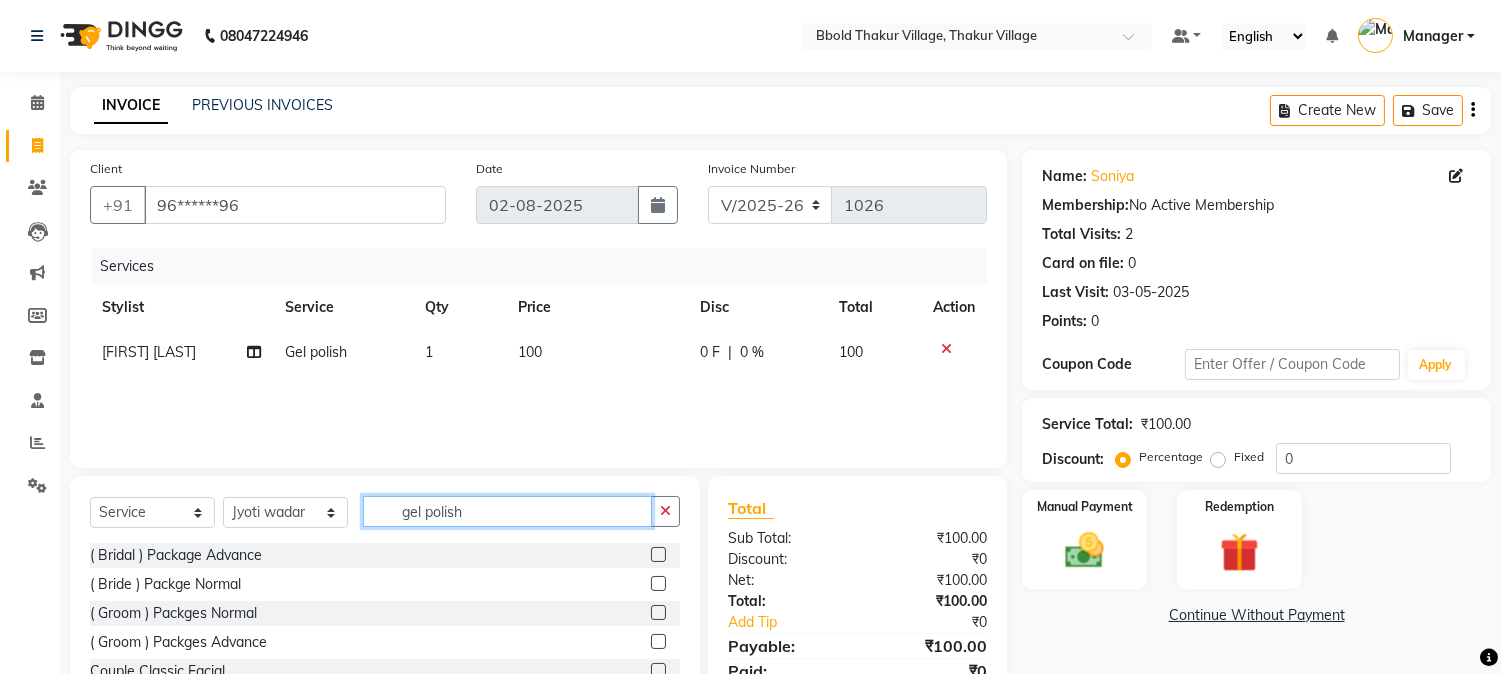 click on "gel polish" 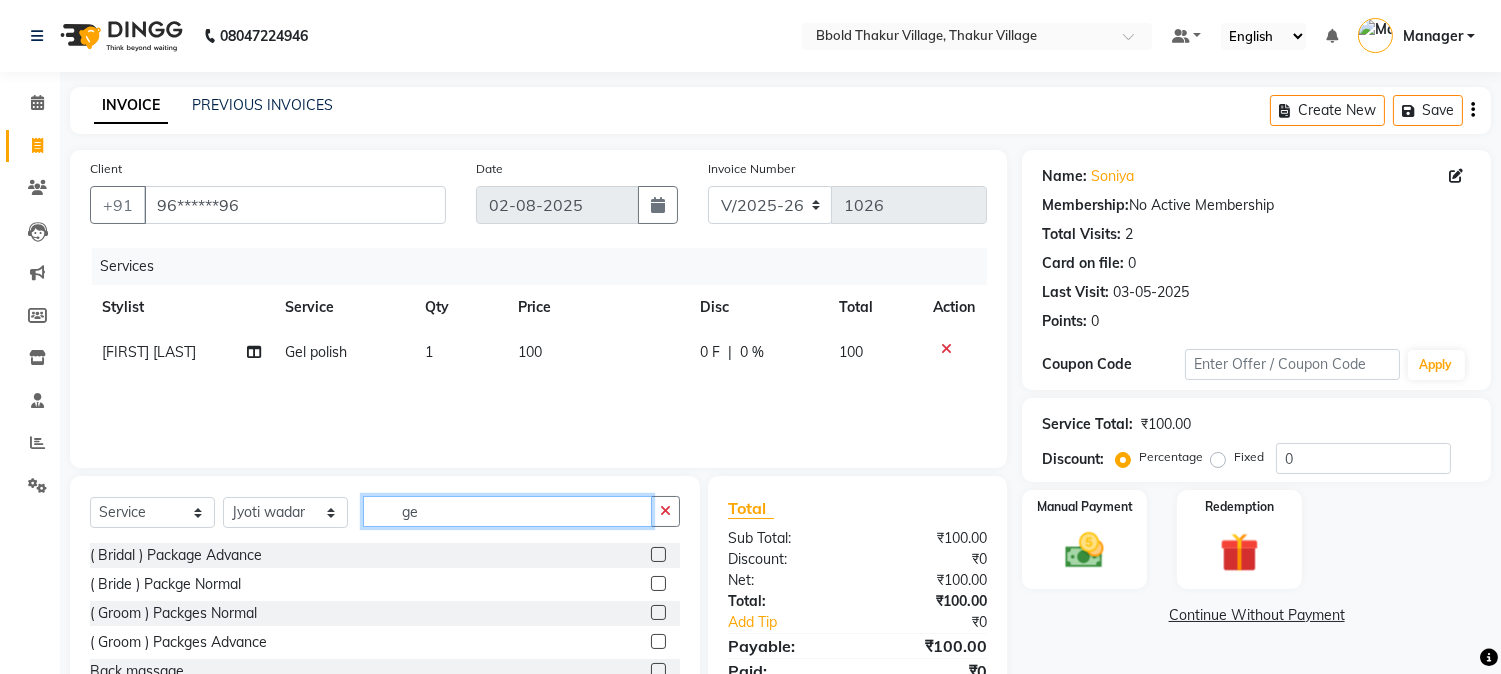 type on "g" 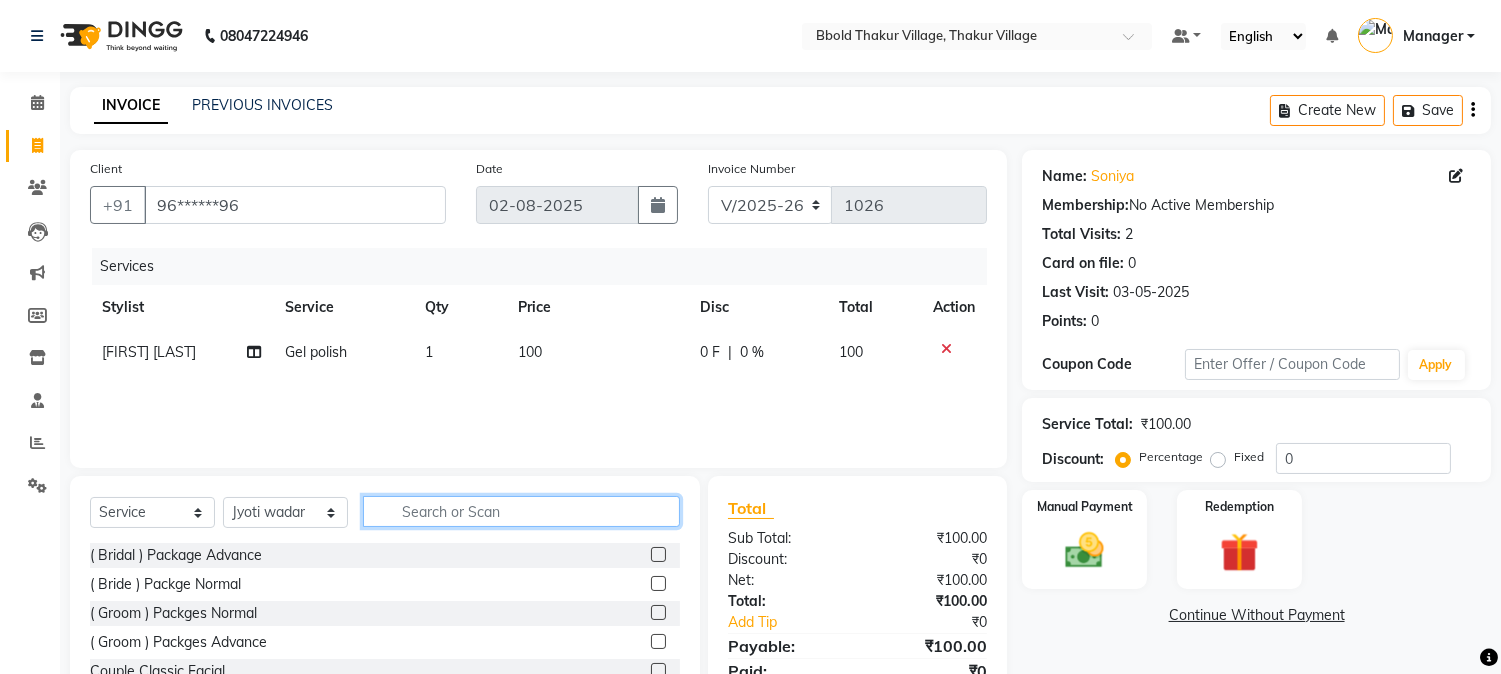 click 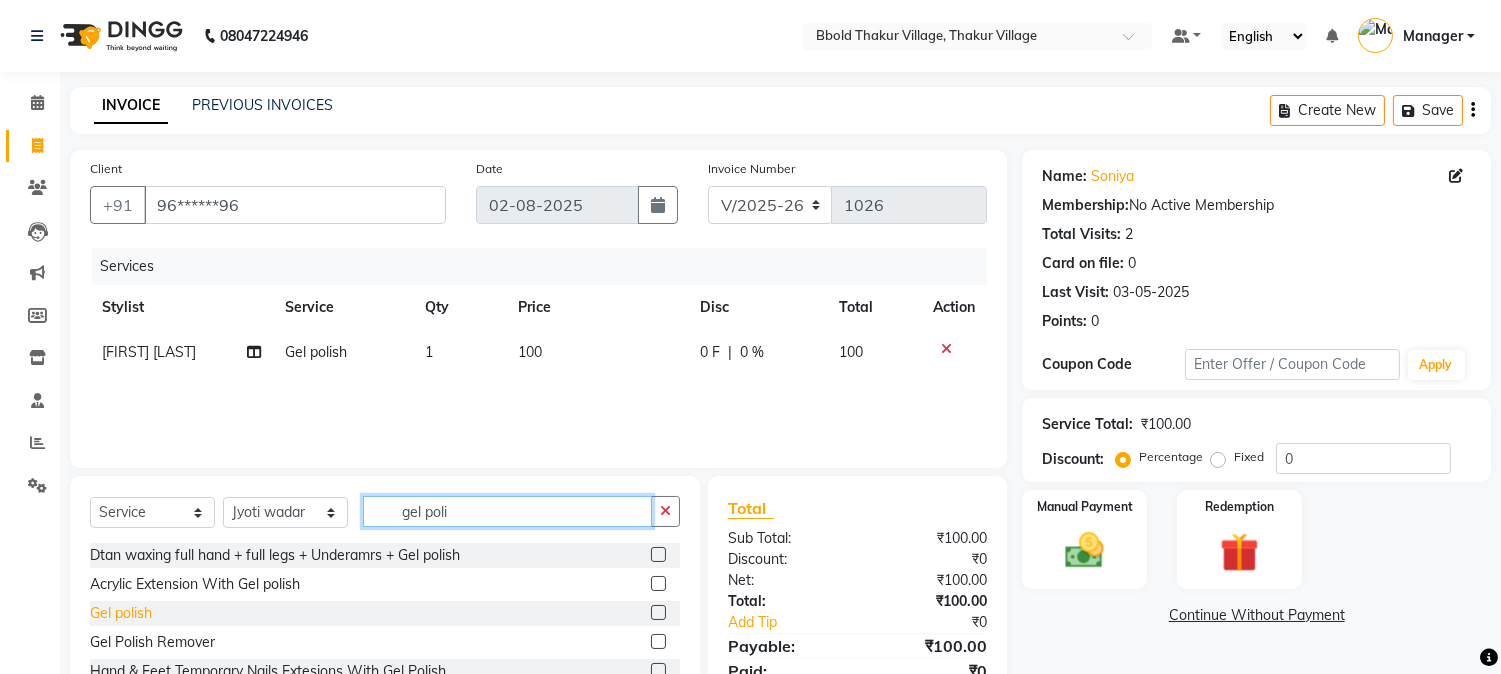 type on "gel poli" 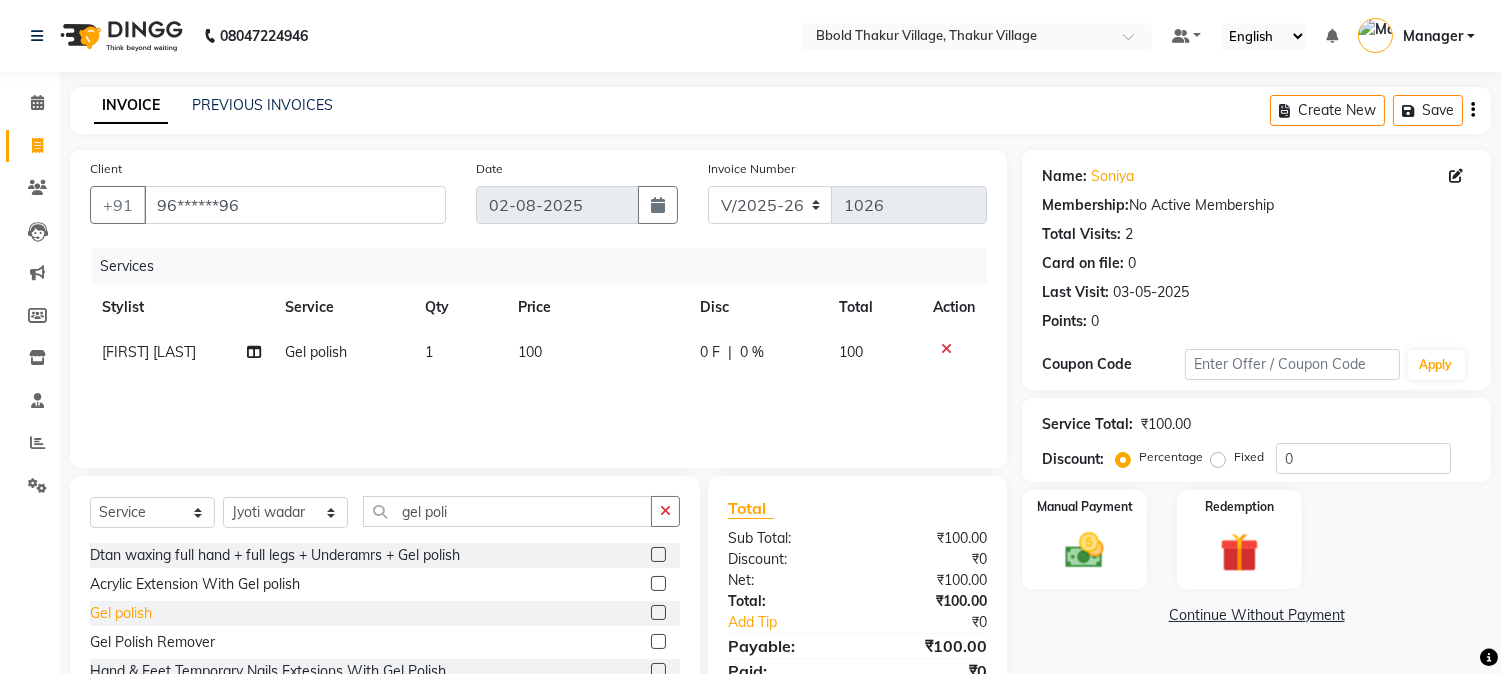 click on "Gel polish" 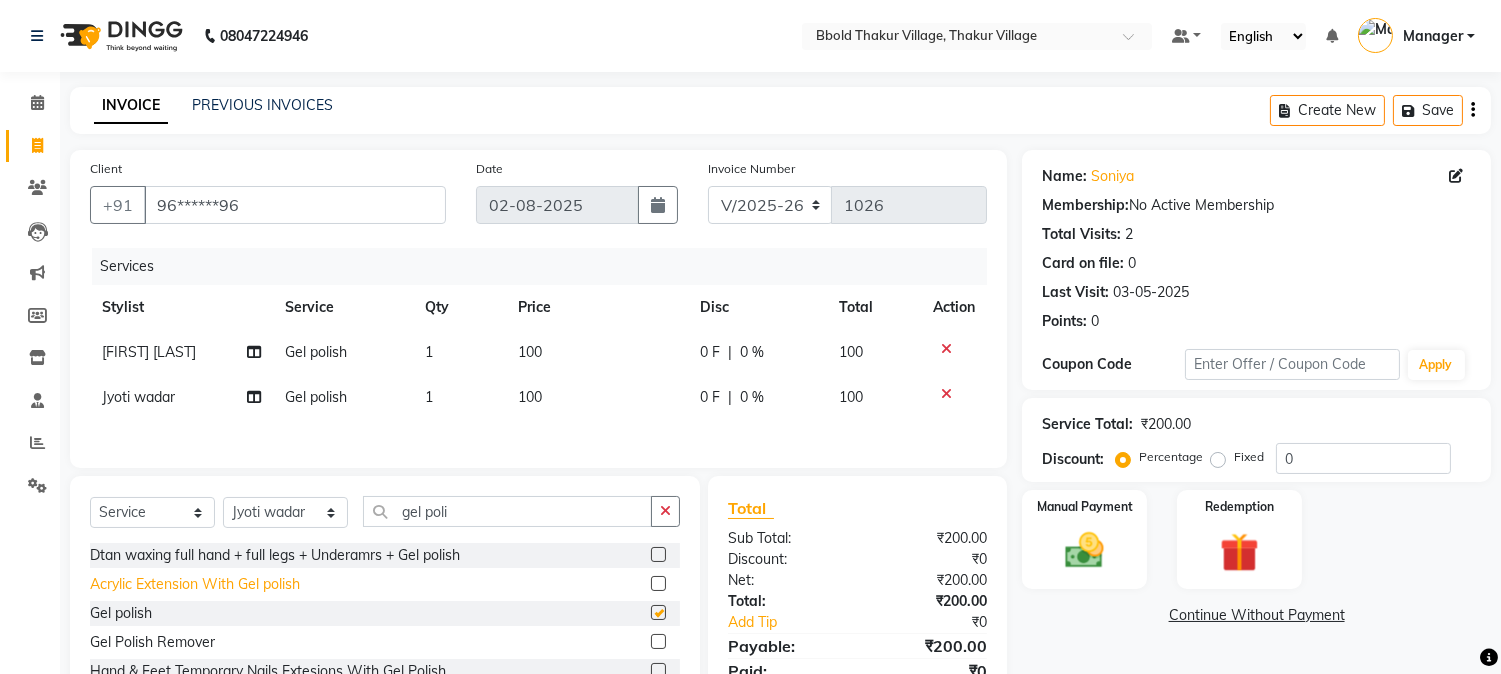 checkbox on "false" 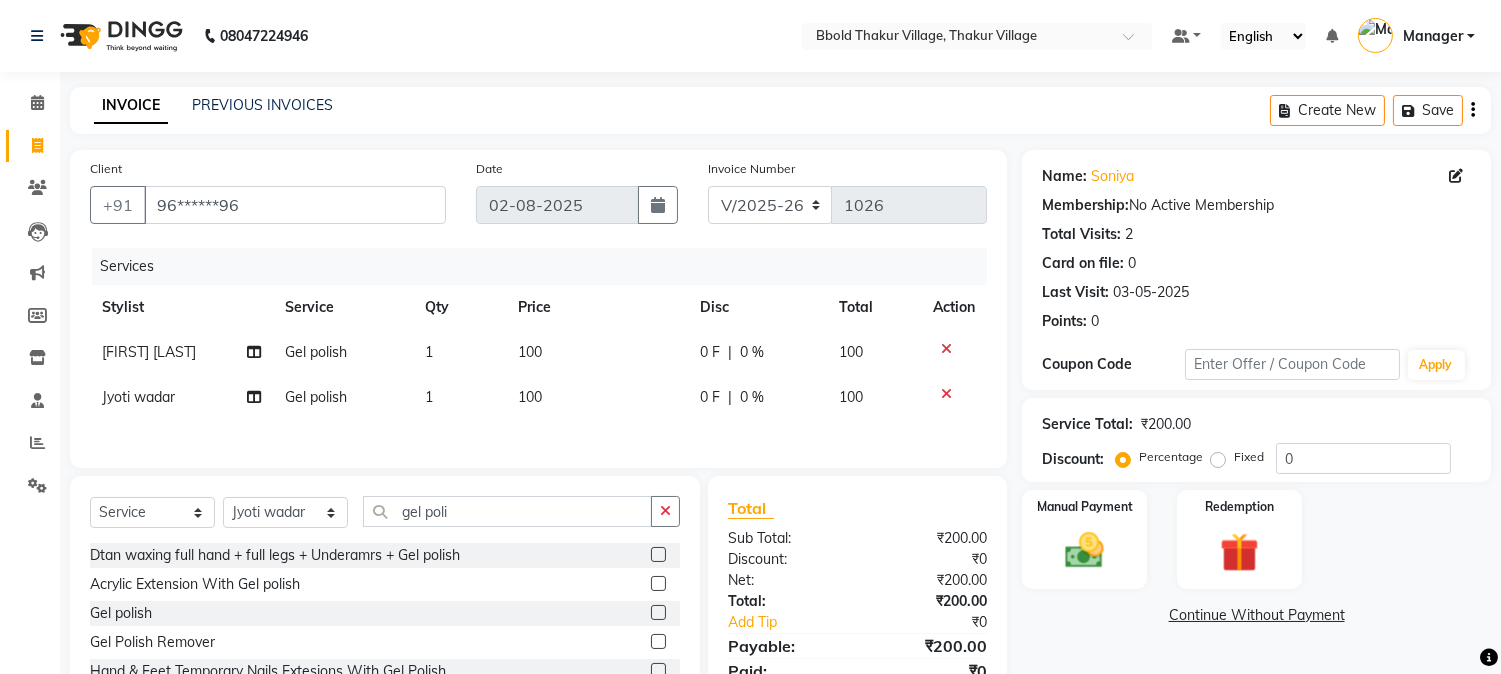 click on "100" 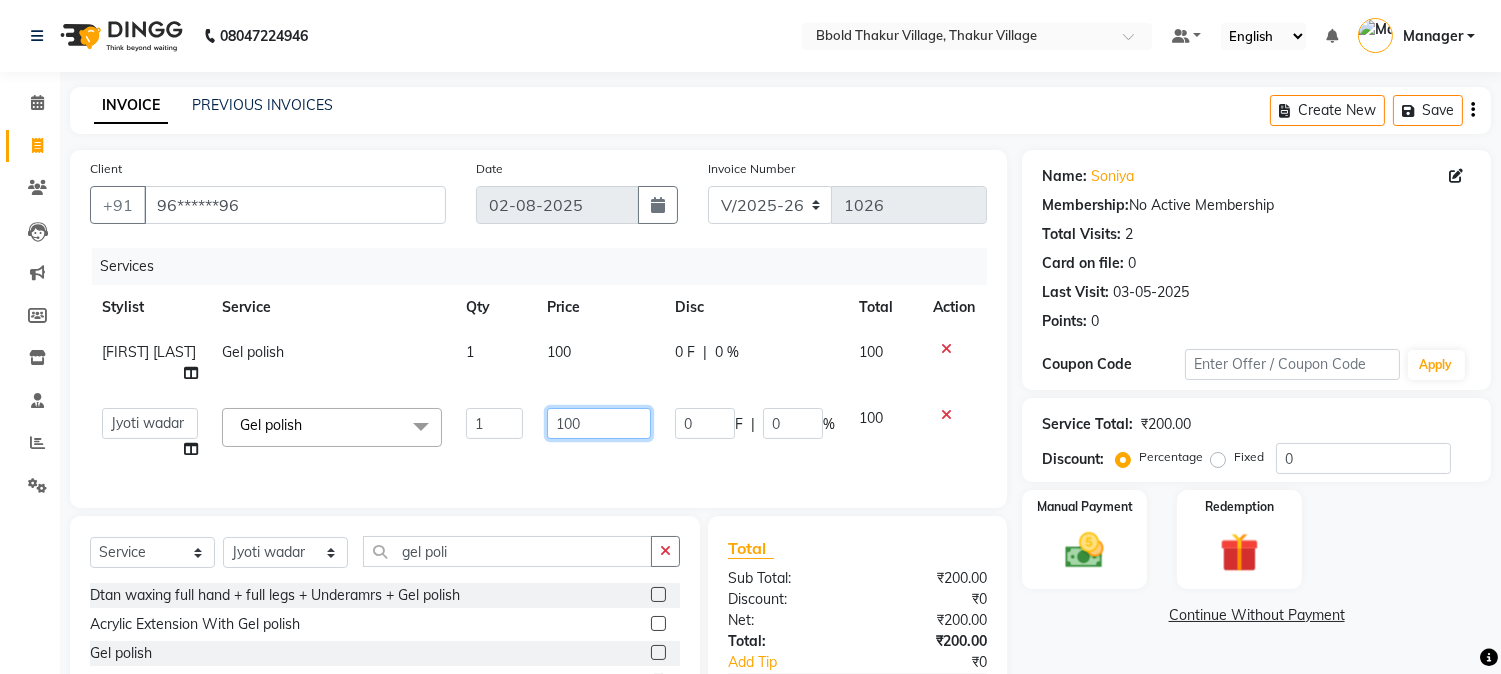click on "100" 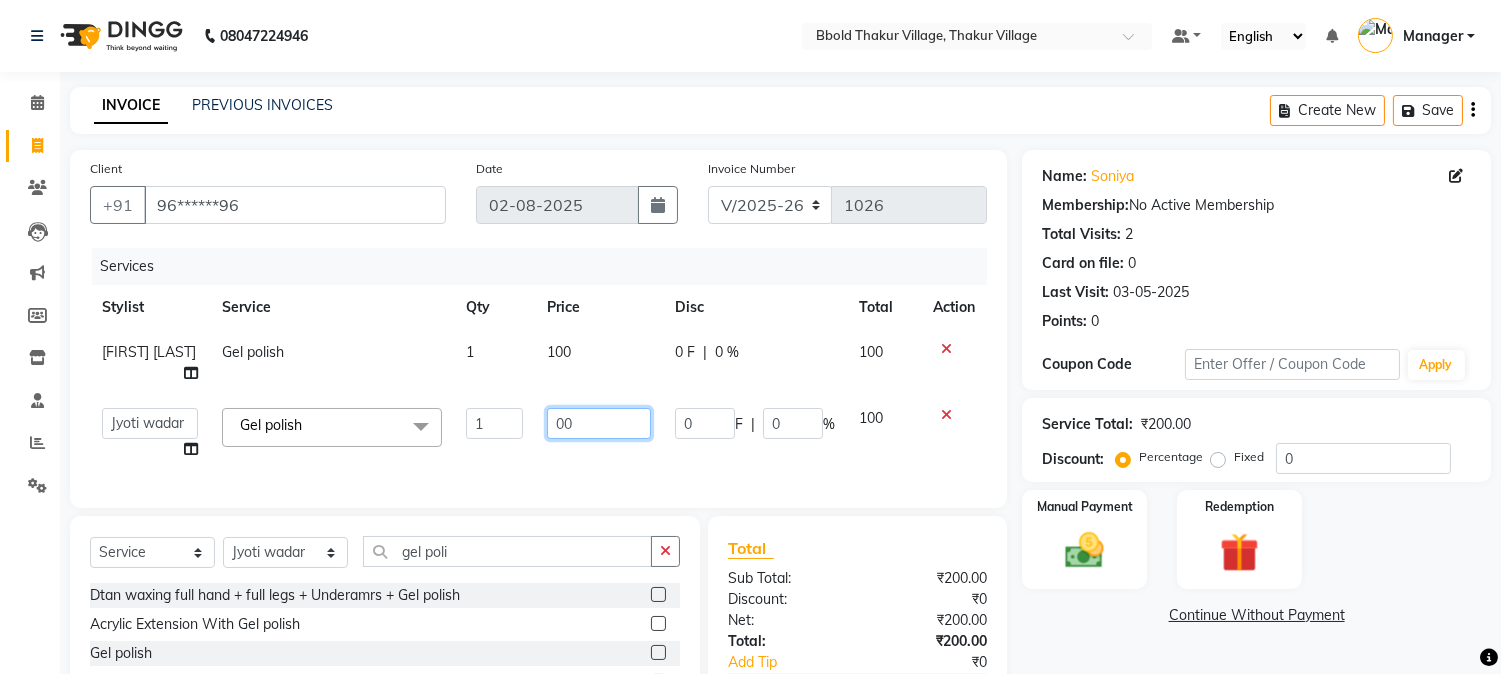 type on "200" 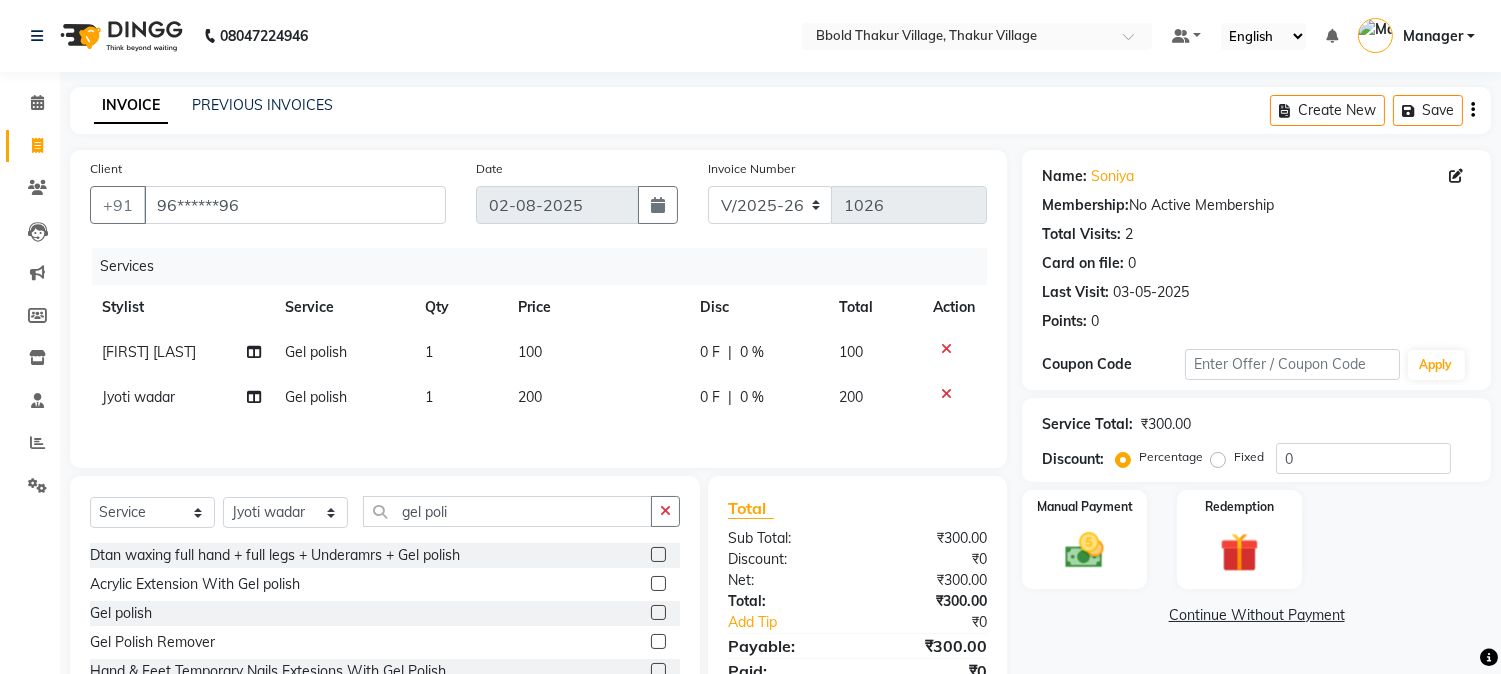 click on "Name  : [FIRST] Client +91 96******96 Date 02-08-2025 Invoice Number V/2025 V/2025-26 1026 Services Stylist Service Qty Price Disc Total Action [FIRST] [LAST] Gel polish 1 100 0 F | 0 % 100 [FIRST] [LAST] Gel polish 1 200 0 F | 0 % 200 Select  Service  Product  Membership  Package Voucher Prepaid Gift Card  Select Stylist [FIRST] [LAST] [FIRST] [LAST] Manager [FIRST] [LAST] [FIRST] [LAST]  [FIRST] [LAST] [FIRST] [LAST] [FIRST] [LAST] [FIRST] [LAST] gel poli Dtan waxing full hand + full legs + Underamrs + Gel polish  Acrylic Extension With Gel polish  Gel polish  Gel Polish Remover  Hand & Feet Temporary Nails Extesions With Gel Polish  Stikons Extensions with gel polish  Total Sub Total: ₹300.00 Discount: ₹0 Net: ₹300.00 Total: ₹300.00 Add Tip ₹0 Payable: ₹300.00 Paid: ₹0 Balance   : ₹300.00" 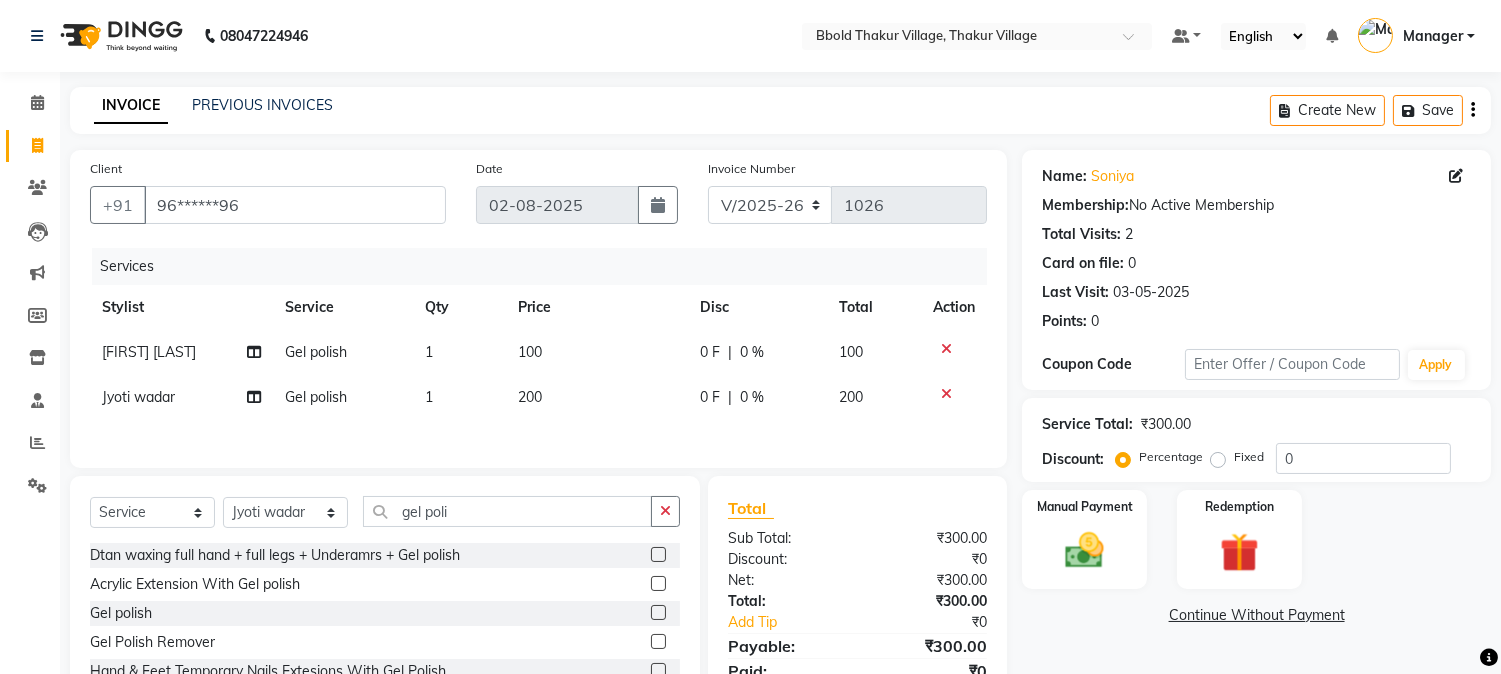 scroll, scrollTop: 105, scrollLeft: 0, axis: vertical 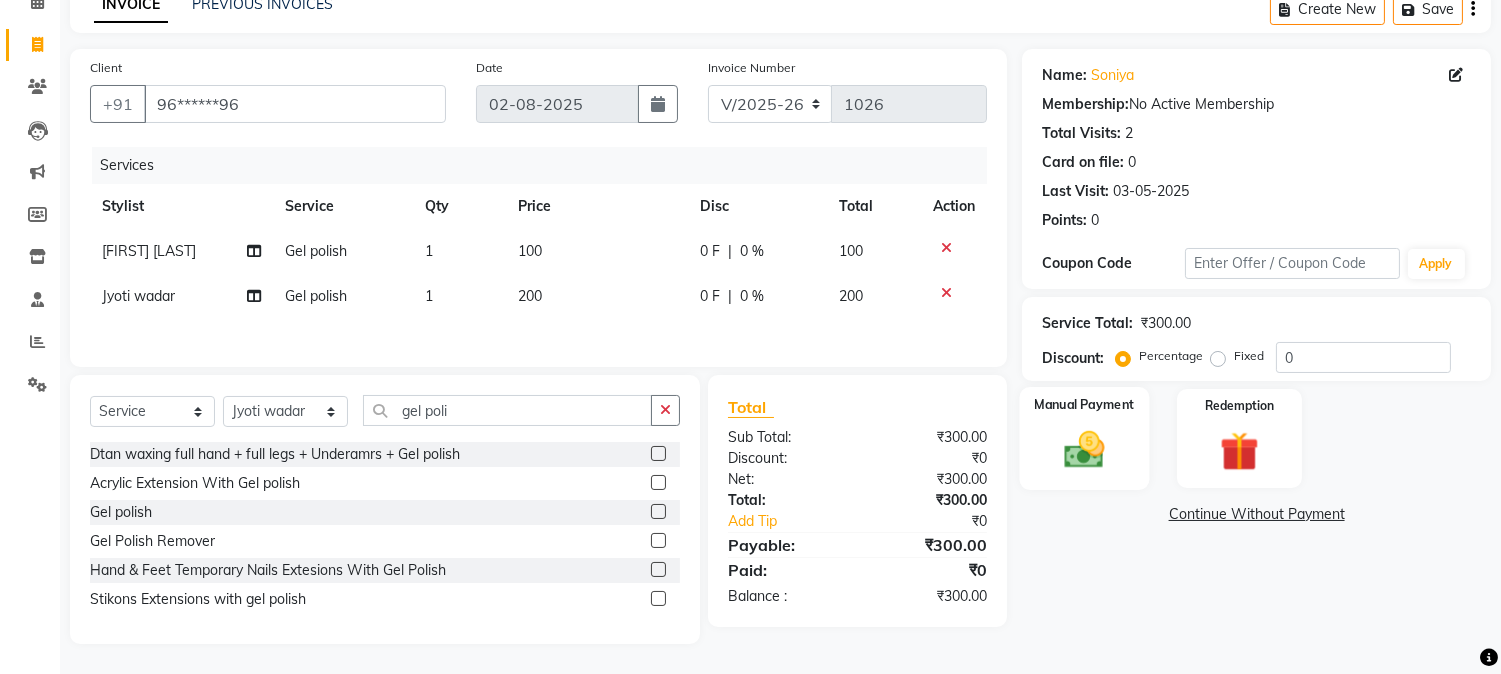 click on "Manual Payment" 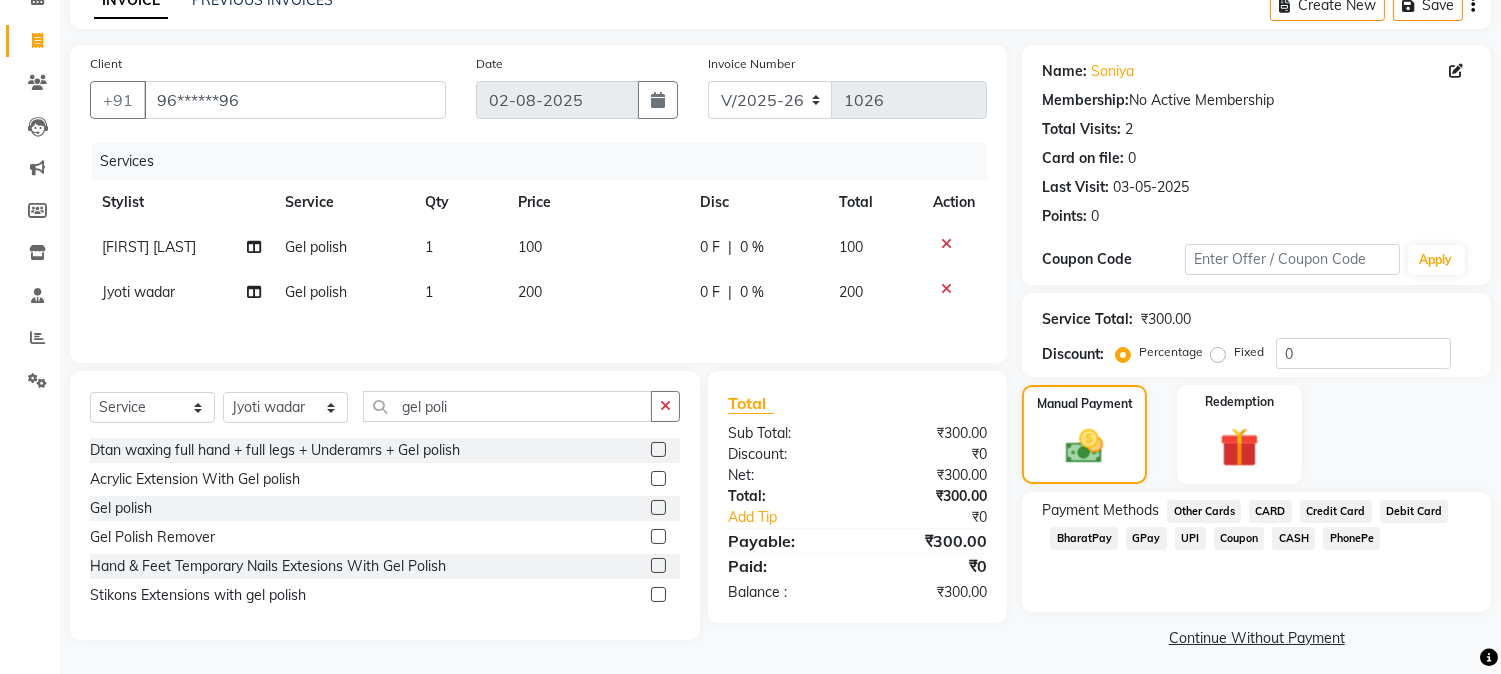 scroll, scrollTop: 112, scrollLeft: 0, axis: vertical 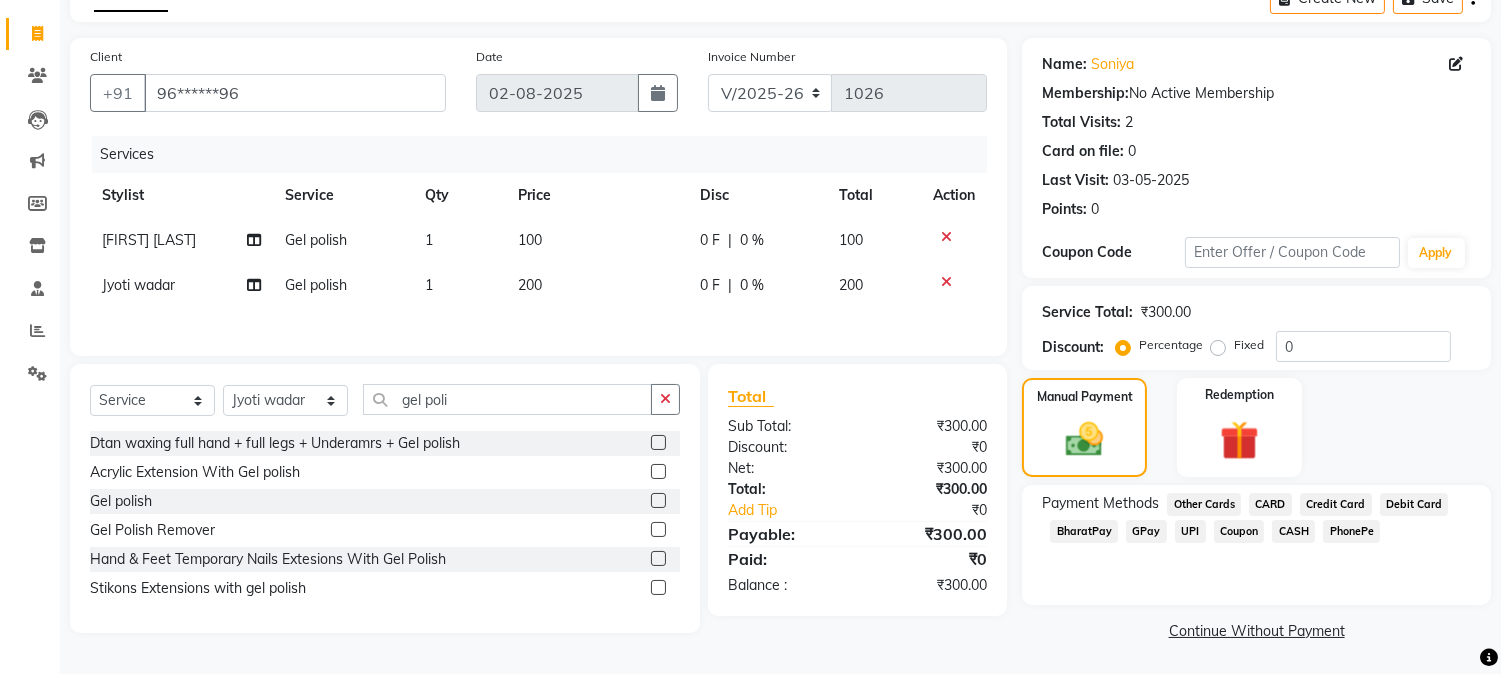 click on "CASH" 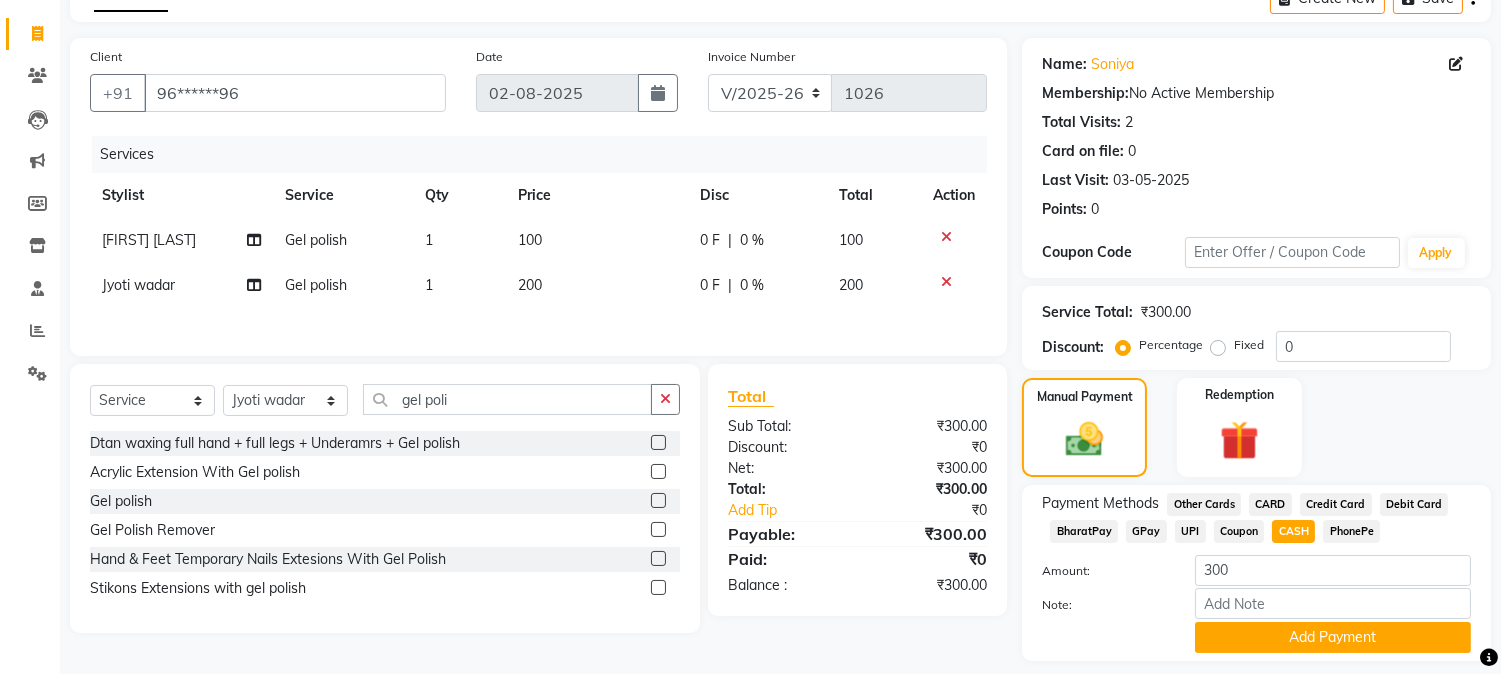 scroll, scrollTop: 170, scrollLeft: 0, axis: vertical 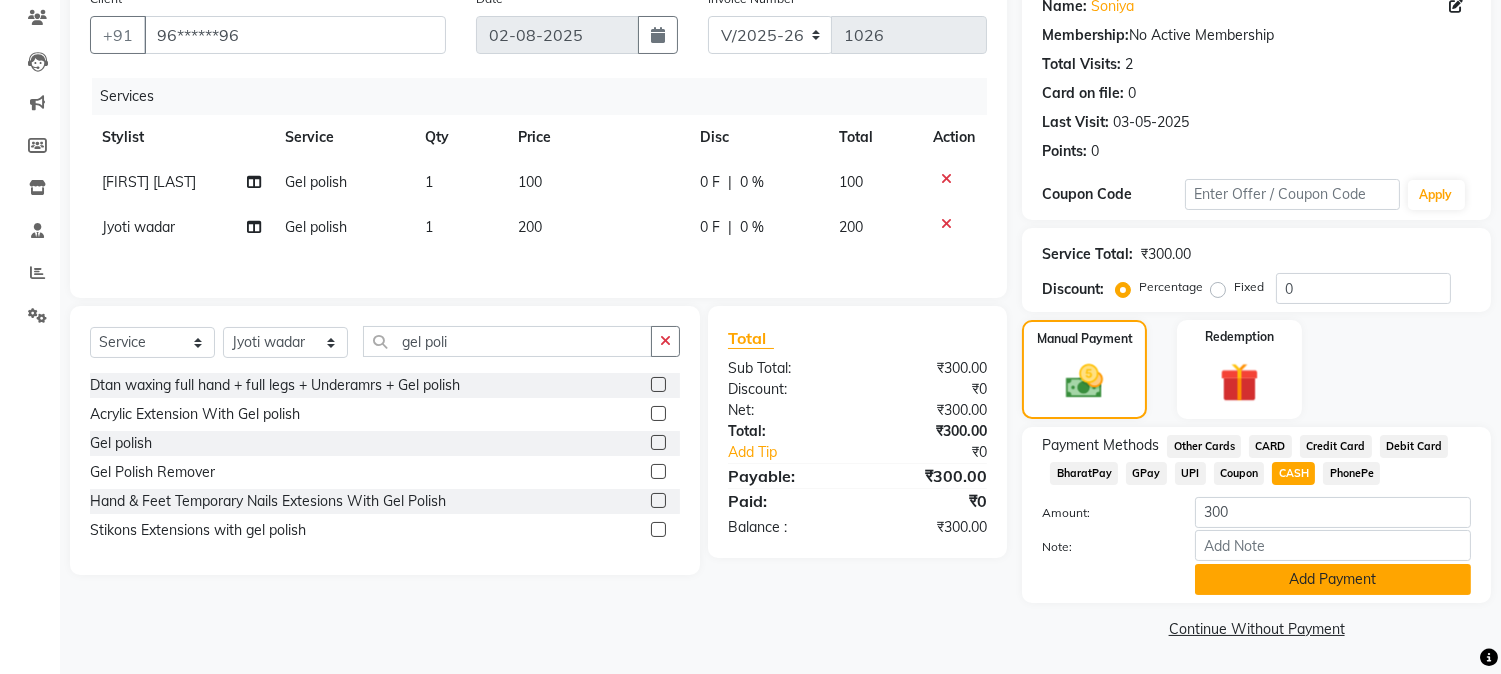 click on "Add Payment" 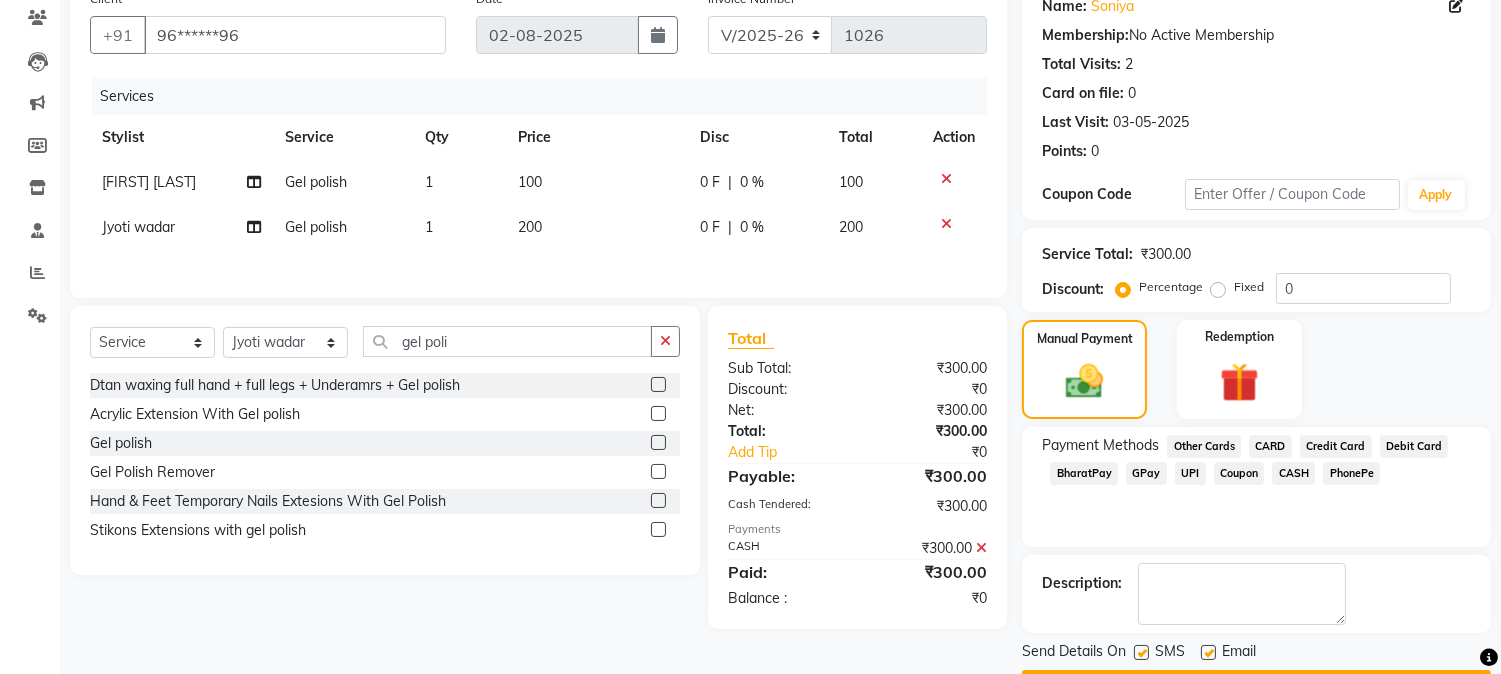 scroll, scrollTop: 225, scrollLeft: 0, axis: vertical 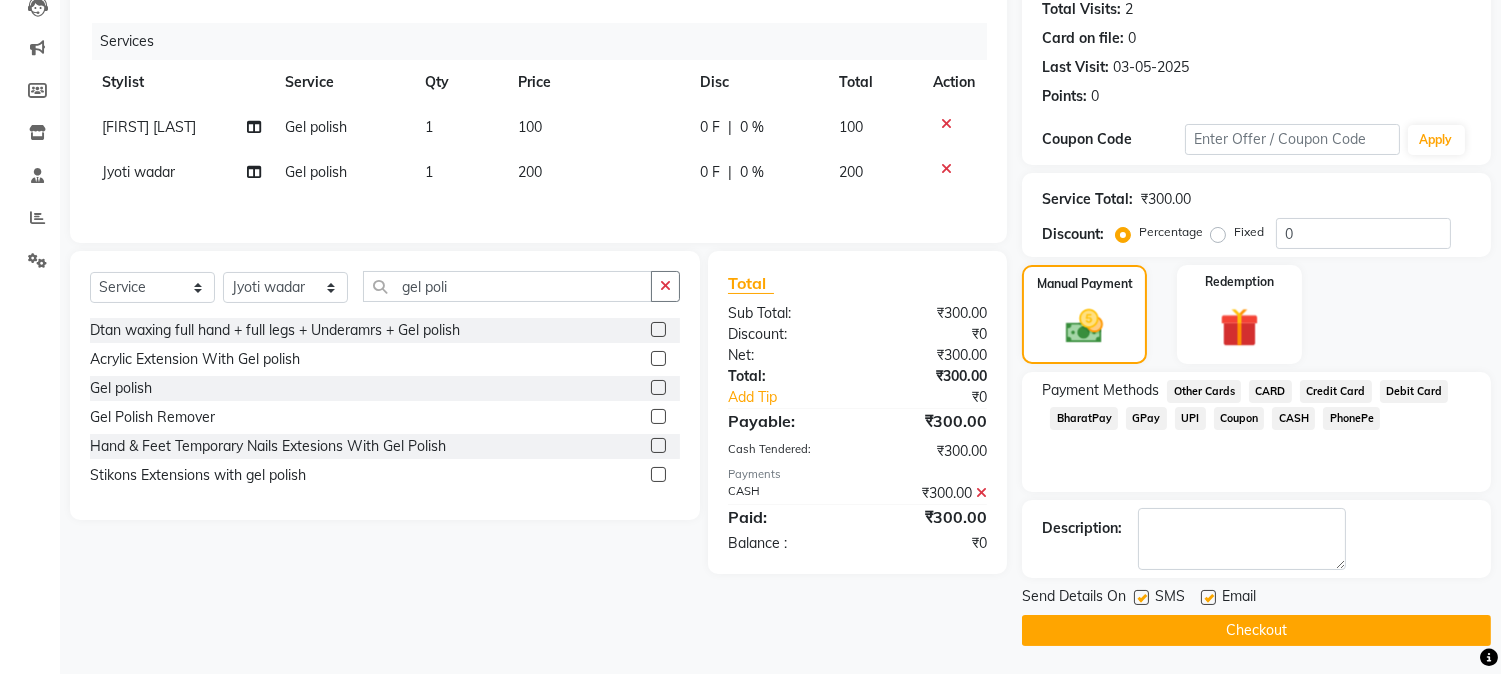 click on "Checkout" 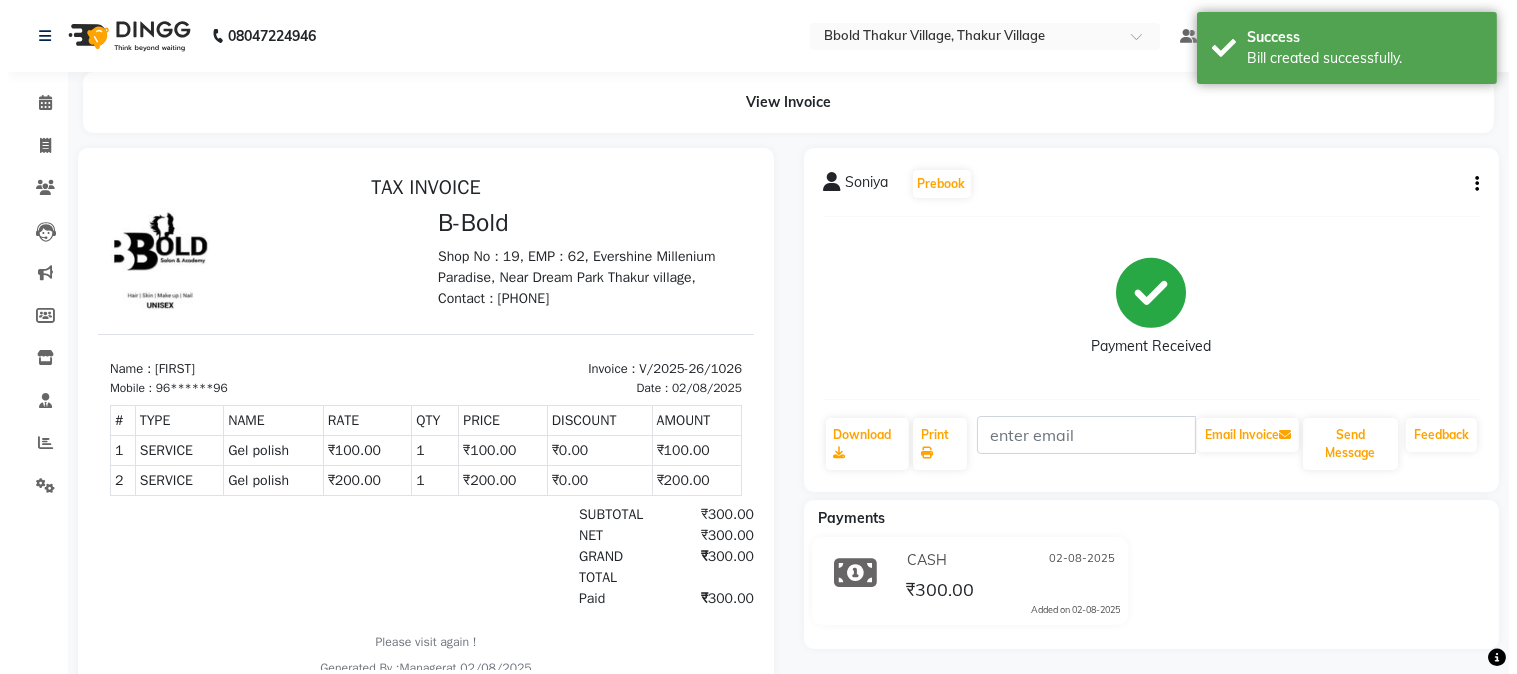 scroll, scrollTop: 0, scrollLeft: 0, axis: both 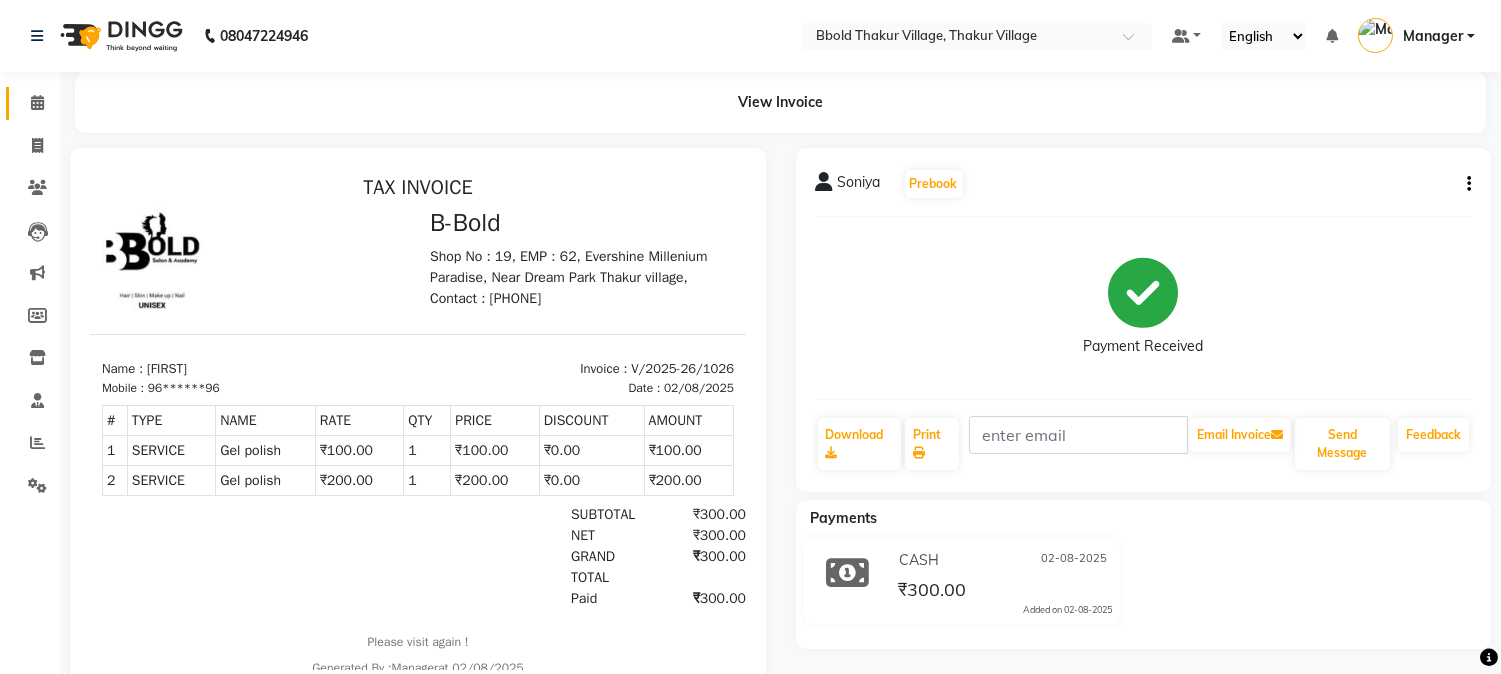 click on "Calendar" 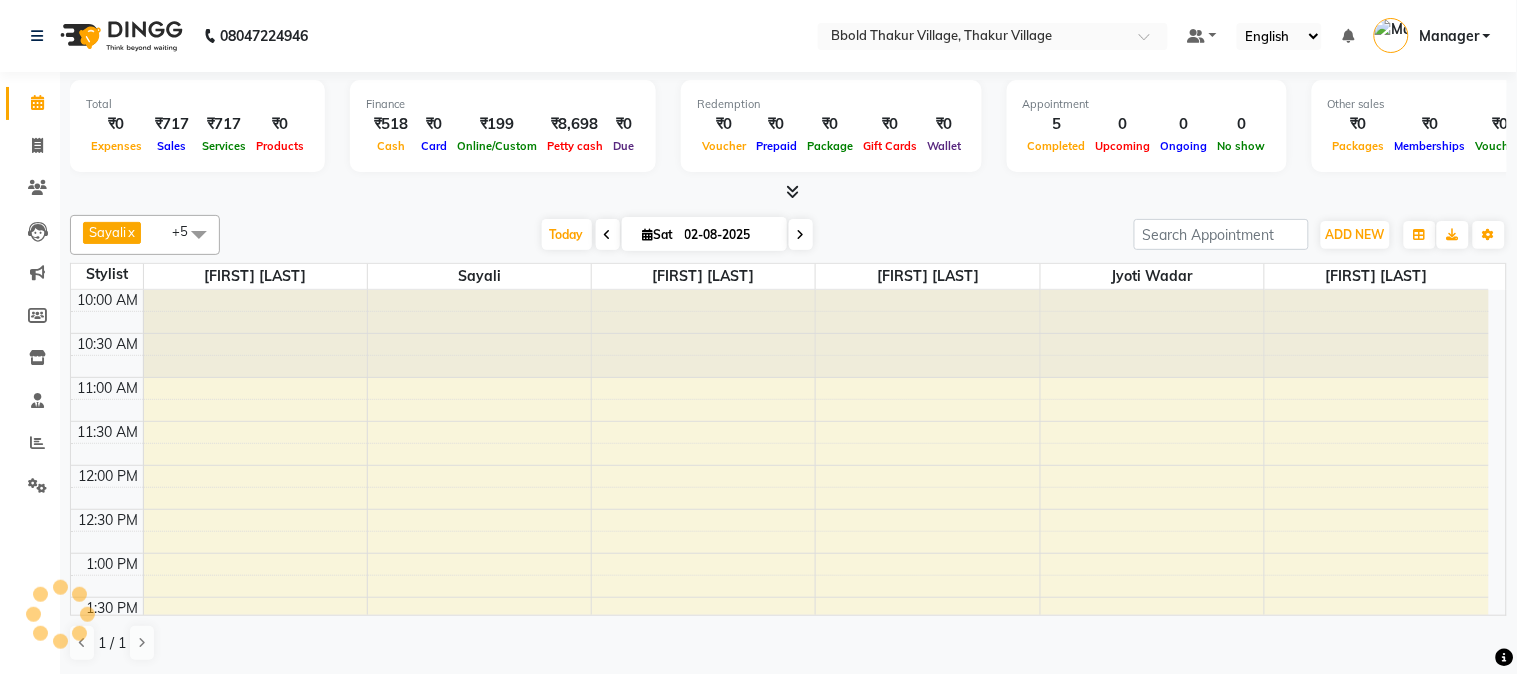 scroll, scrollTop: 0, scrollLeft: 0, axis: both 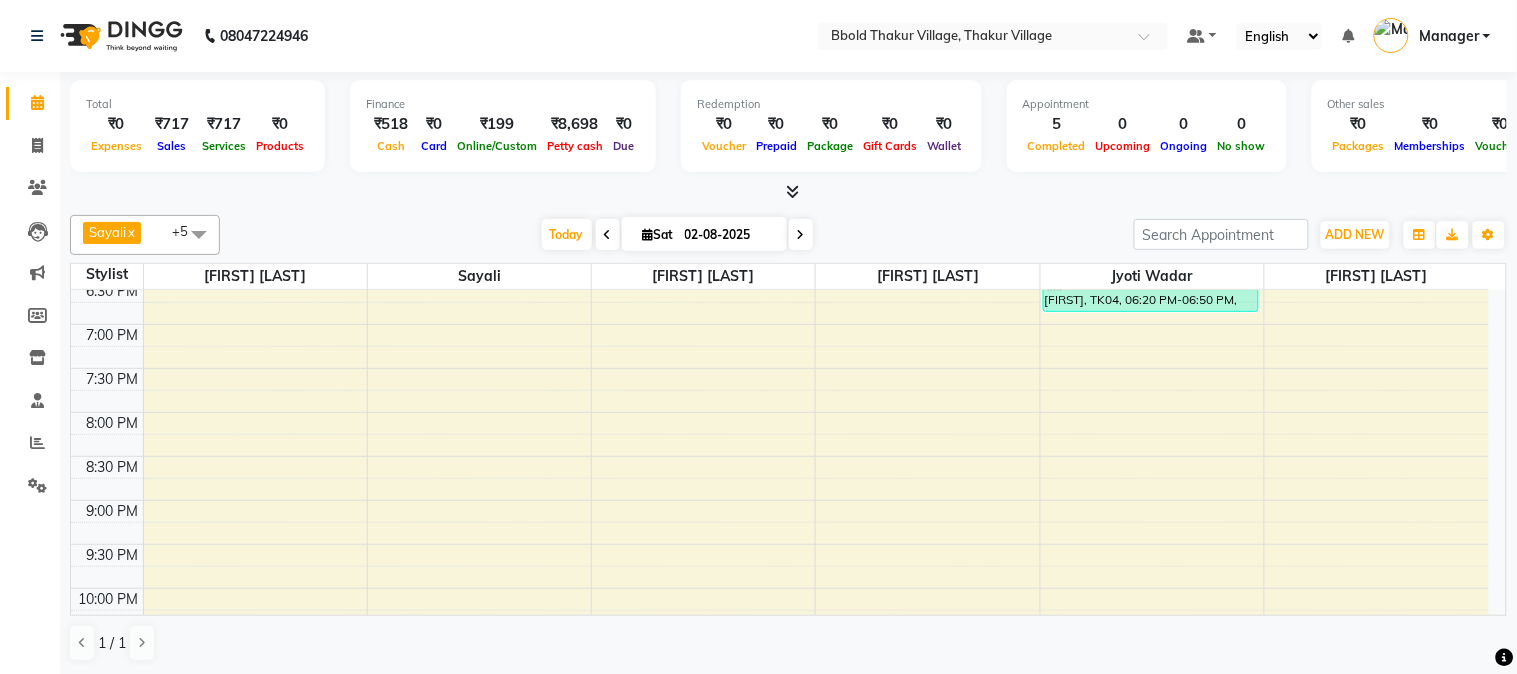 click on "10:00 AM 10:30 AM 11:00 AM 11:30 AM 12:00 PM 12:30 PM 1:00 PM 1:30 PM 2:00 PM 2:30 PM 3:00 PM 3:30 PM 4:00 PM 4:30 PM 5:00 PM 5:30 PM 6:00 PM 6:30 PM 7:00 PM 7:30 PM 8:00 PM 8:30 PM 9:00 PM 9:30 PM 10:00 PM 10:30 PM 11:00 PM 11:30 PM     [FIRST], TK03, 05:40 PM-06:00 PM, Full hand Honey     [FIRST], TK04, 05:50 PM-06:20 PM, Gel polish     [FIRST] [LAST], TK02, 03:25 PM-03:55 PM, Female Hairwash     [FIRST], TK04, 06:20 PM-06:50 PM, Gel polish     [FIRST] [LAST], TK01, 02:05 PM-02:25 PM, Threading Eyebrow" at bounding box center (780, 148) 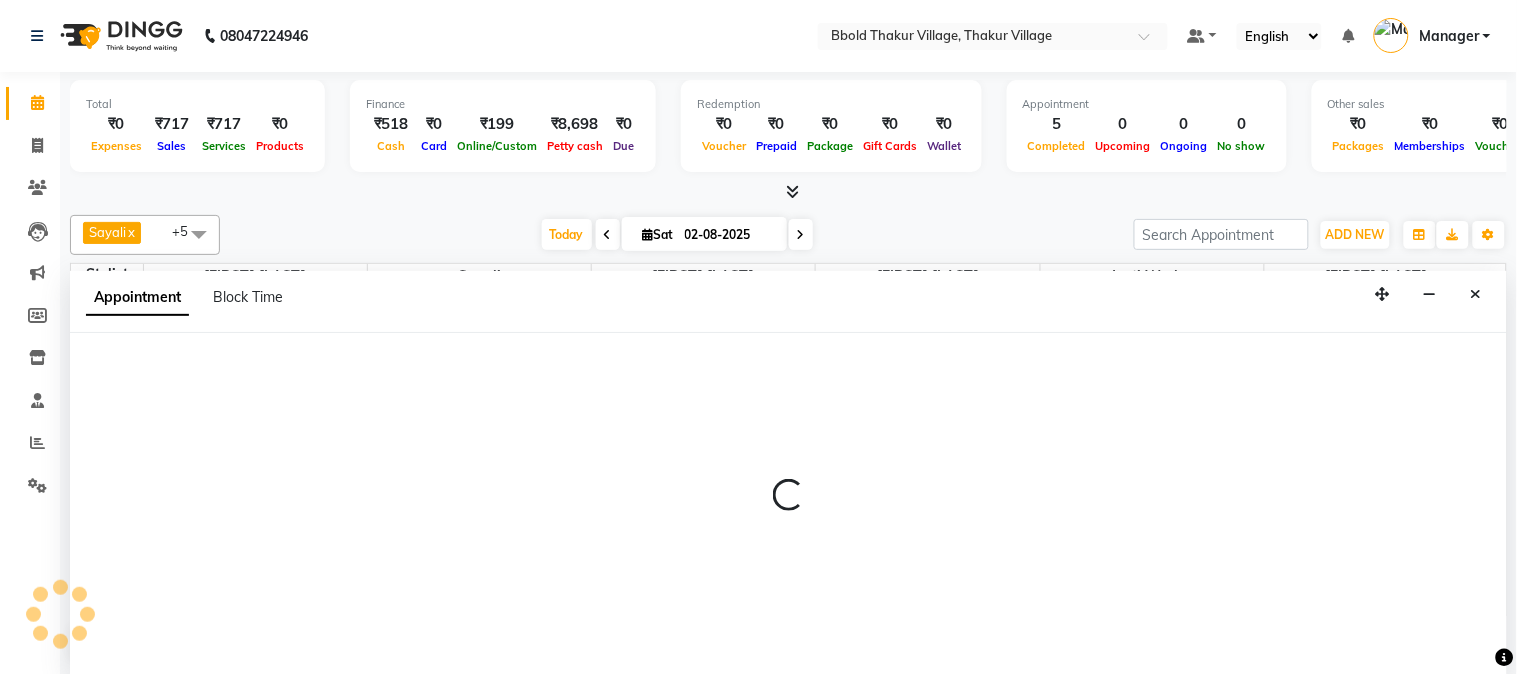select on "68995" 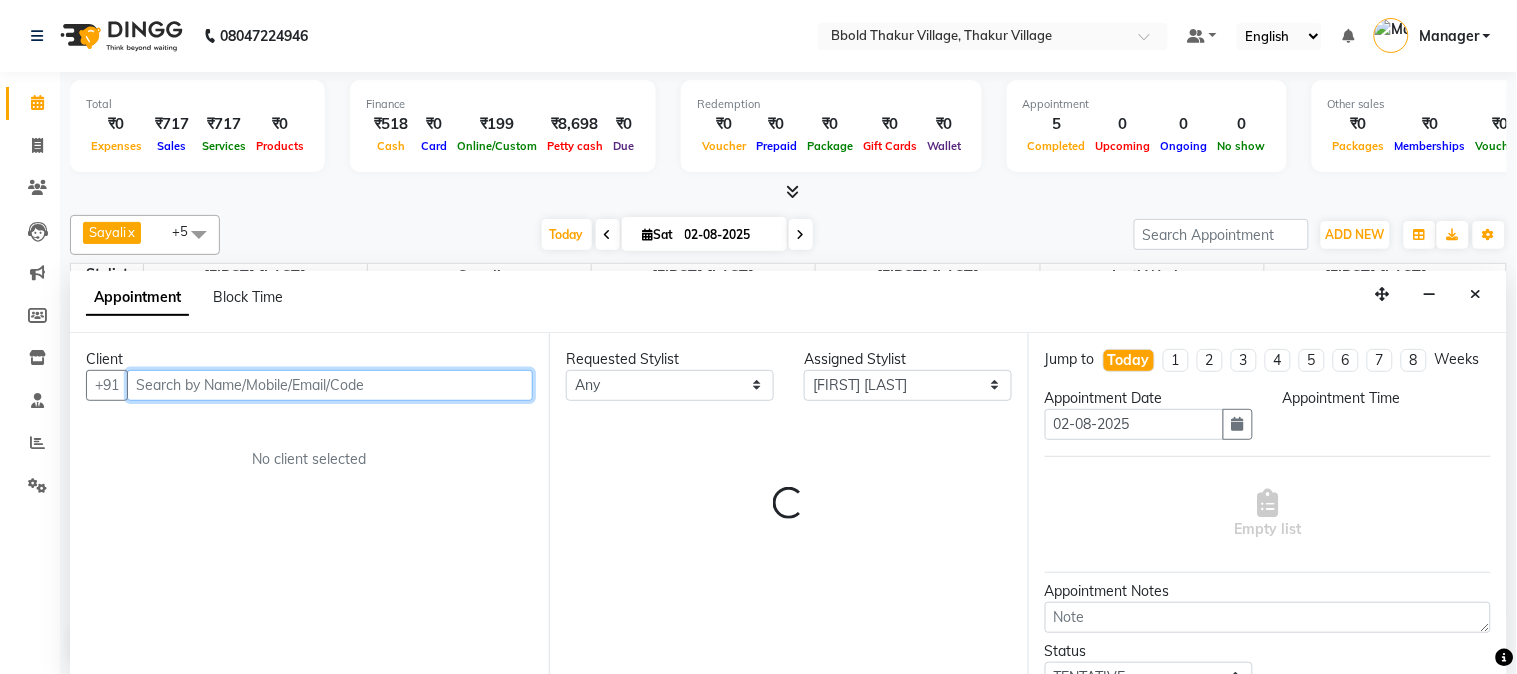 select on "1170" 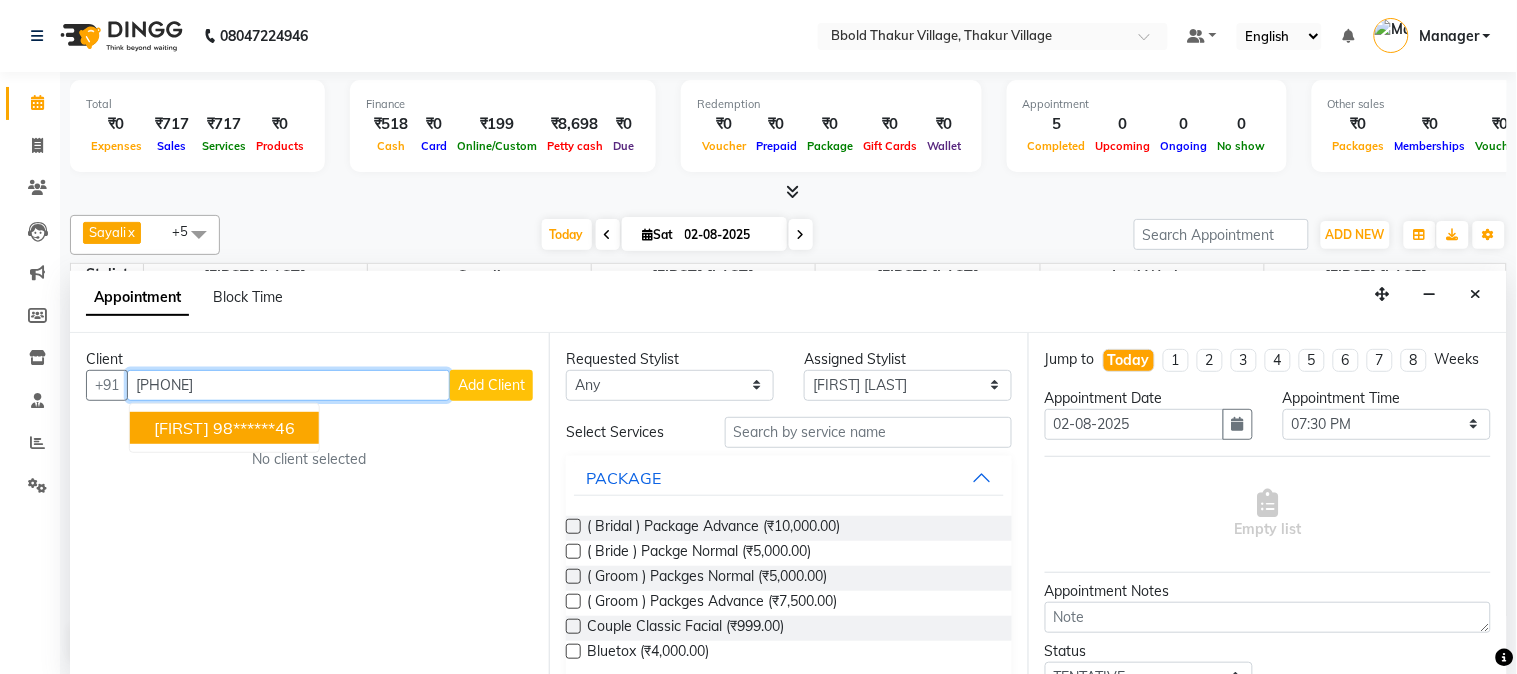 click on "98******46" at bounding box center (254, 428) 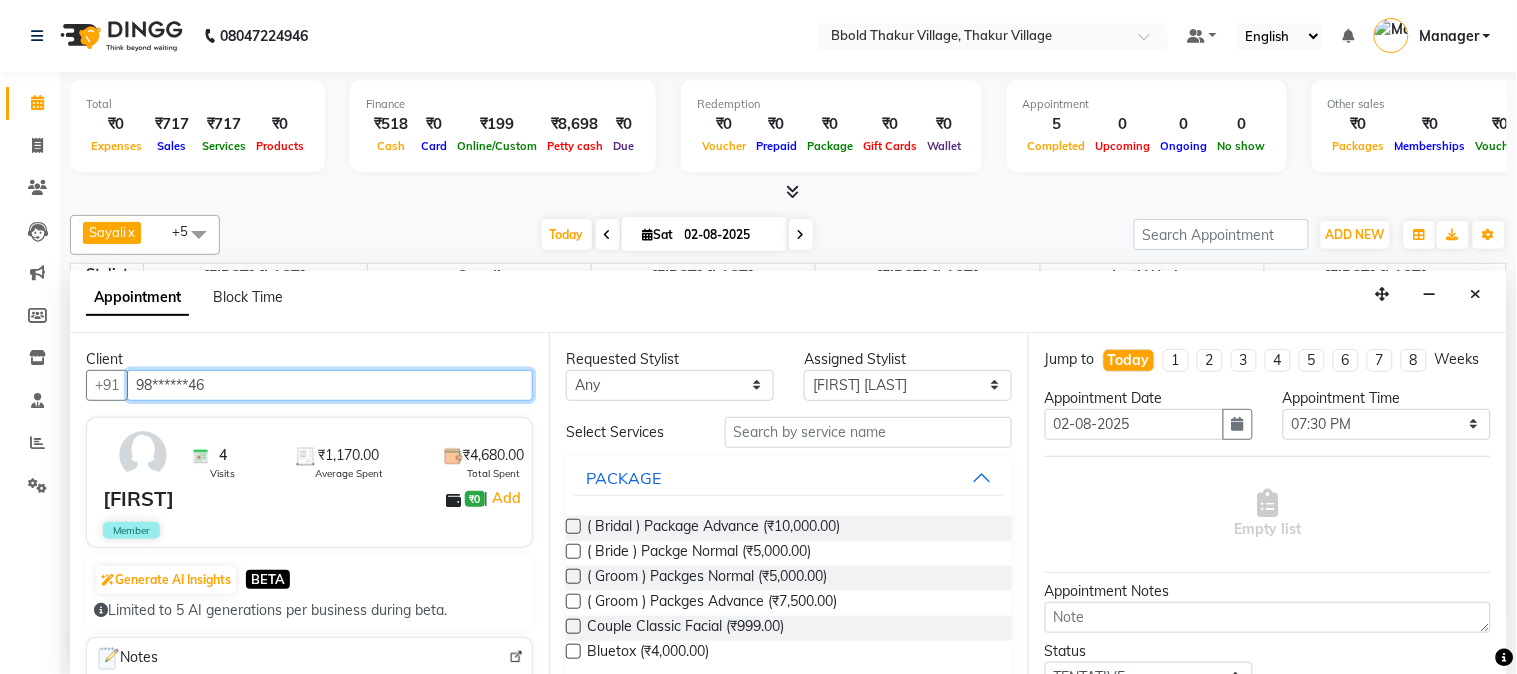type on "98******46" 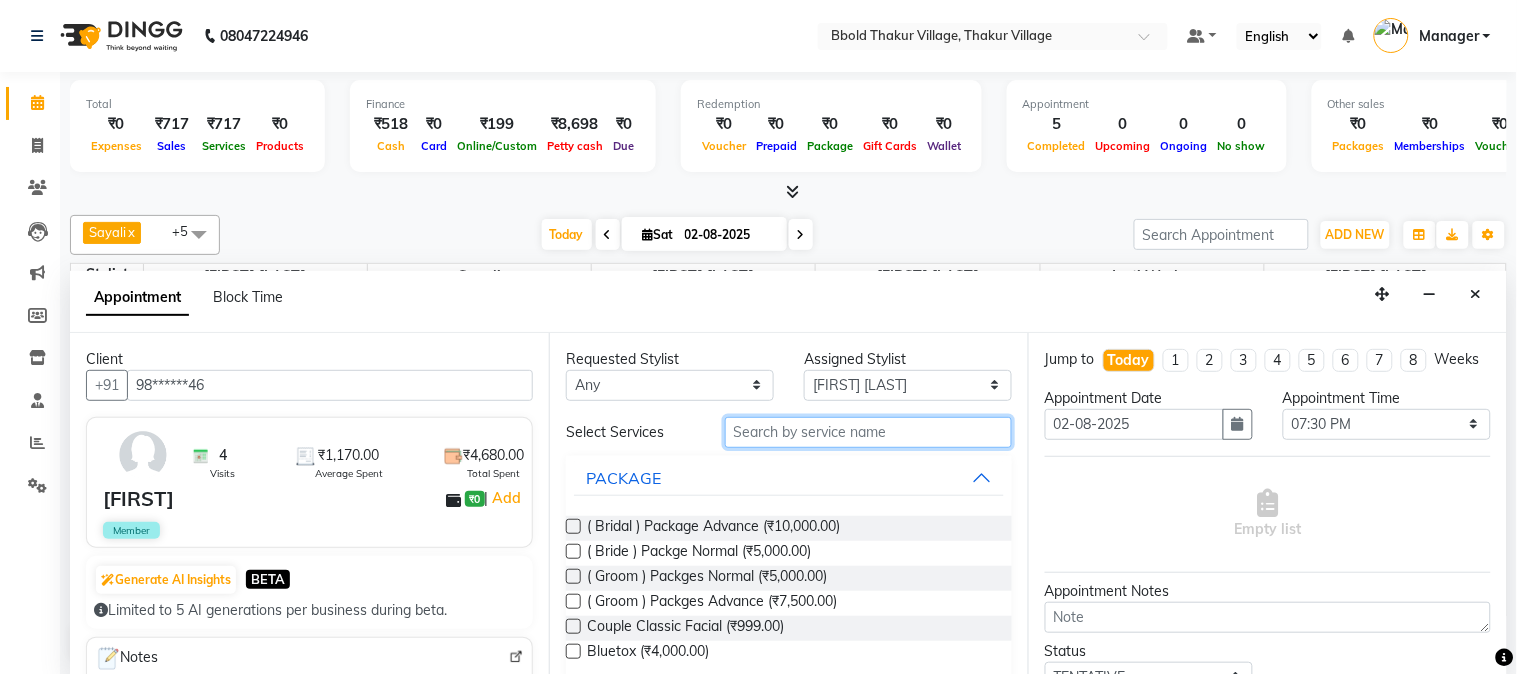 click at bounding box center (868, 432) 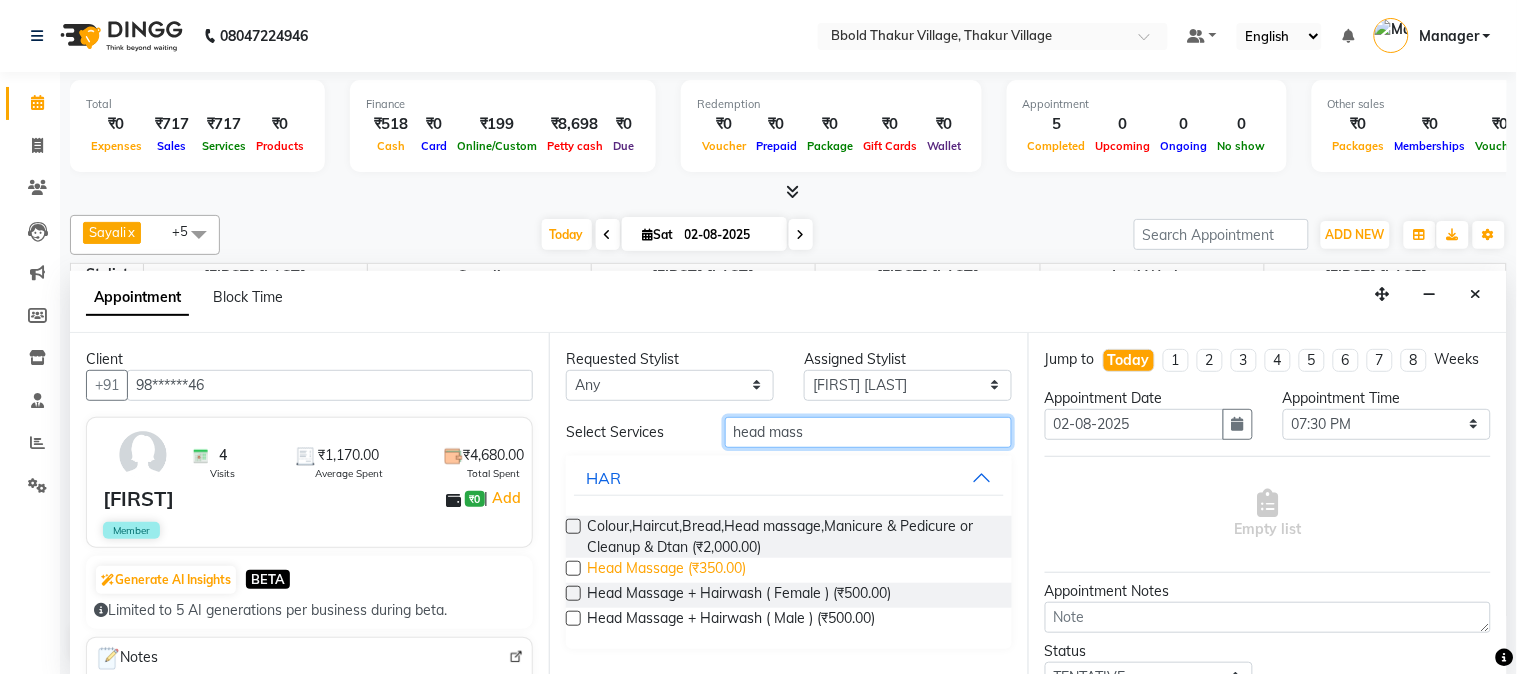 type on "head mass" 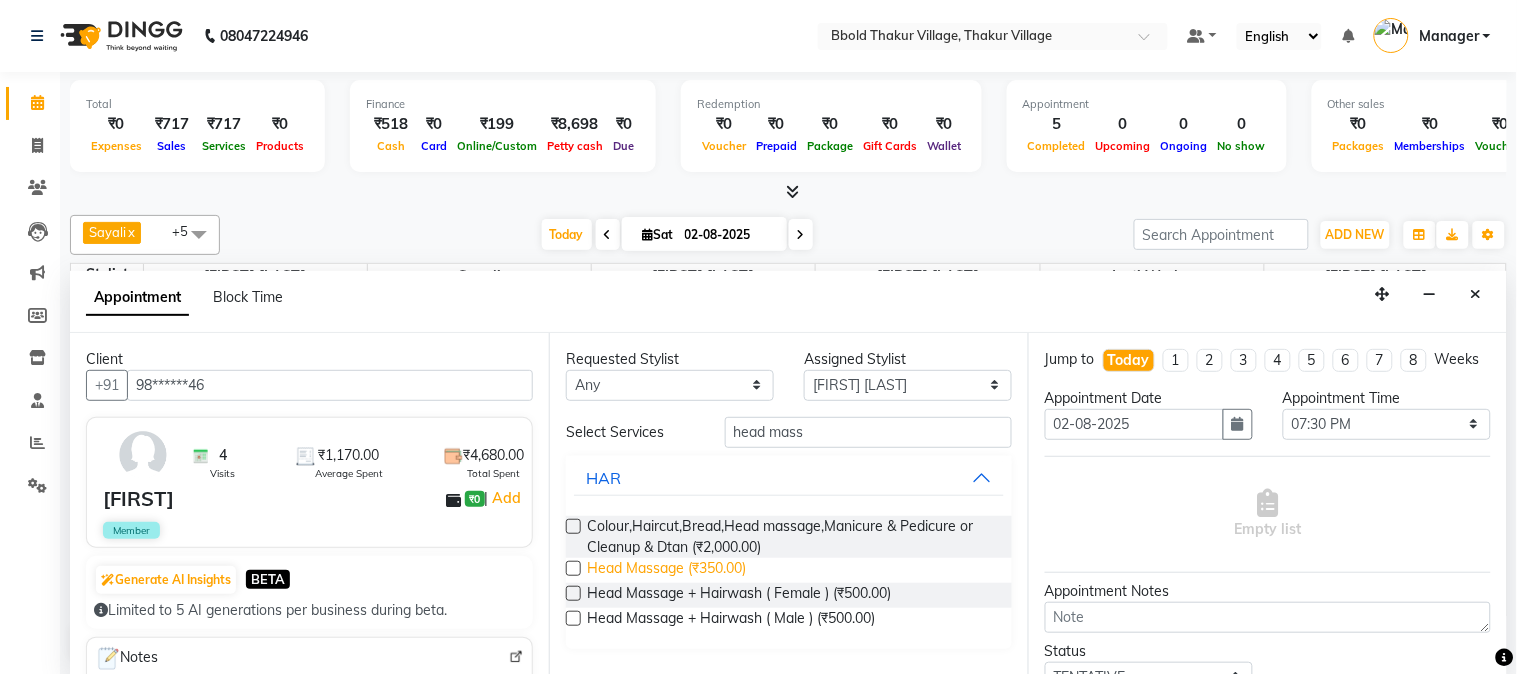 click on "Head Massage (₹350.00)" at bounding box center [666, 570] 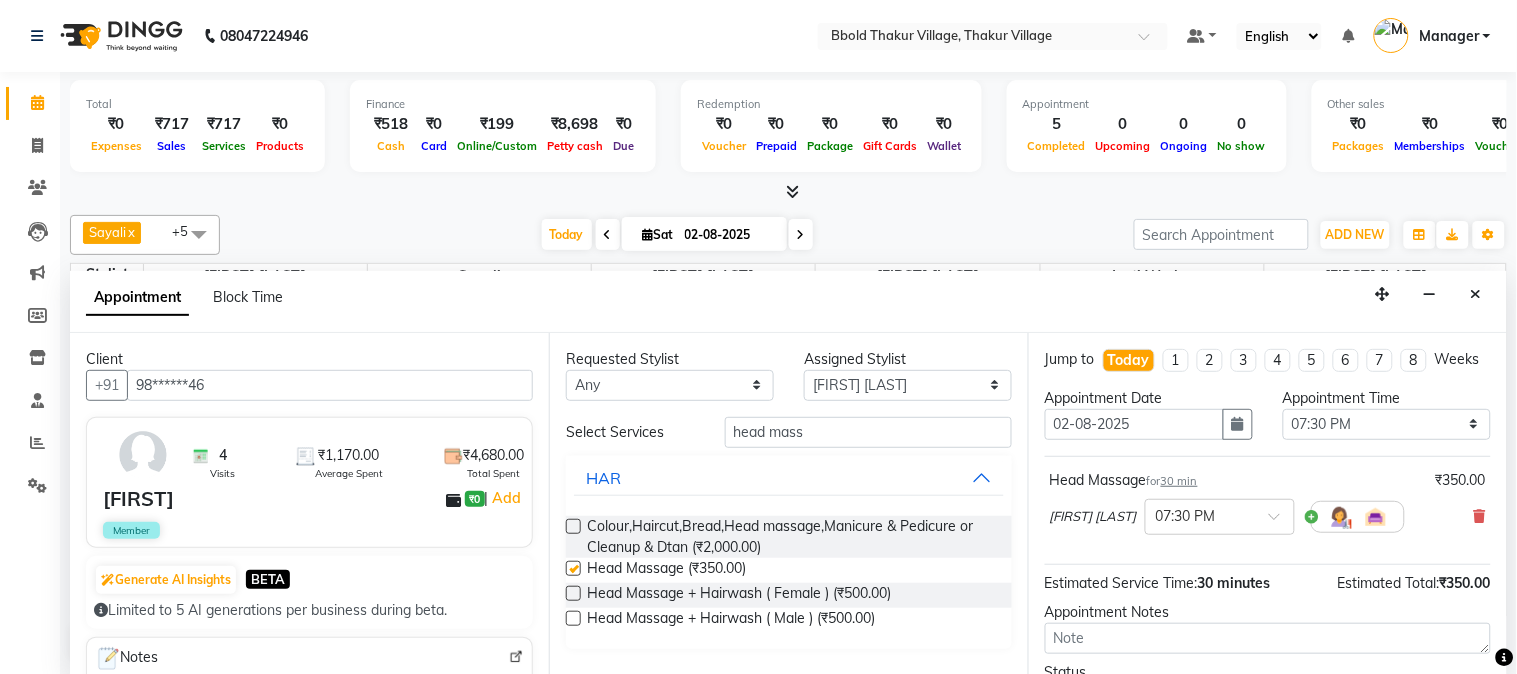 checkbox on "false" 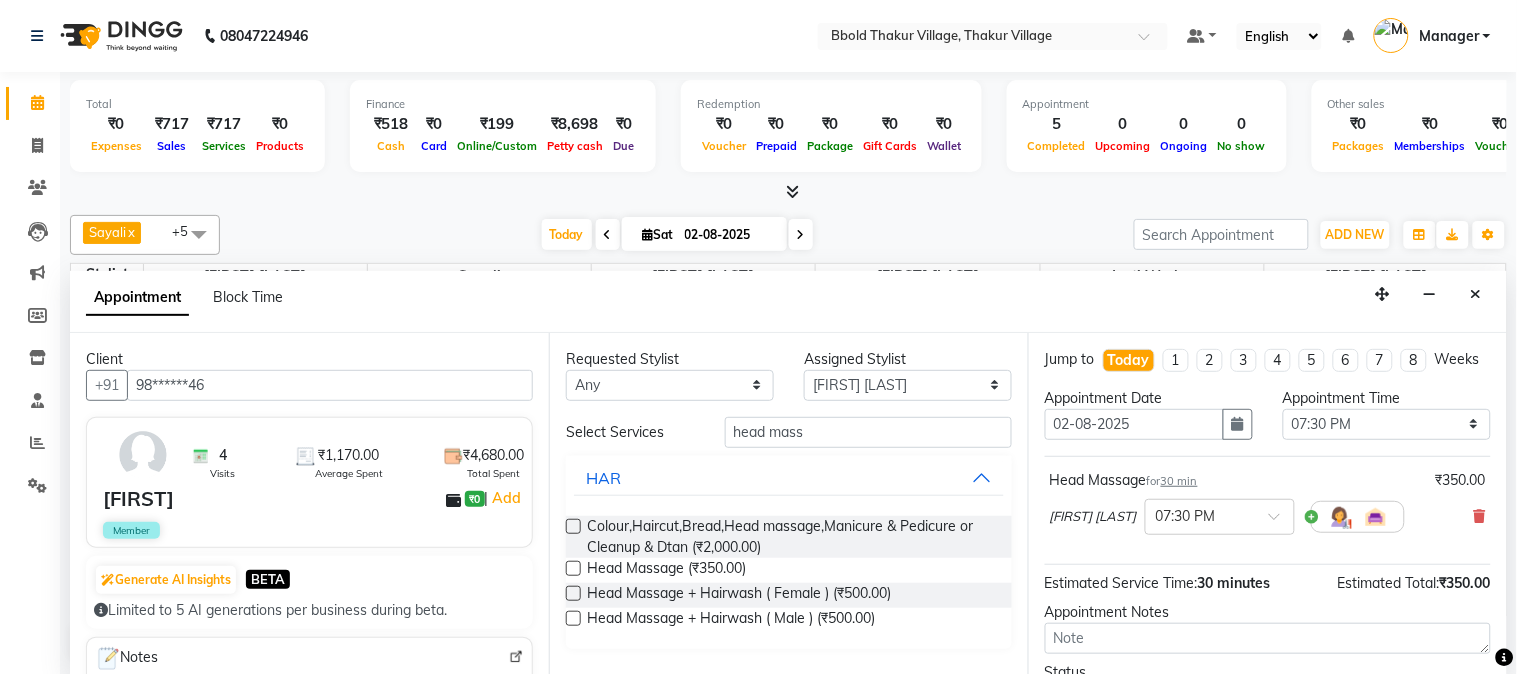scroll, scrollTop: 184, scrollLeft: 0, axis: vertical 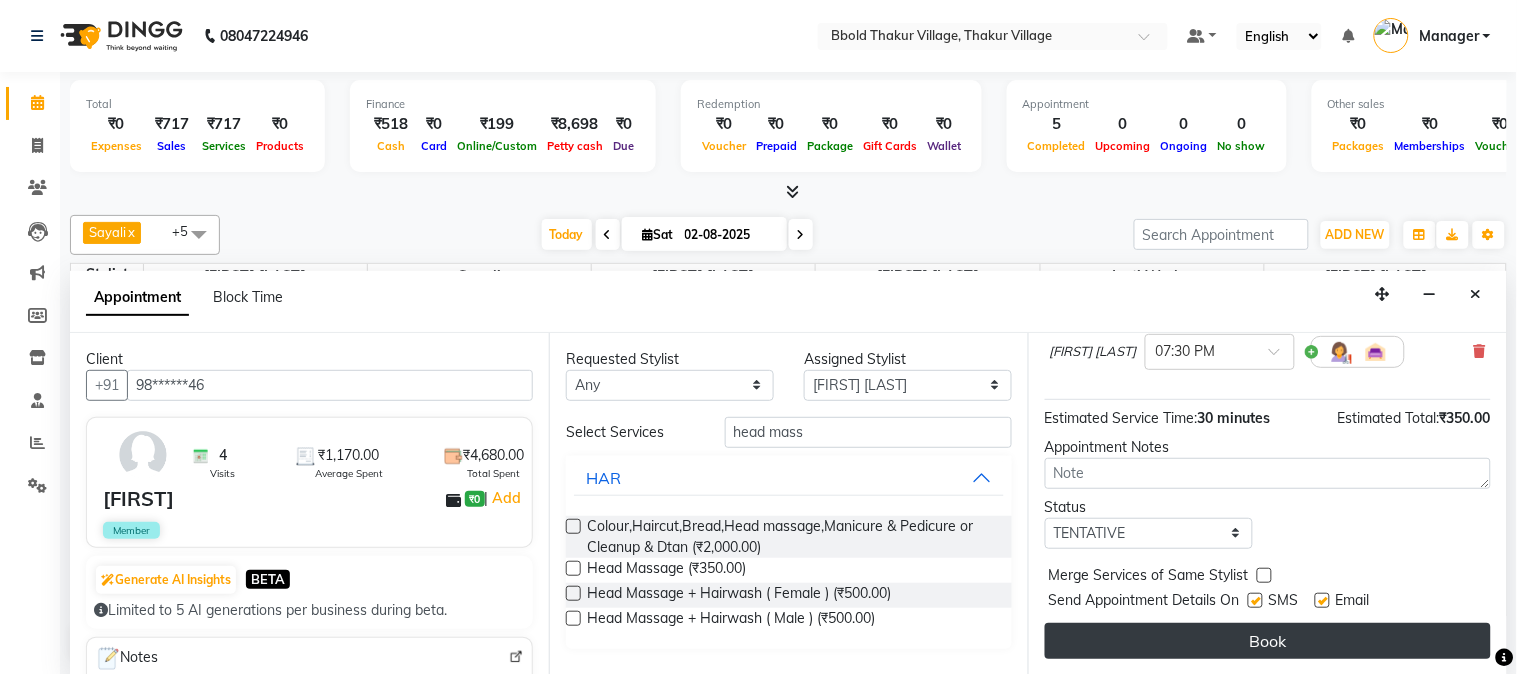 click on "Book" at bounding box center [1268, 641] 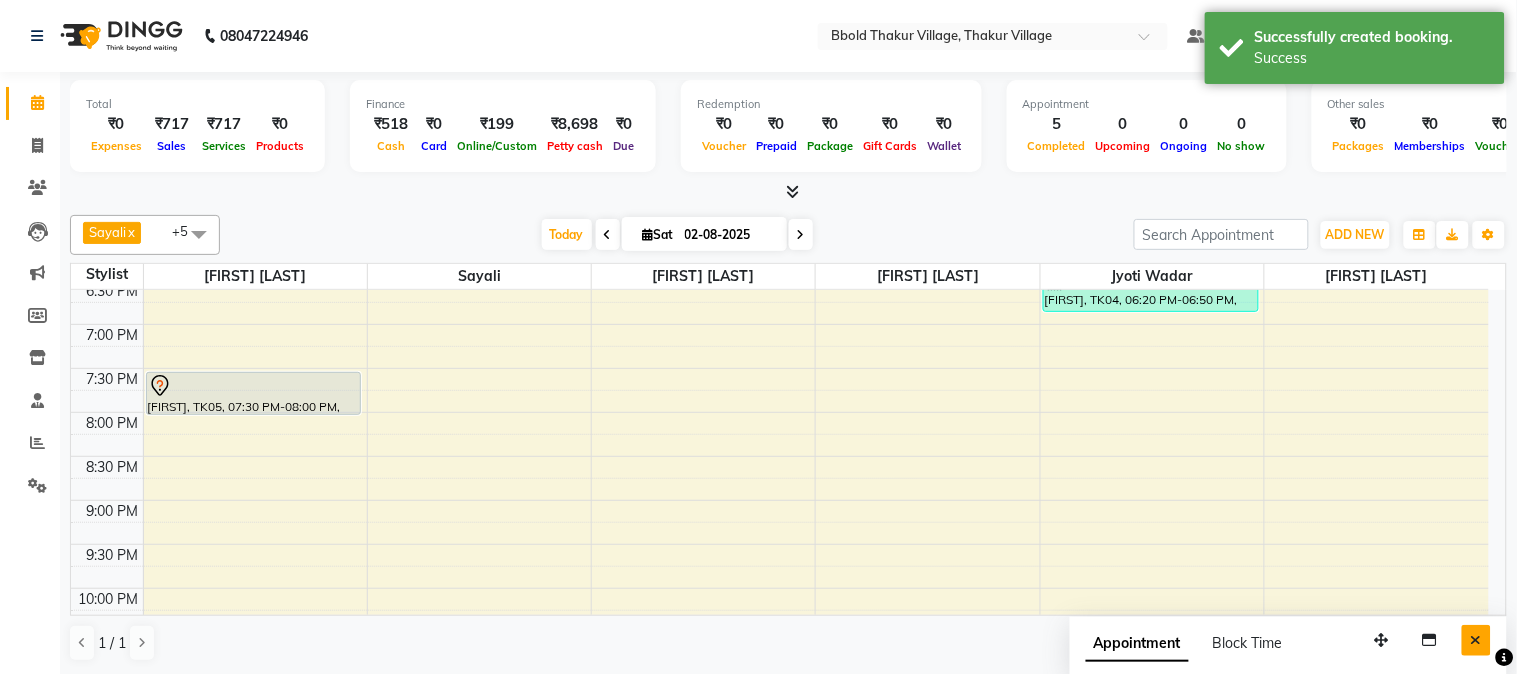 click at bounding box center [1476, 640] 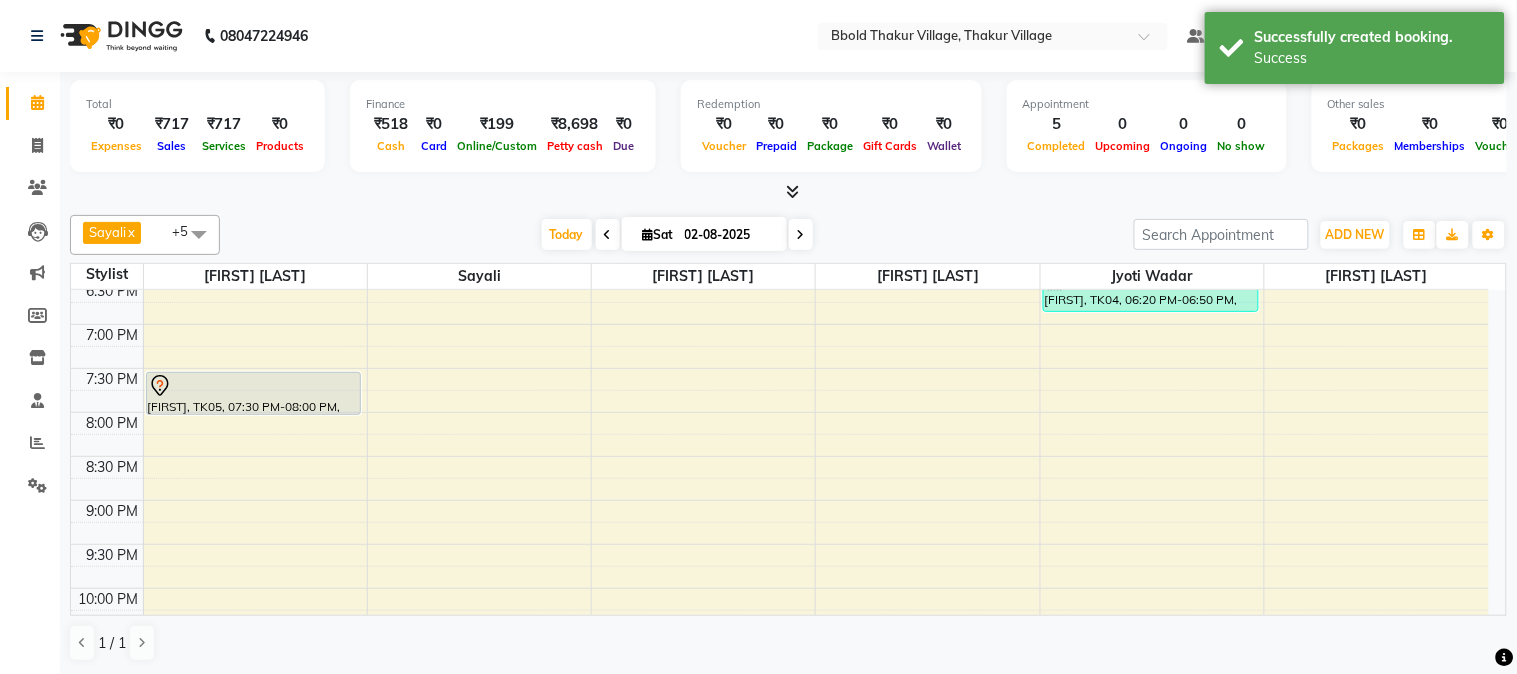 click on "Calendar" 